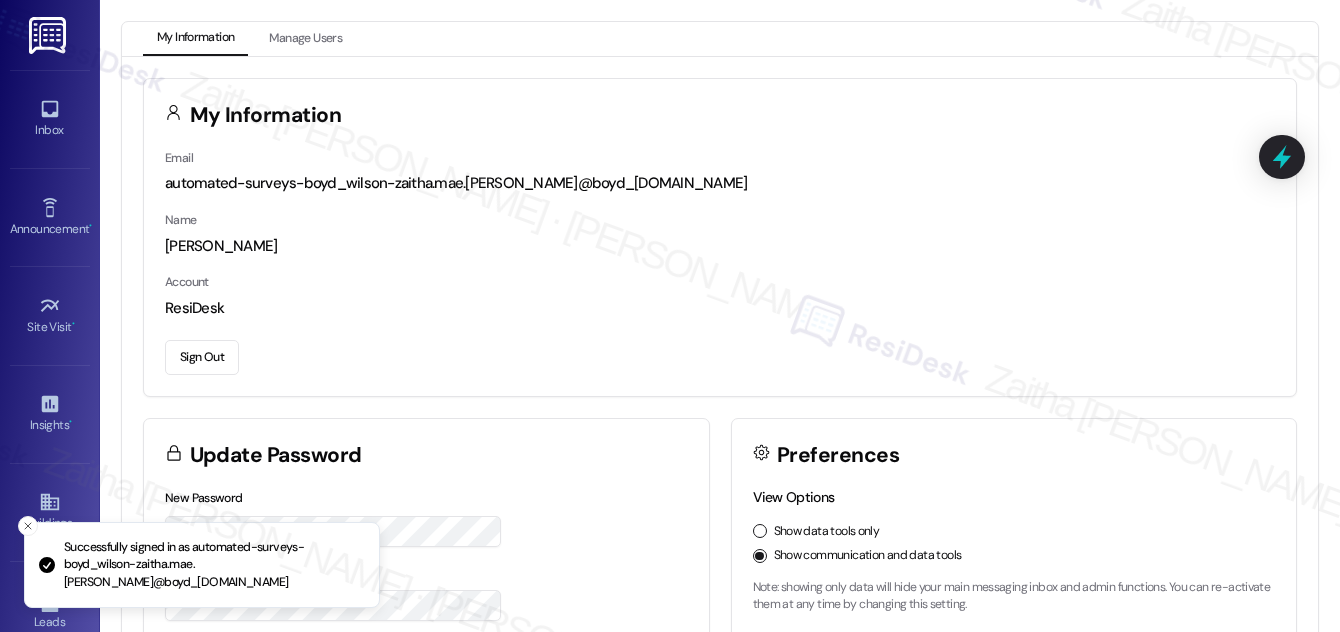 scroll, scrollTop: 0, scrollLeft: 0, axis: both 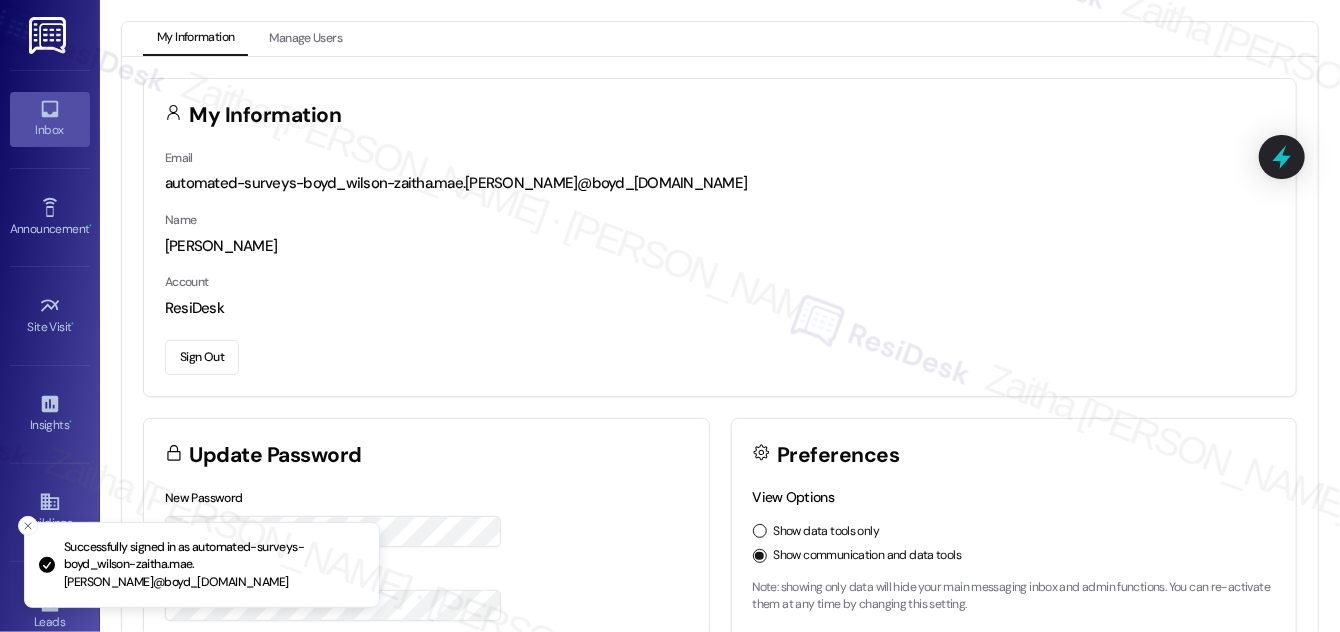 click on "Inbox" at bounding box center [50, 130] 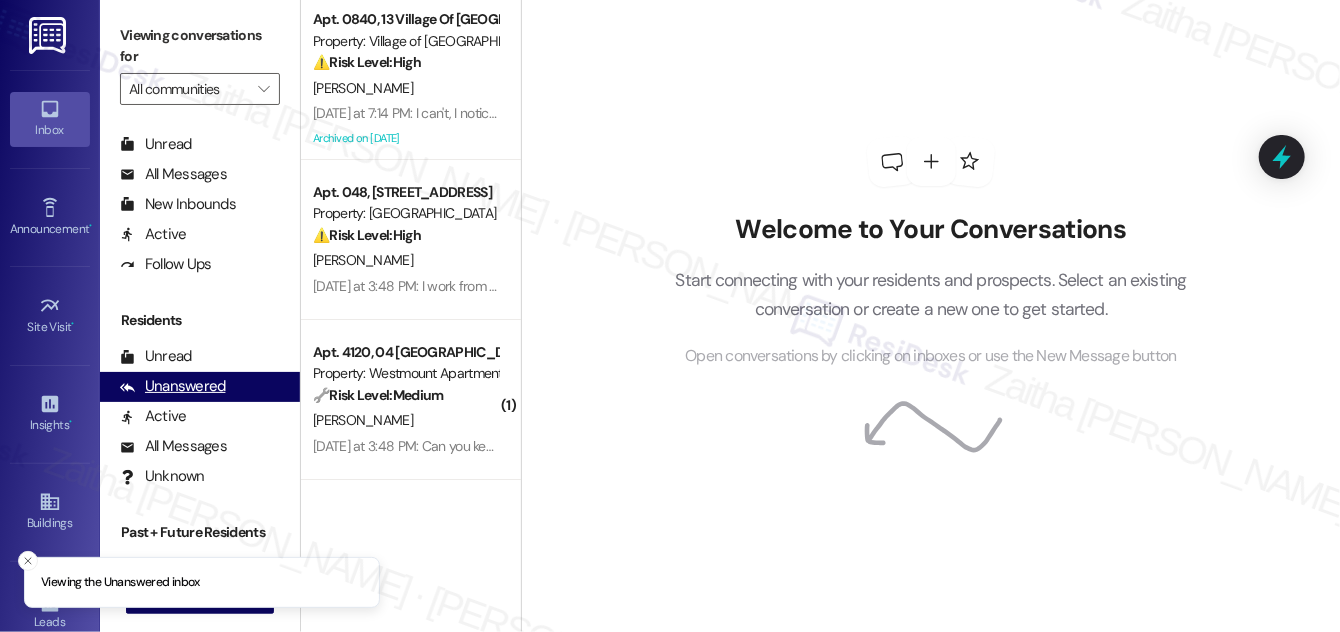 scroll, scrollTop: 384, scrollLeft: 0, axis: vertical 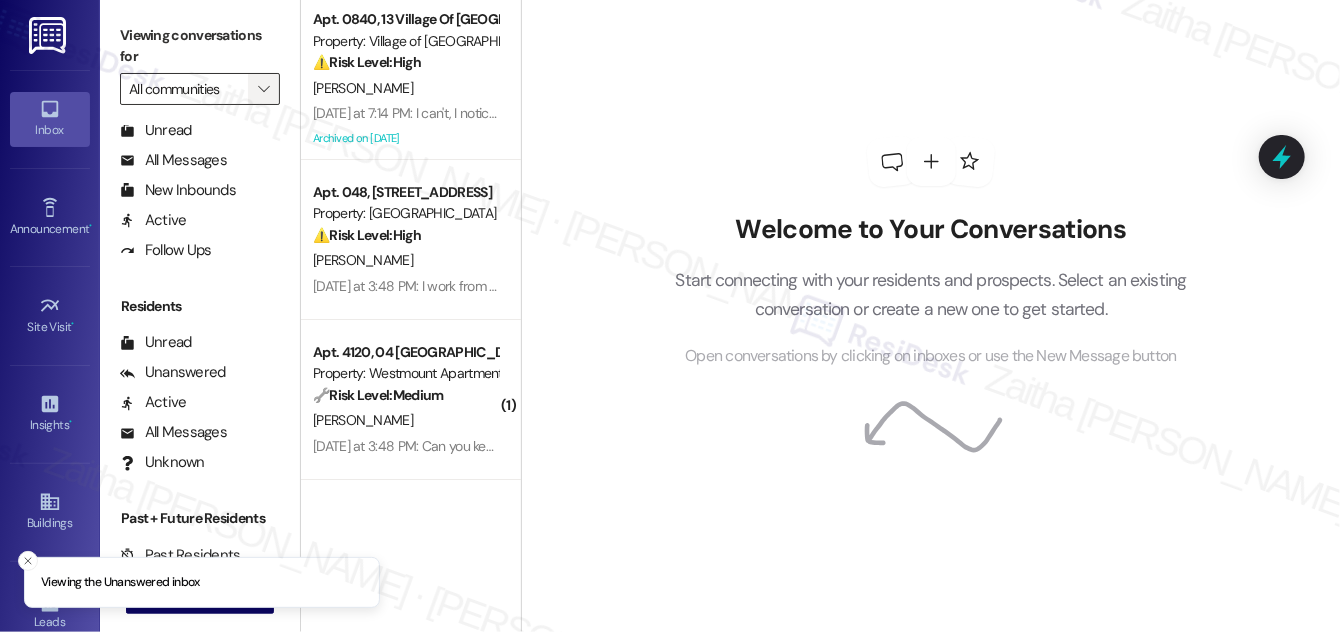click on "" at bounding box center [263, 89] 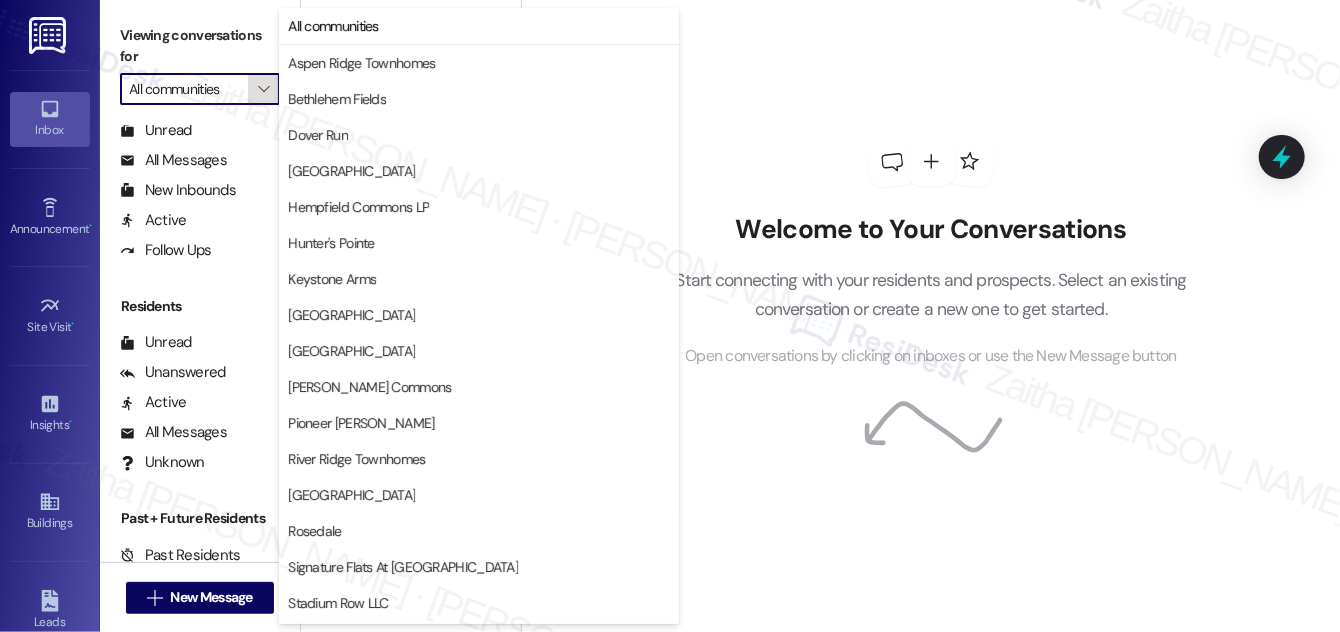 click on "" at bounding box center (263, 89) 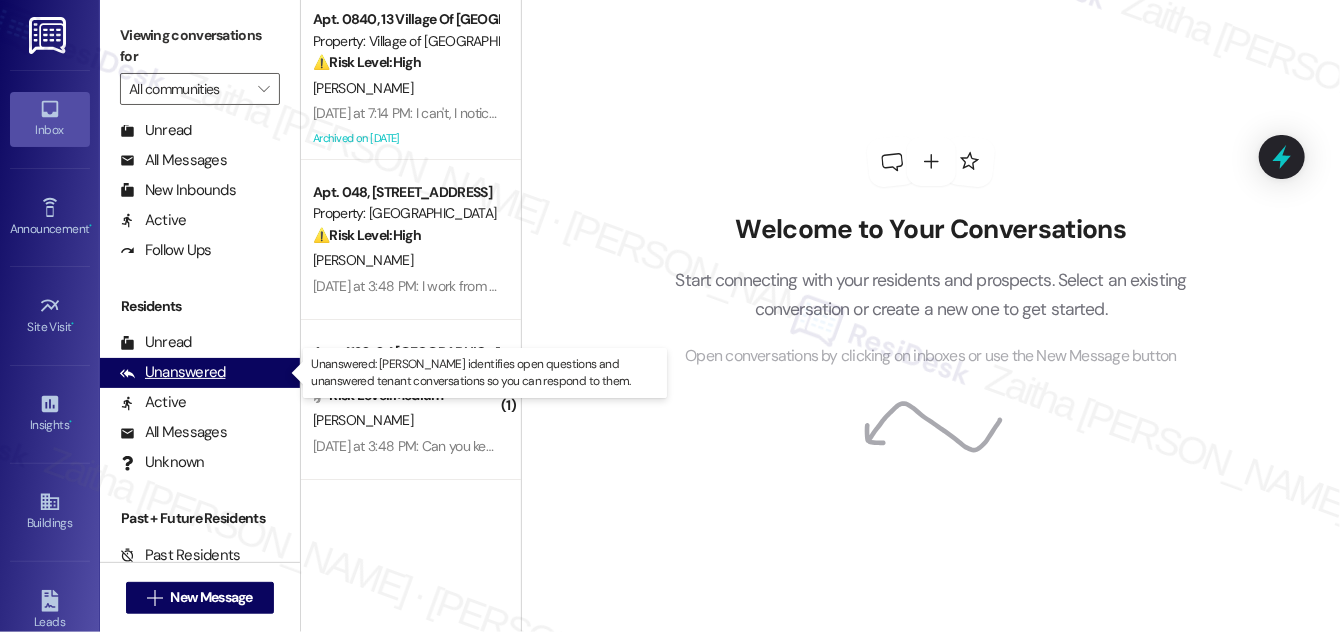 click on "Unanswered" at bounding box center [173, 372] 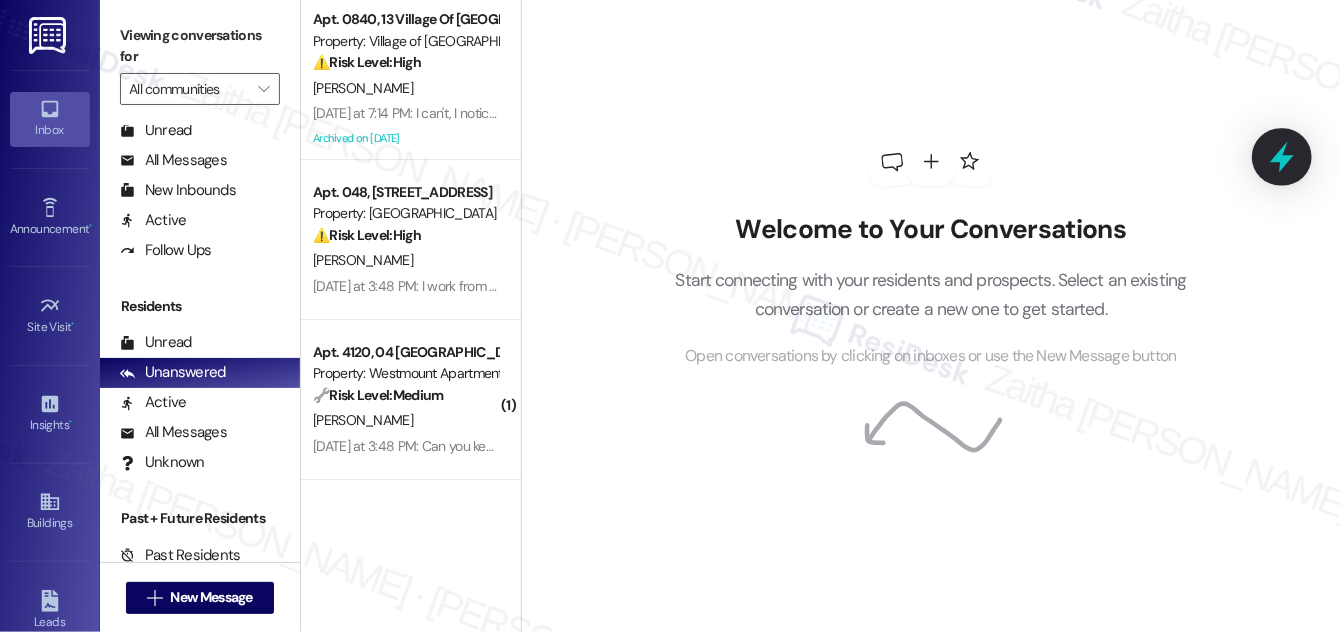 click 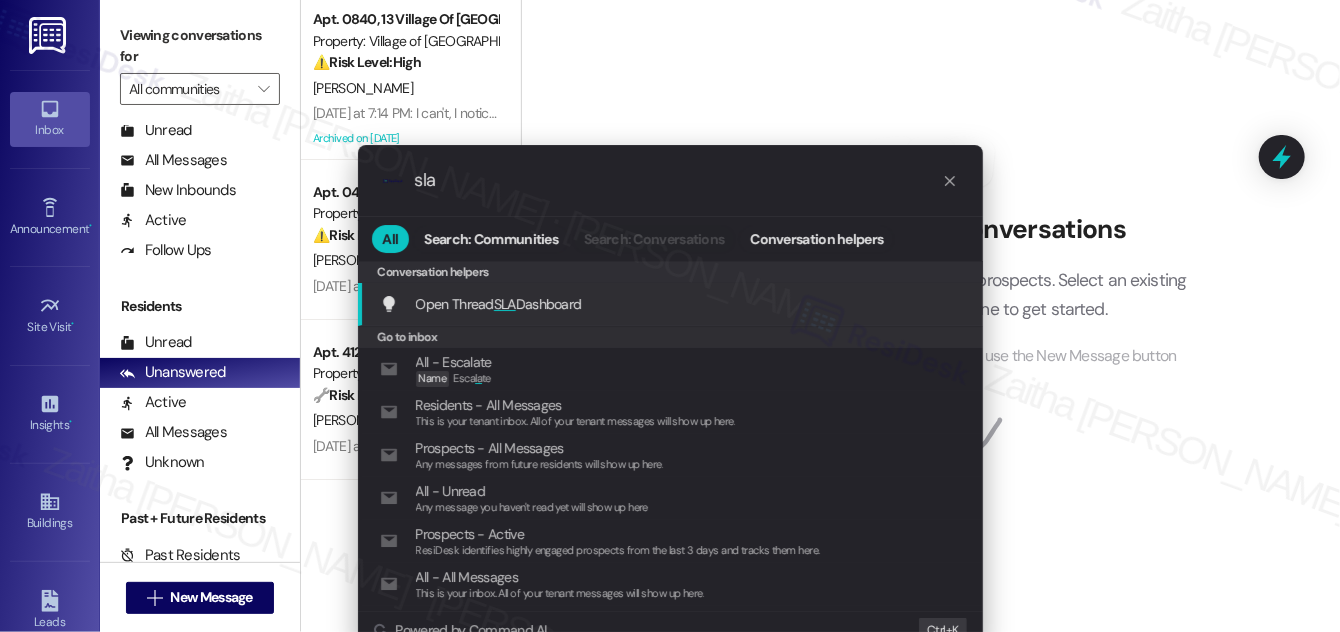 type on "sla" 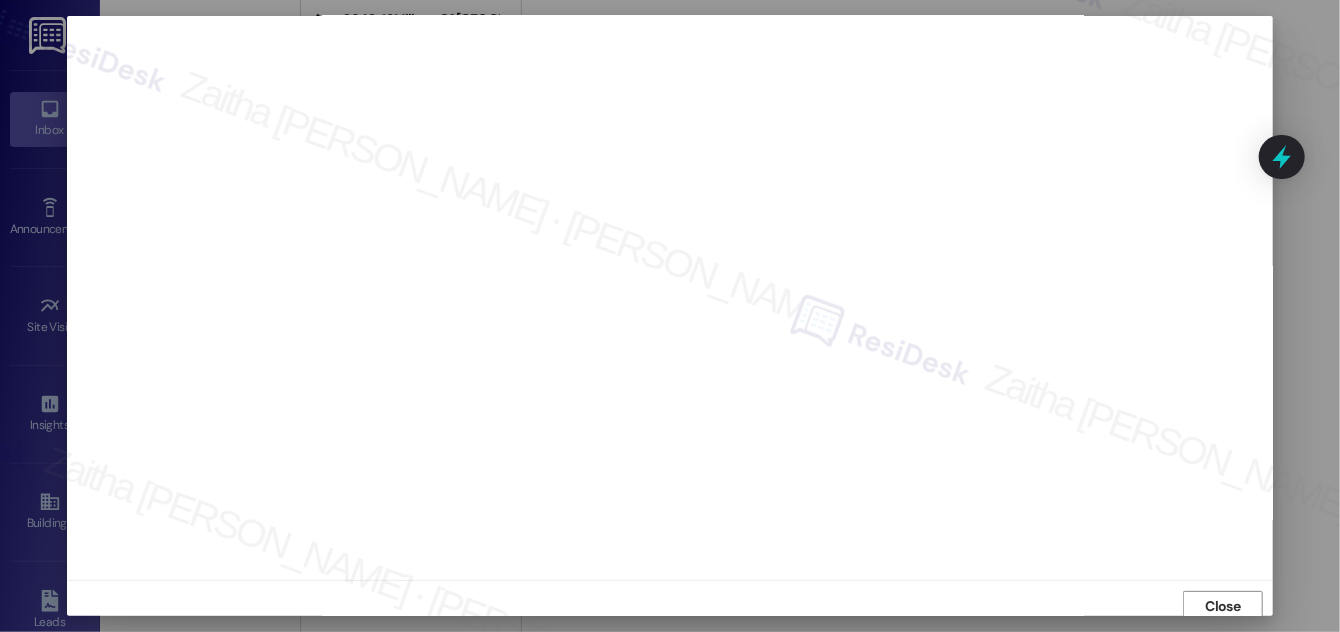 scroll, scrollTop: 0, scrollLeft: 0, axis: both 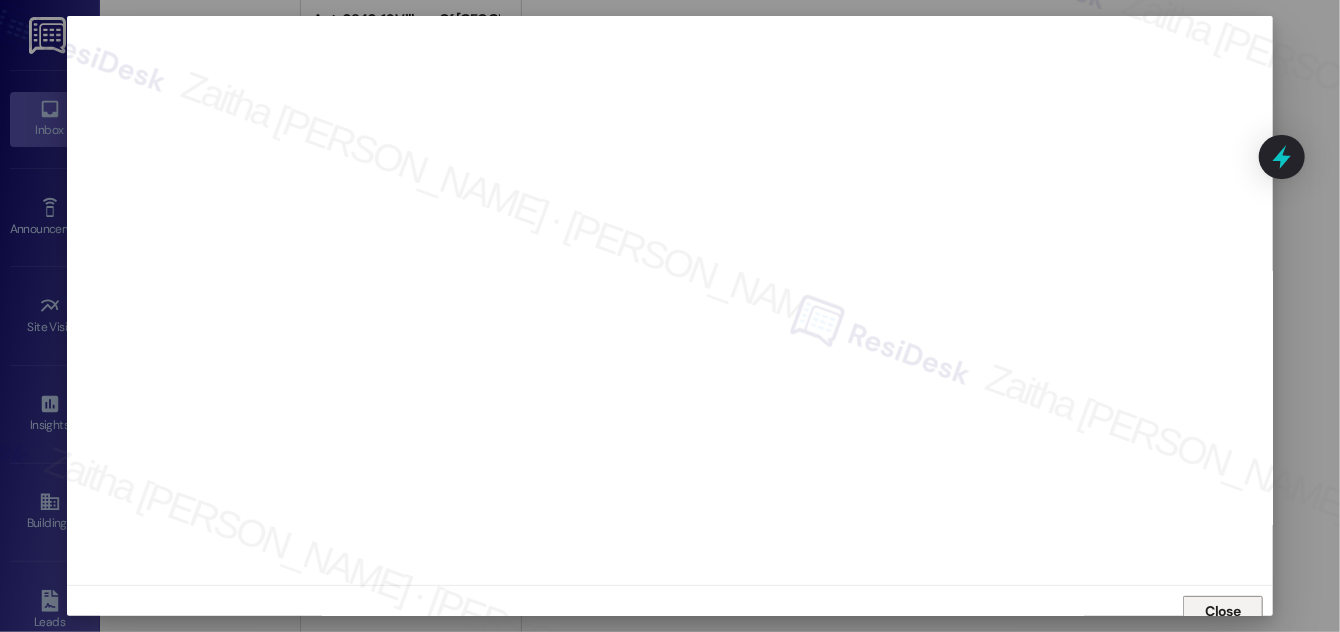 click on "Close" at bounding box center [1223, 611] 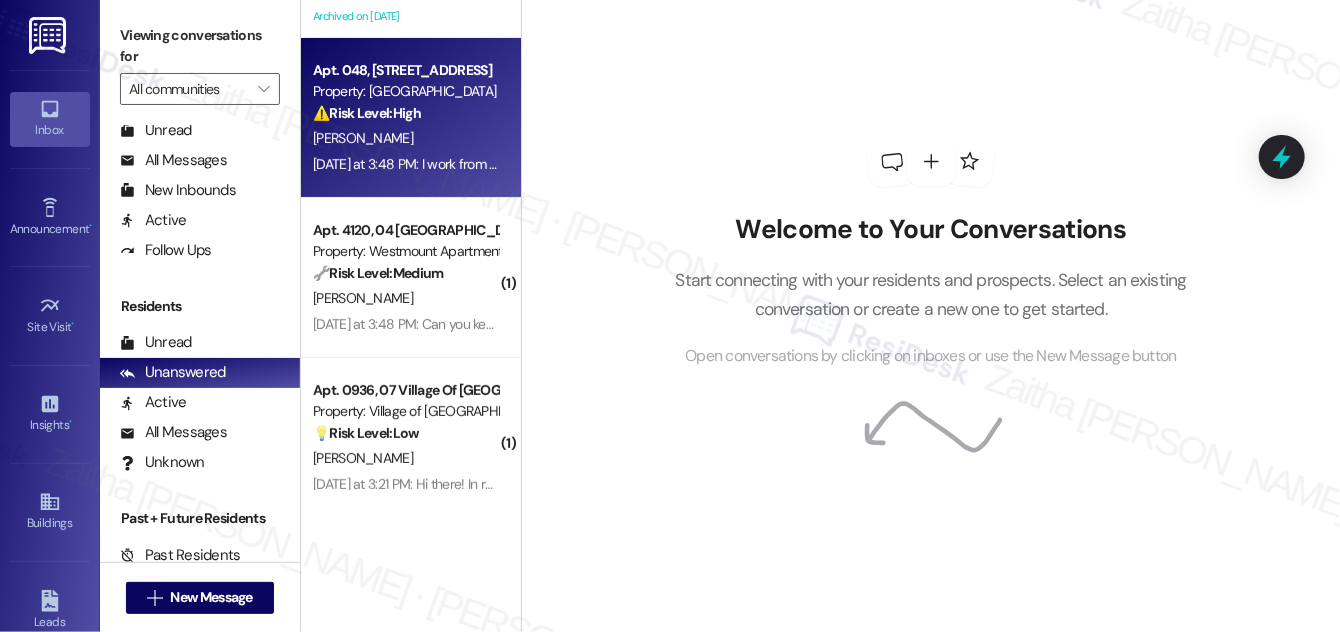 scroll, scrollTop: 181, scrollLeft: 0, axis: vertical 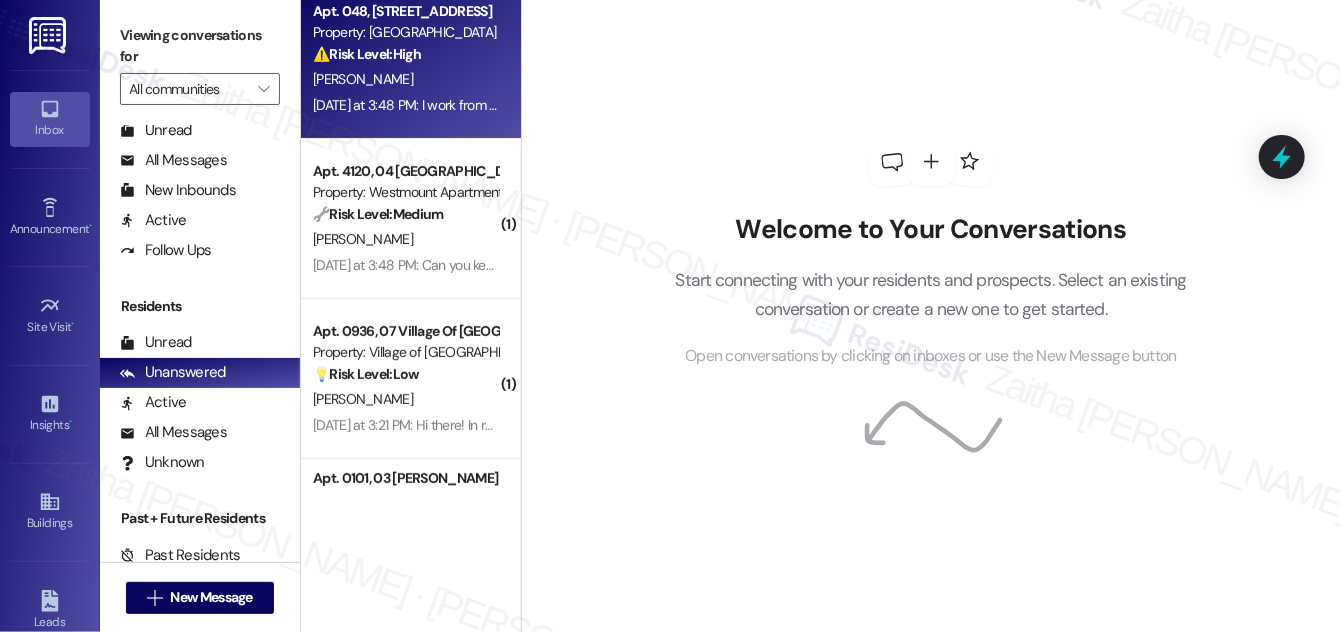 click on "G. Fountain" at bounding box center (405, 79) 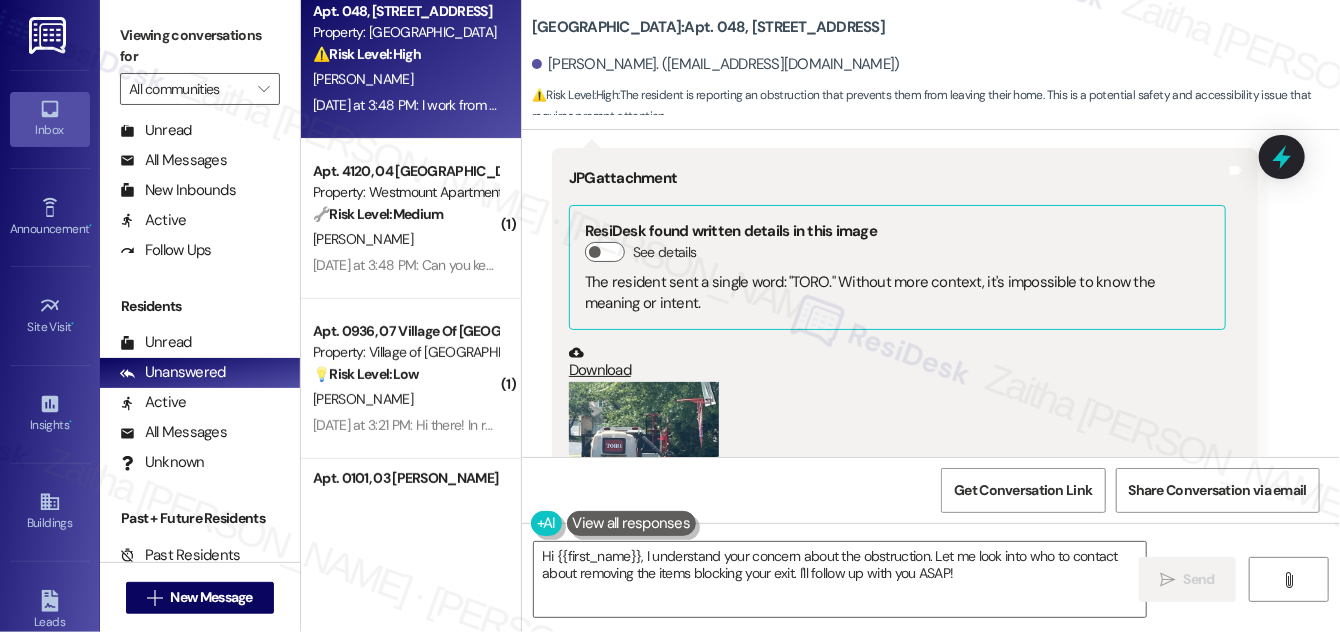 scroll, scrollTop: 33639, scrollLeft: 0, axis: vertical 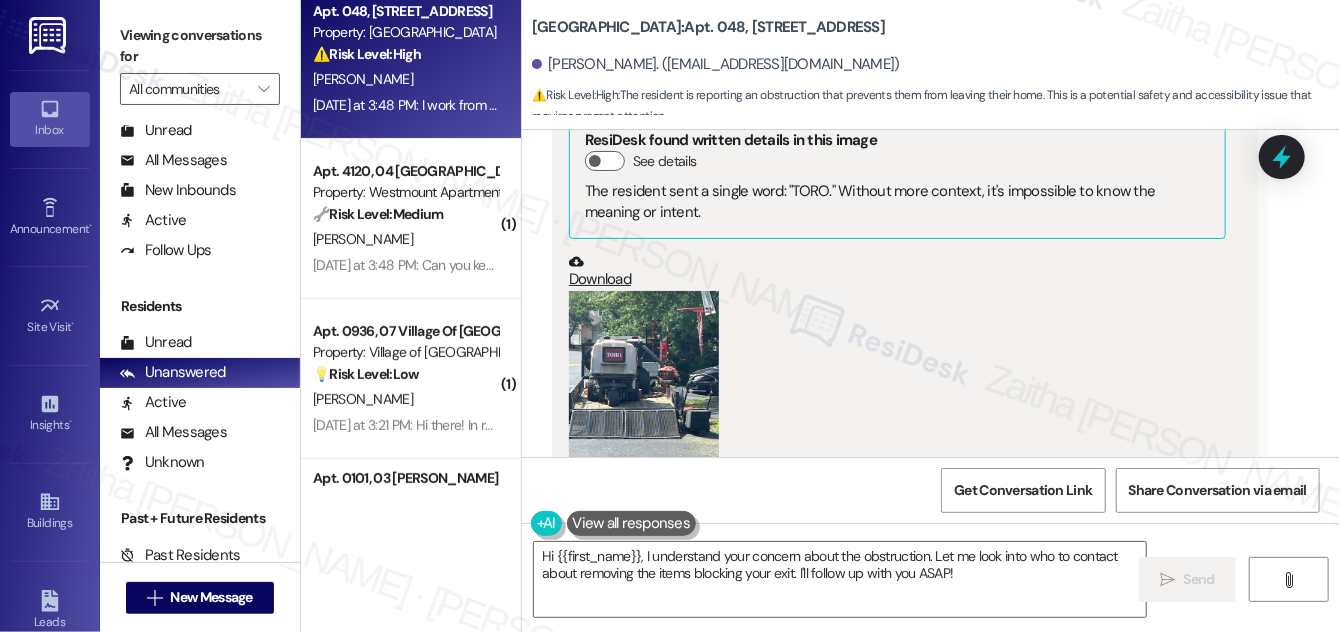 click at bounding box center (644, 391) 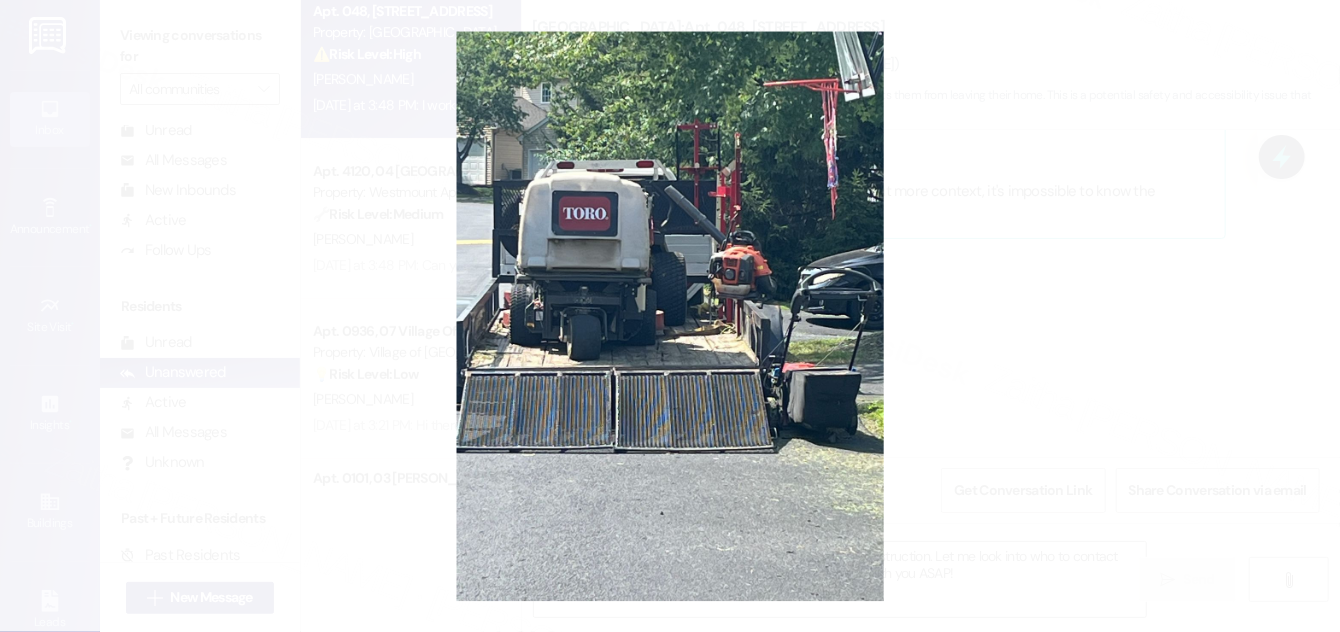 click at bounding box center [670, 316] 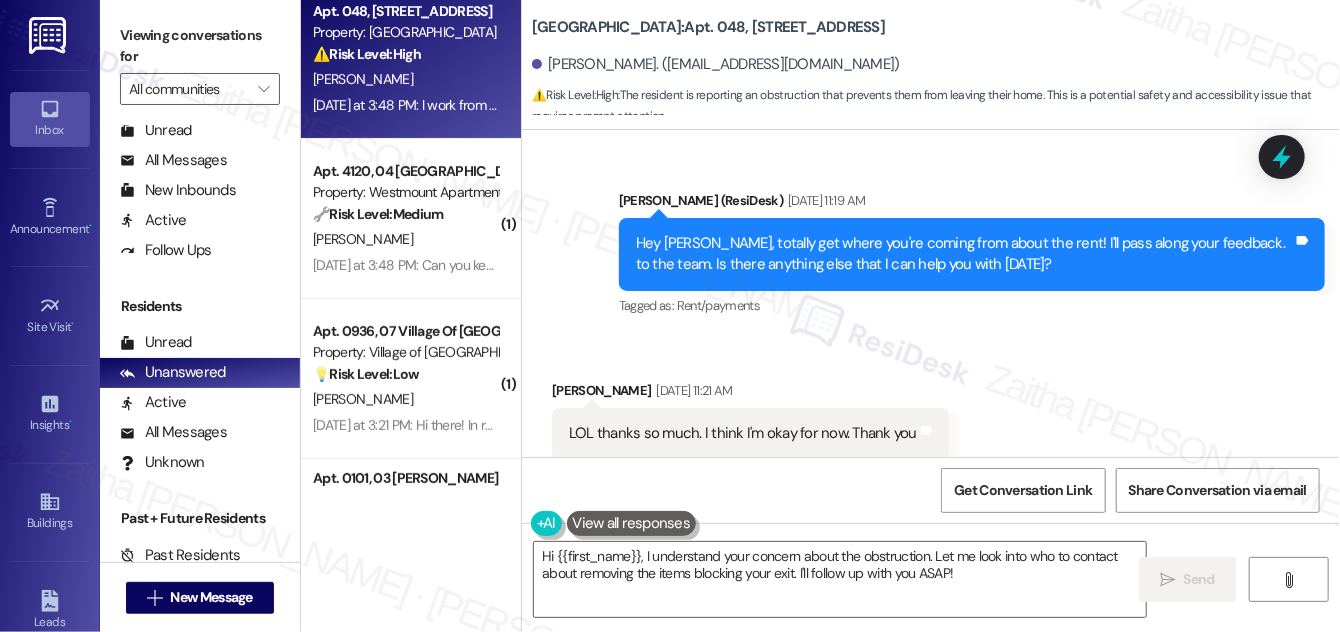 scroll, scrollTop: 30367, scrollLeft: 0, axis: vertical 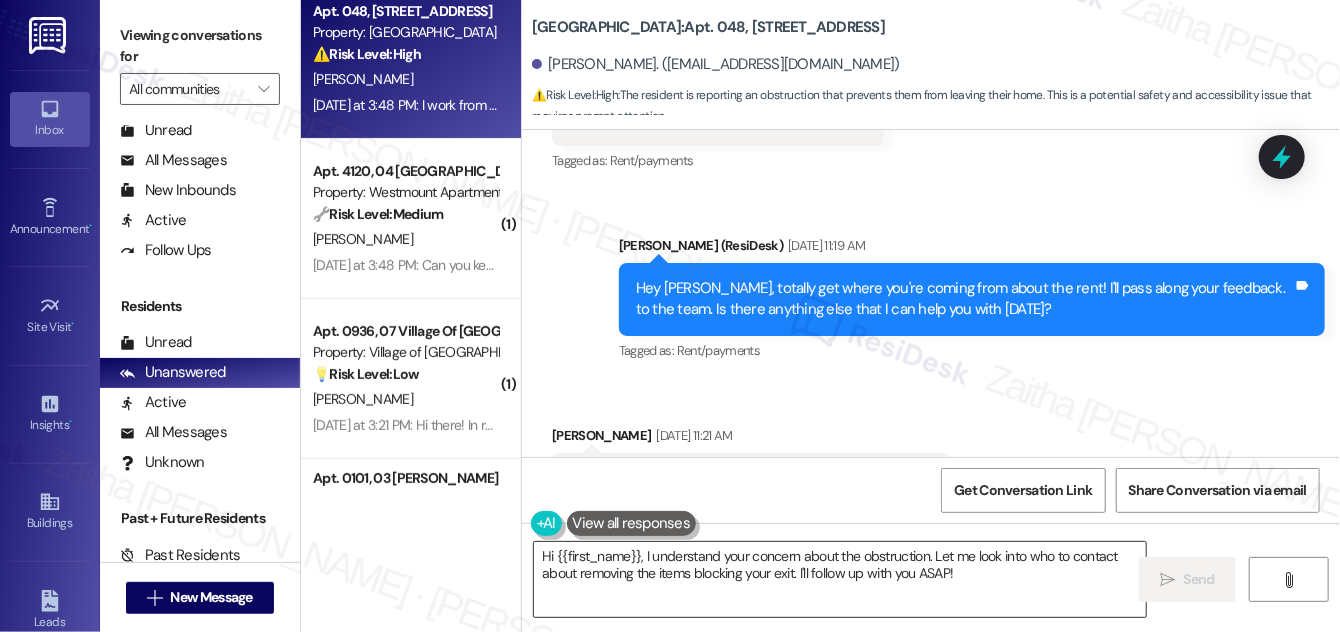 click on "Hi {{first_name}}, I understand your concern about the obstruction. Let me look into who to contact about removing the items blocking your exit. I'll follow up with you ASAP!" at bounding box center [840, 579] 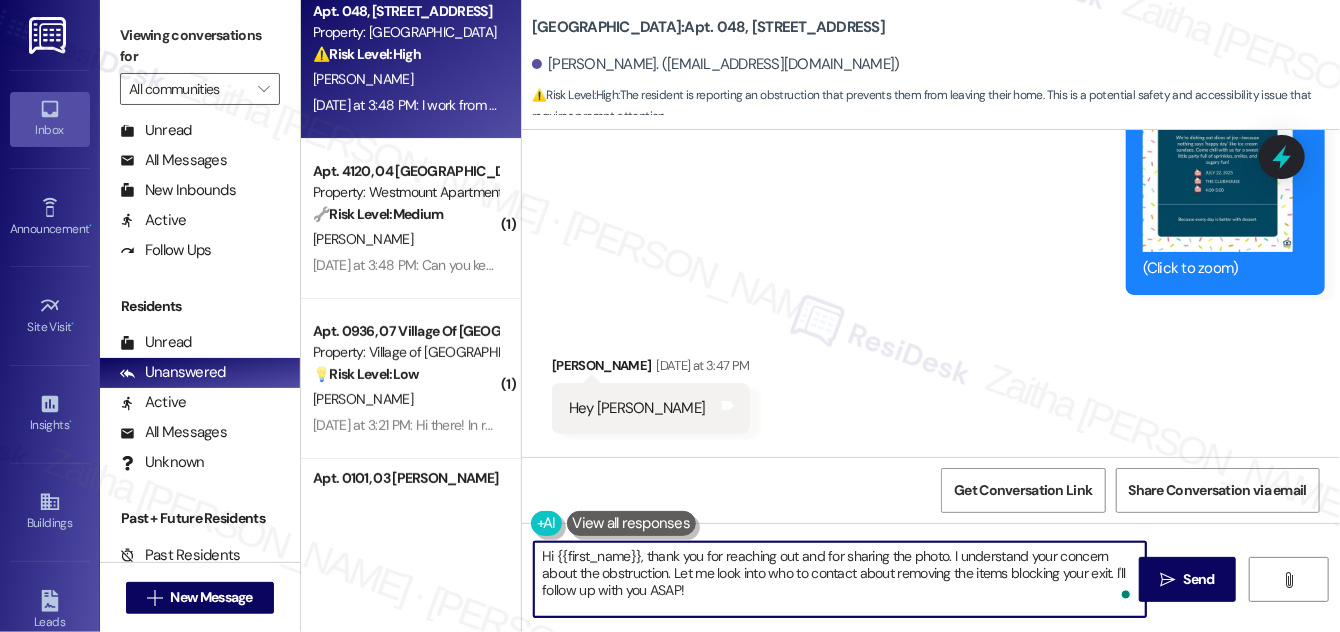 scroll, scrollTop: 33094, scrollLeft: 0, axis: vertical 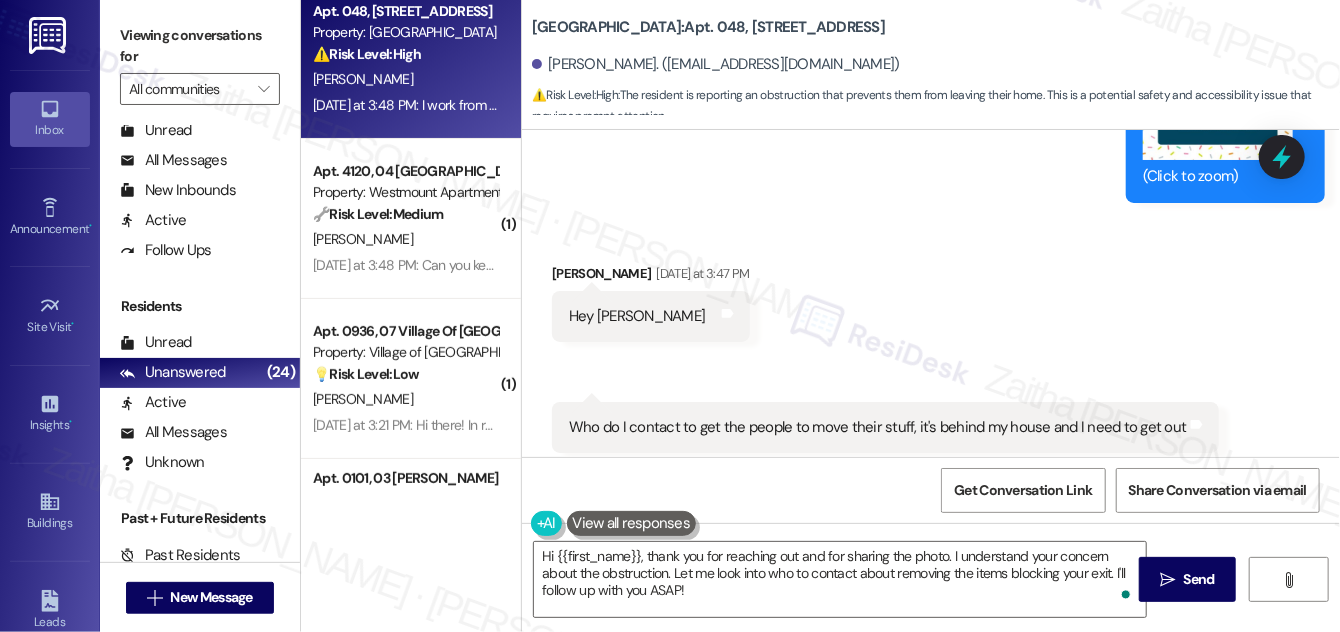 click on "Show suggestions" at bounding box center (941, 509) 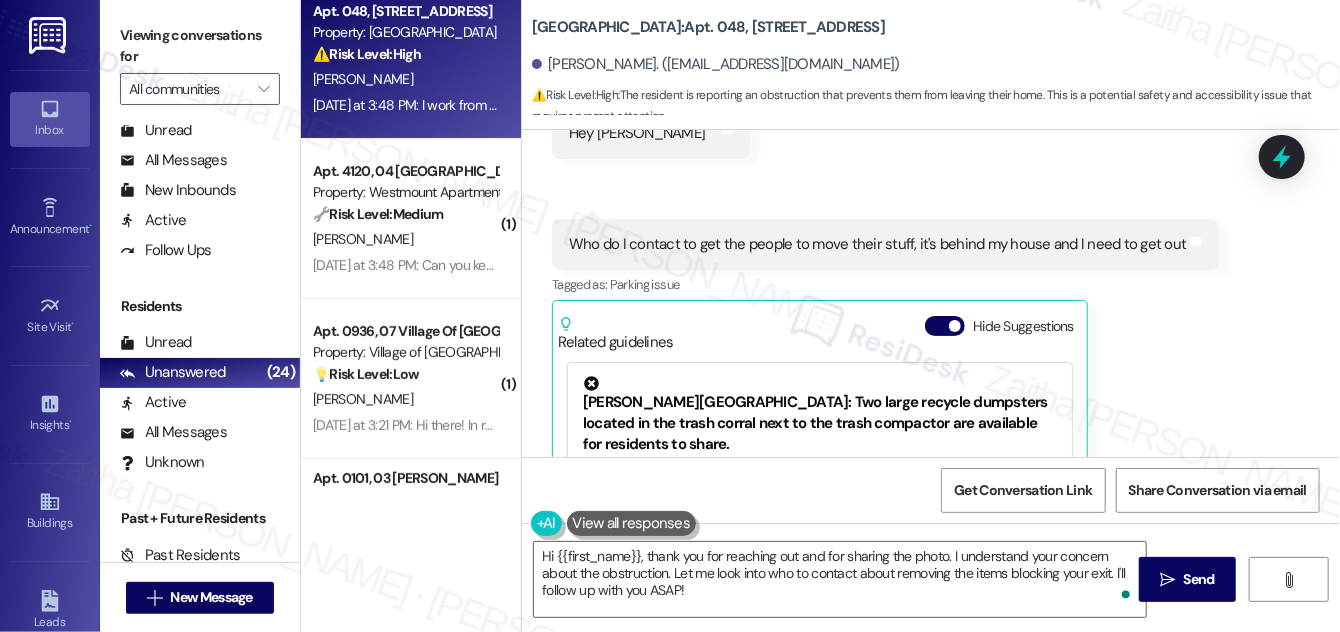 scroll, scrollTop: 33276, scrollLeft: 0, axis: vertical 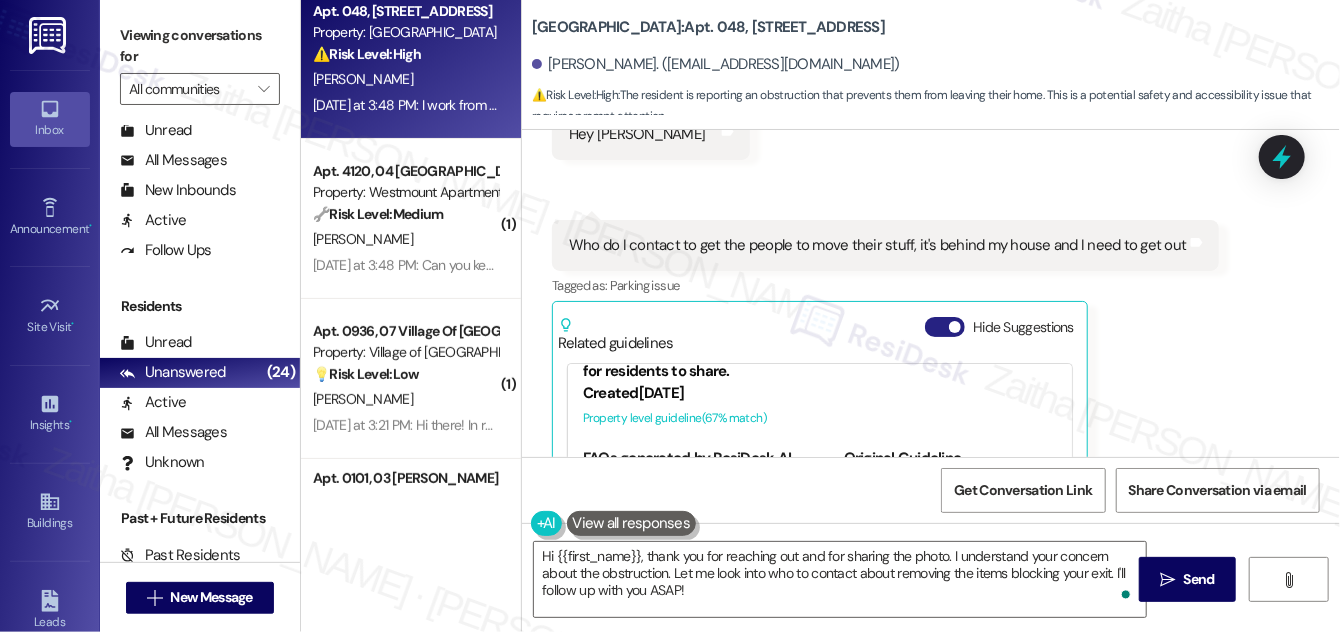 click on "Hide Suggestions" at bounding box center [945, 327] 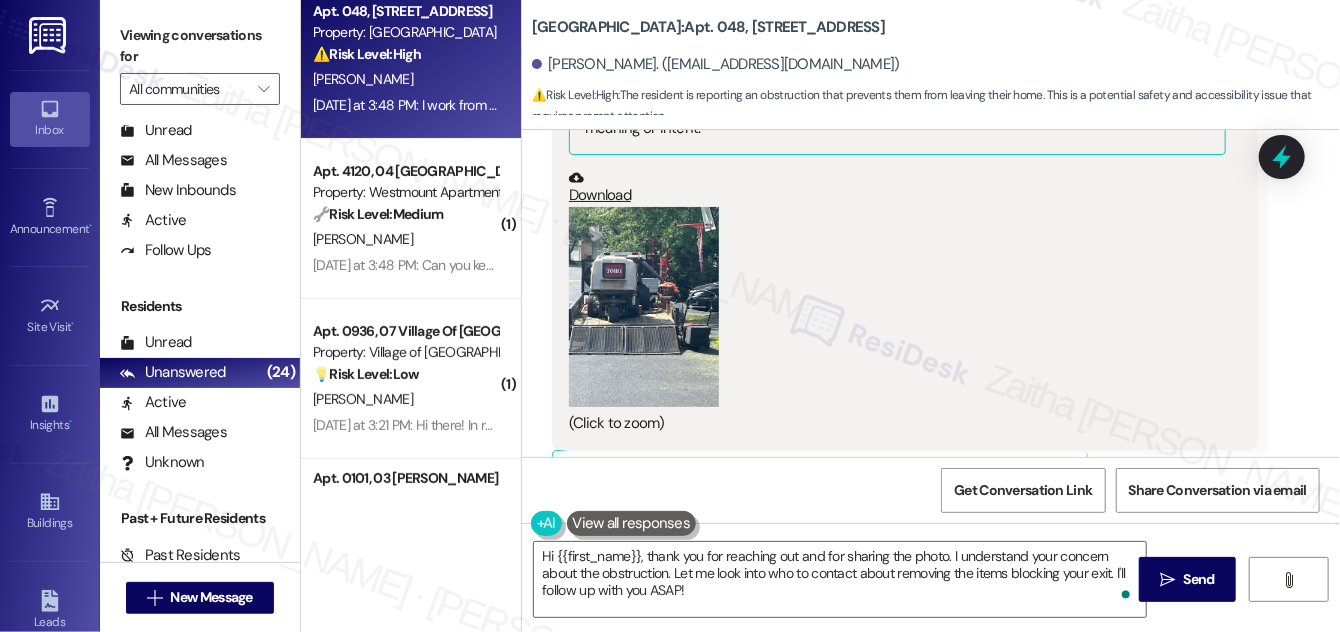 scroll, scrollTop: 33730, scrollLeft: 0, axis: vertical 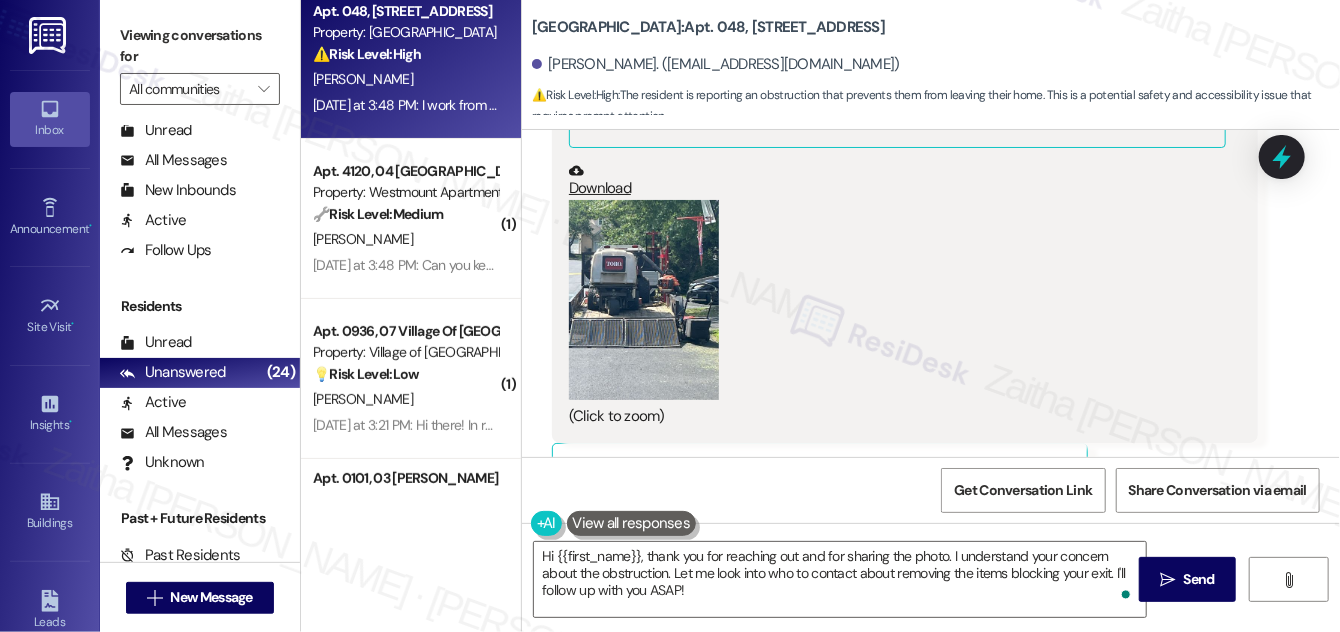 click at bounding box center (644, 300) 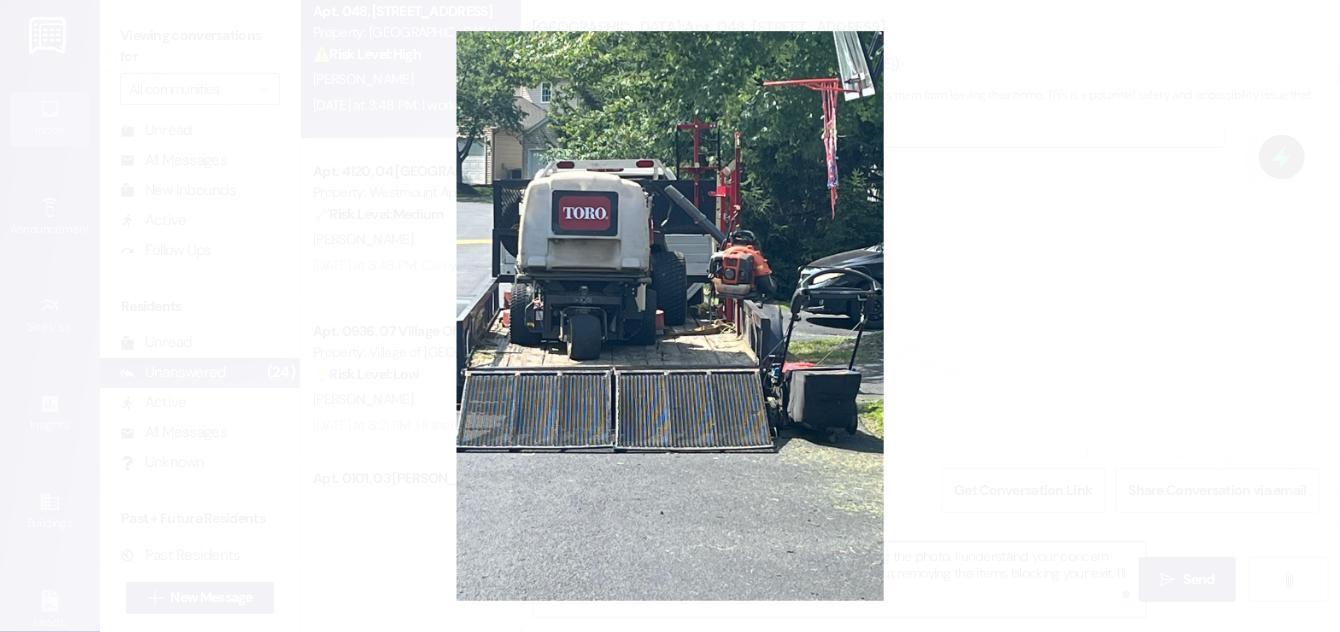 click at bounding box center (670, 316) 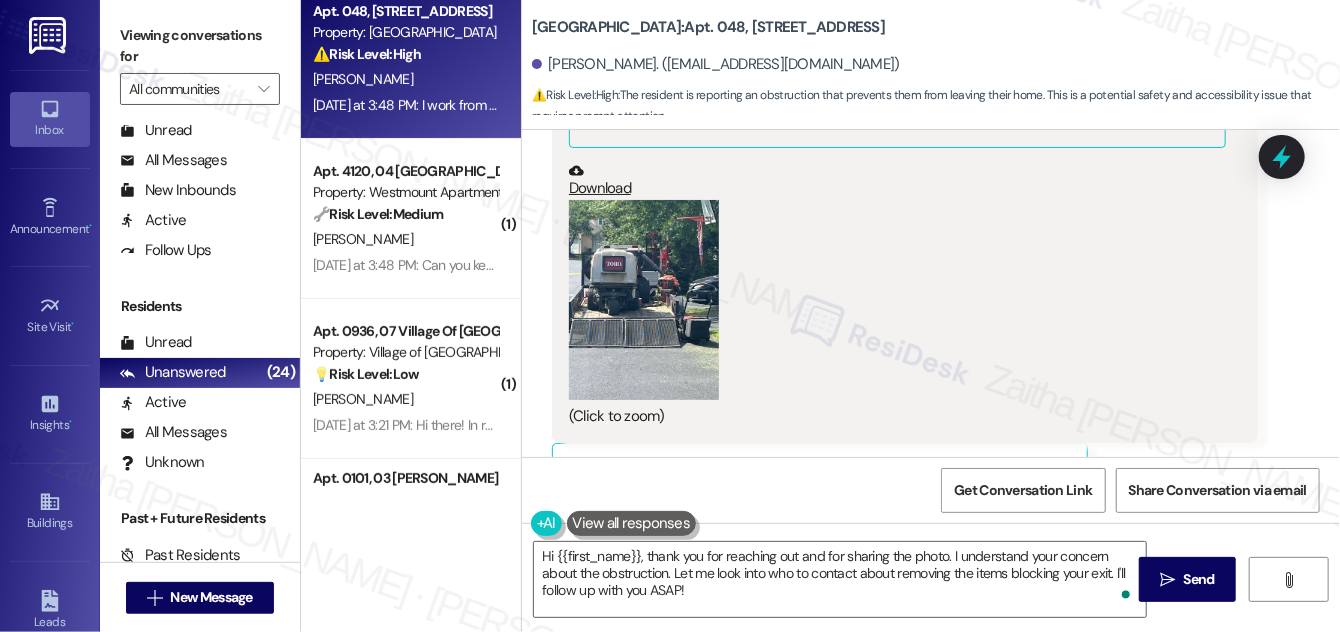 click on "Show suggestions" at bounding box center [941, 469] 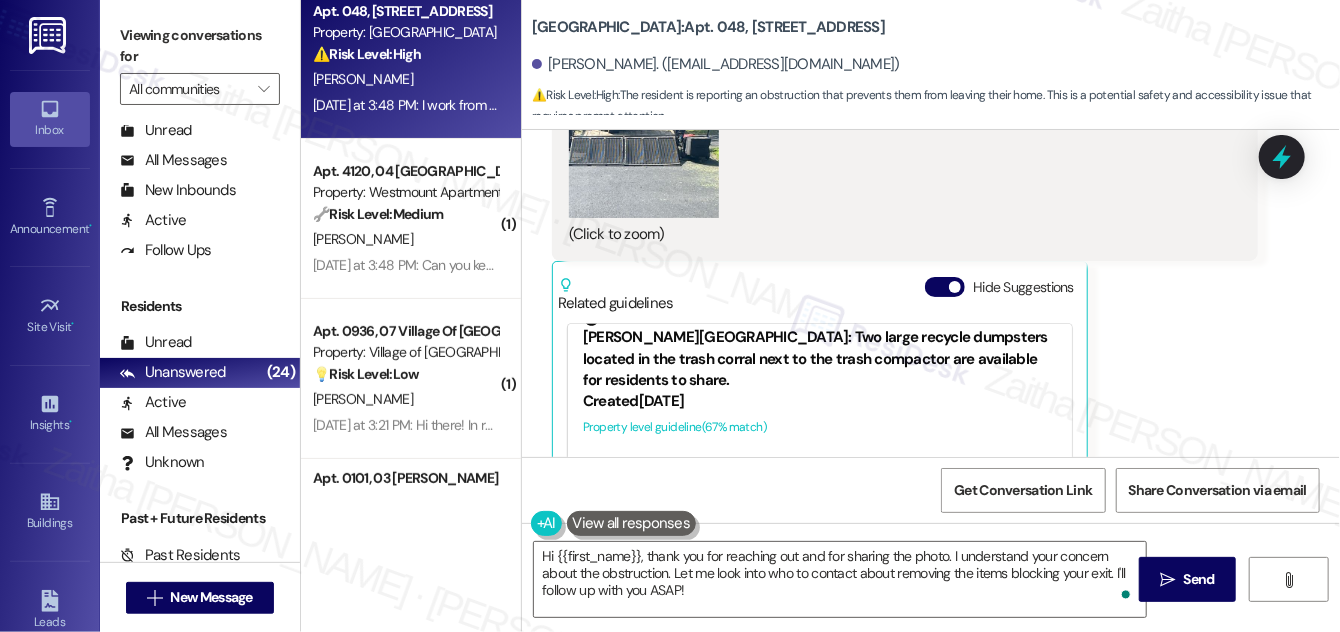 scroll, scrollTop: 0, scrollLeft: 0, axis: both 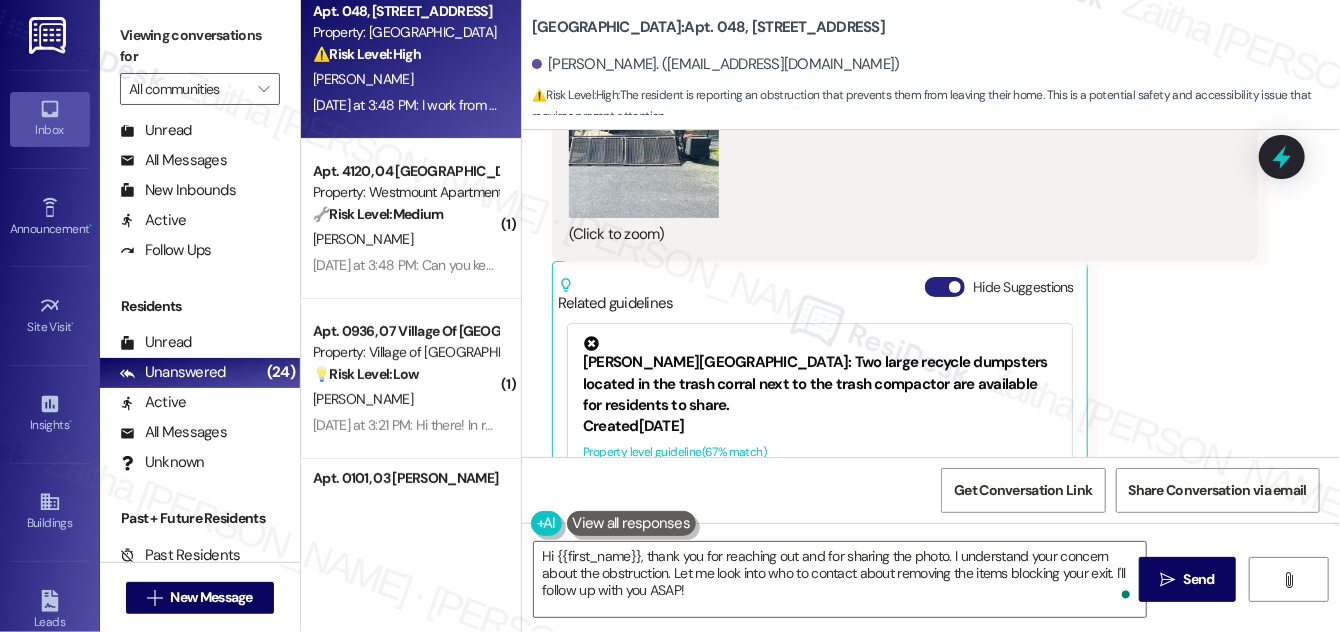 click on "Hide Suggestions" at bounding box center [945, 287] 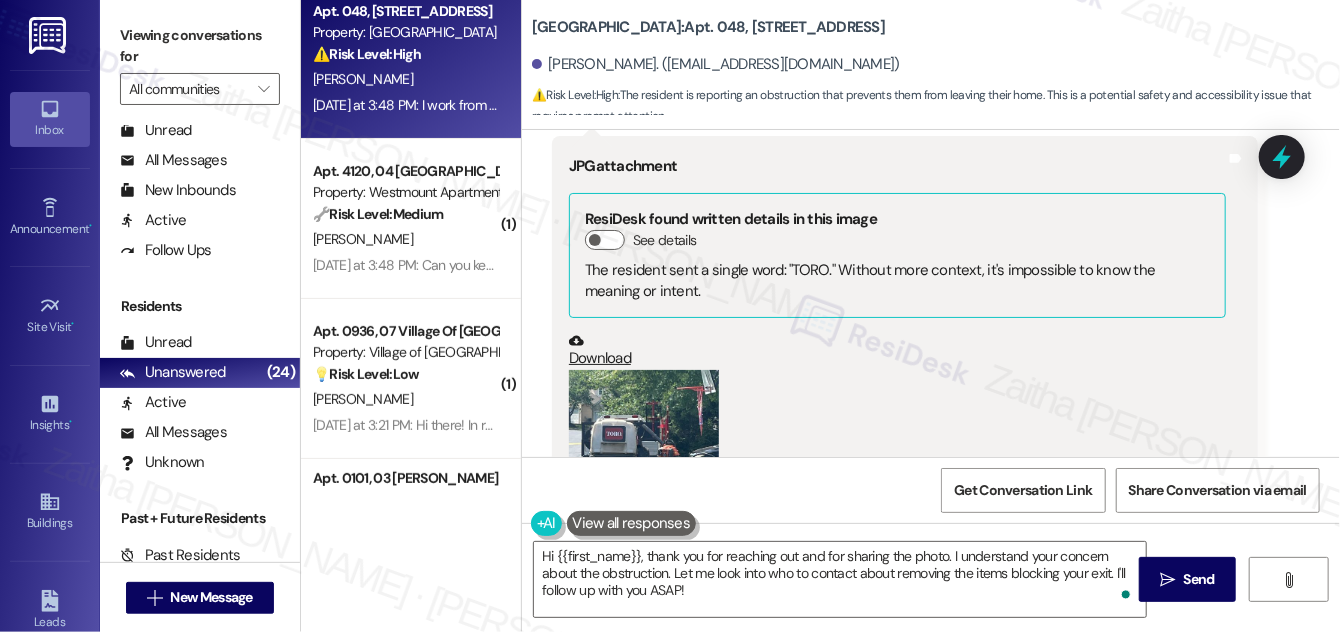 scroll, scrollTop: 33548, scrollLeft: 0, axis: vertical 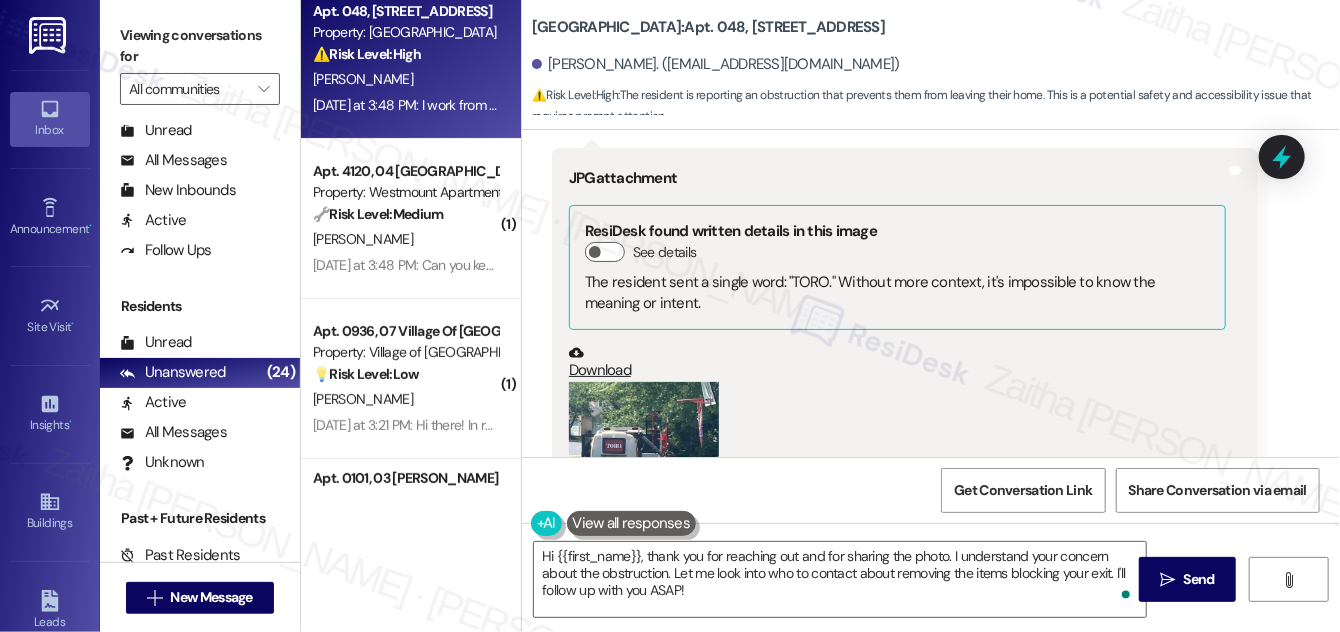 click at bounding box center (644, 482) 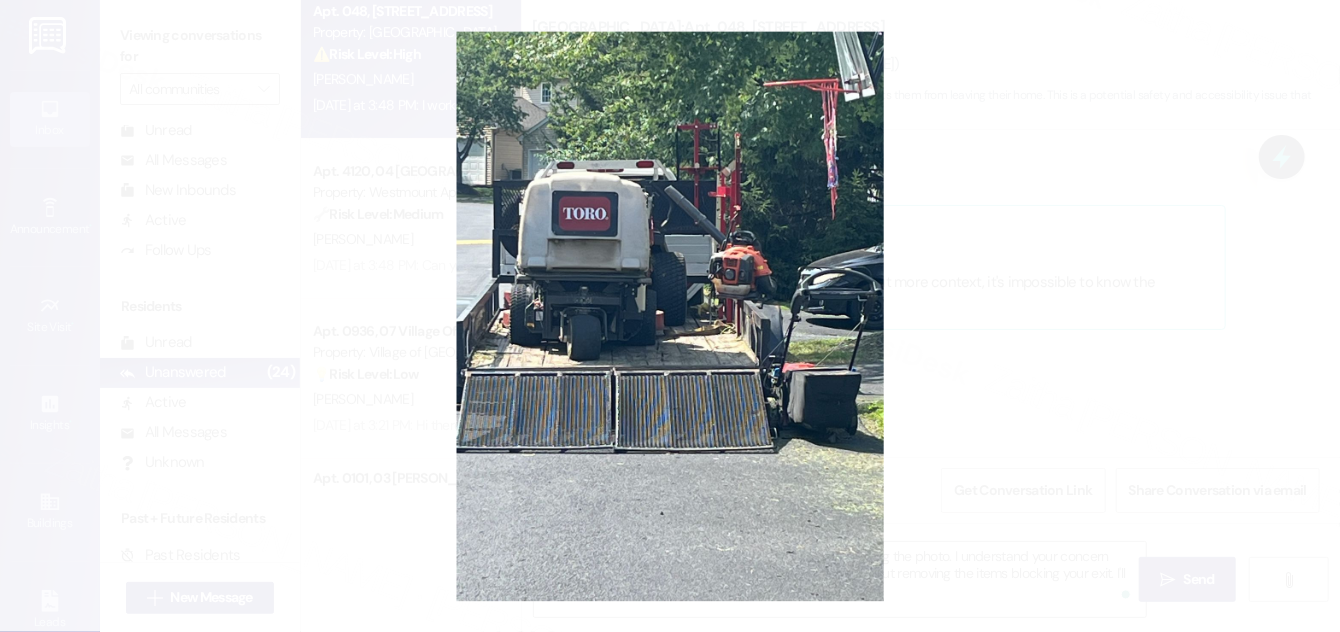 click at bounding box center [670, 316] 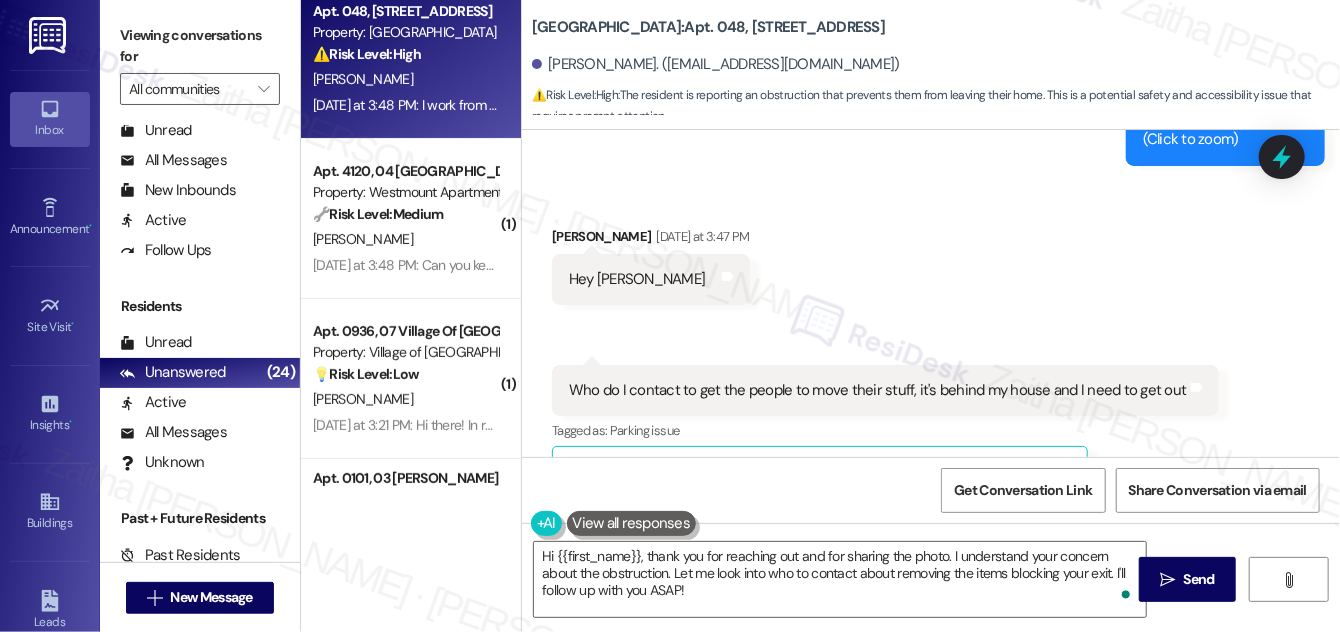 scroll, scrollTop: 33093, scrollLeft: 0, axis: vertical 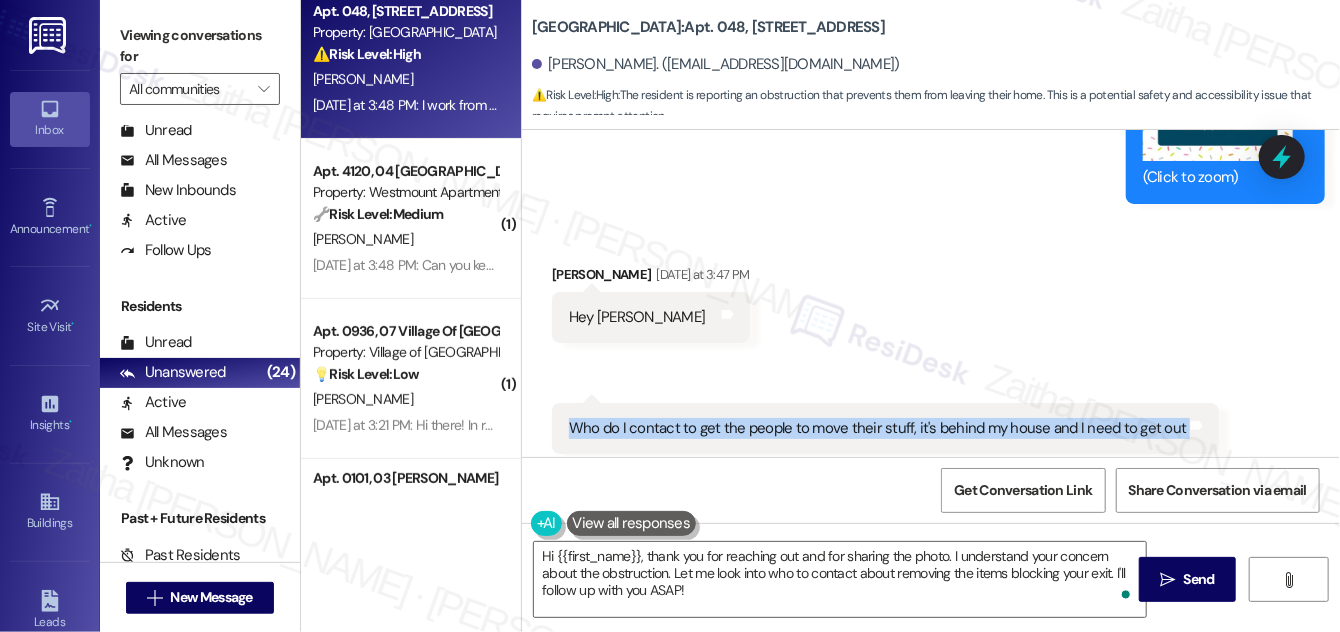 drag, startPoint x: 568, startPoint y: 317, endPoint x: 1176, endPoint y: 343, distance: 608.55566 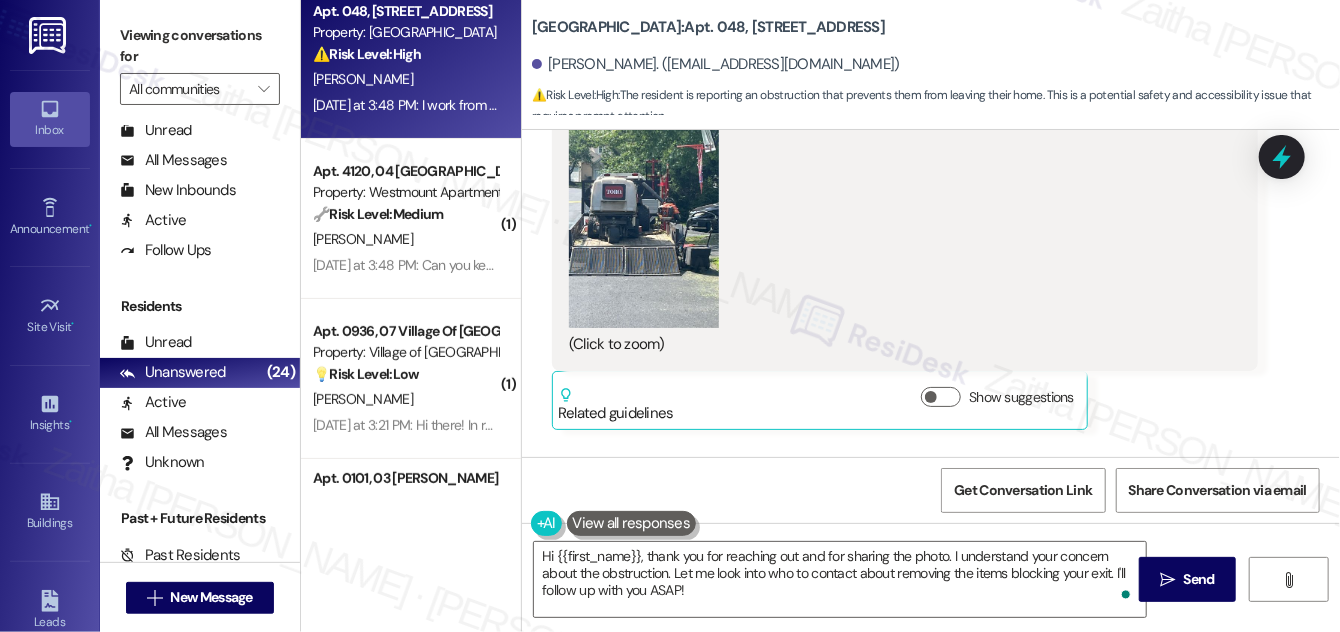 scroll, scrollTop: 33821, scrollLeft: 0, axis: vertical 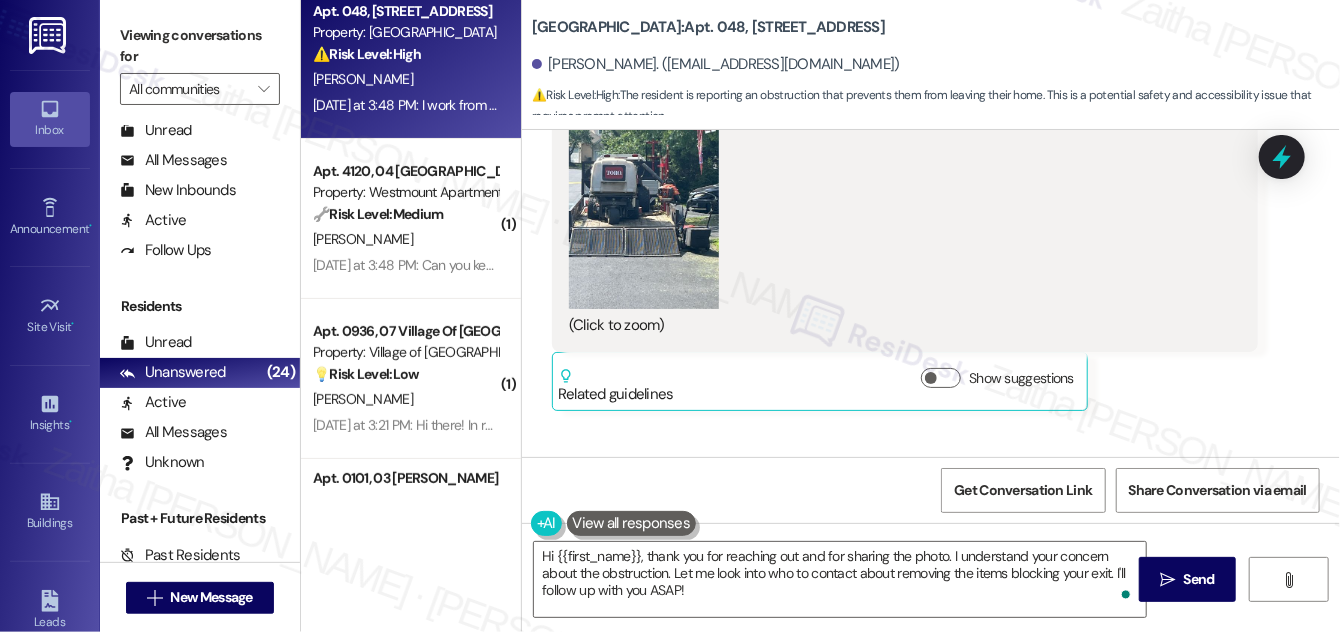 drag, startPoint x: 556, startPoint y: 381, endPoint x: 1095, endPoint y: 418, distance: 540.26843 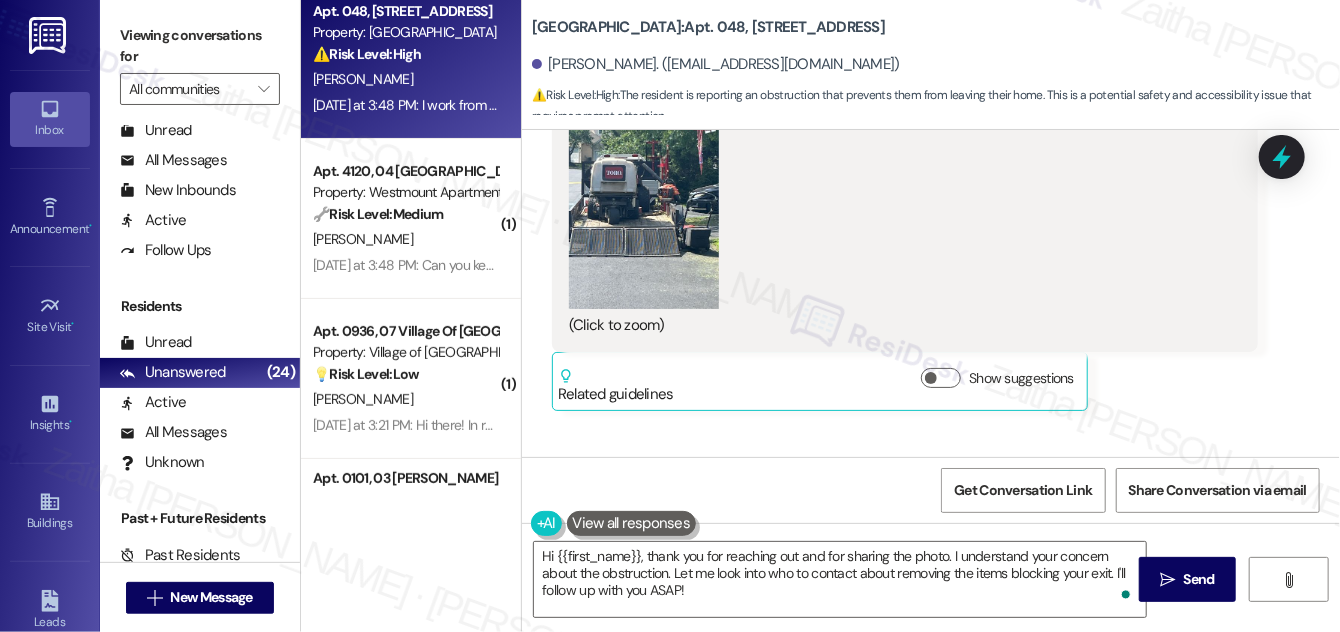 click on "Received via SMS 3:48 PM Genea Fountain Yesterday at 3:48 PM I work from home and I've noticed this is a normal thing, and it prevents me from leaving  Tags and notes Tagged as:   Noise Click to highlight conversations about Noise" at bounding box center [853, 511] 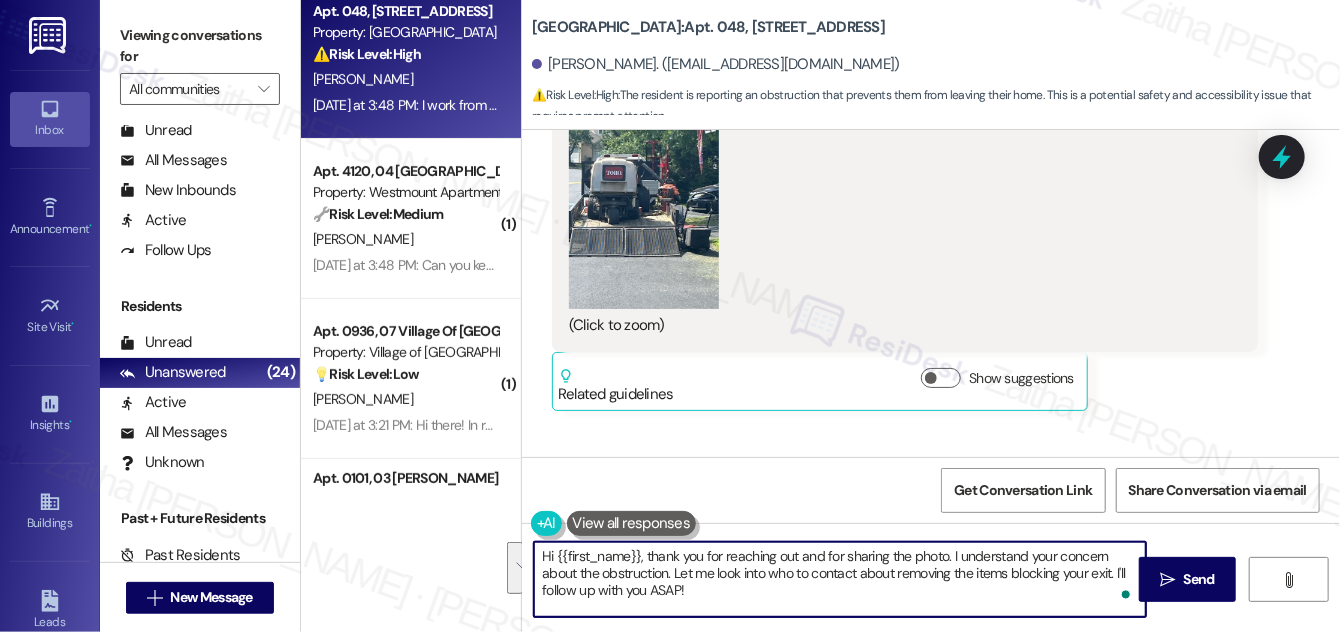 drag, startPoint x: 645, startPoint y: 552, endPoint x: 716, endPoint y: 603, distance: 87.41853 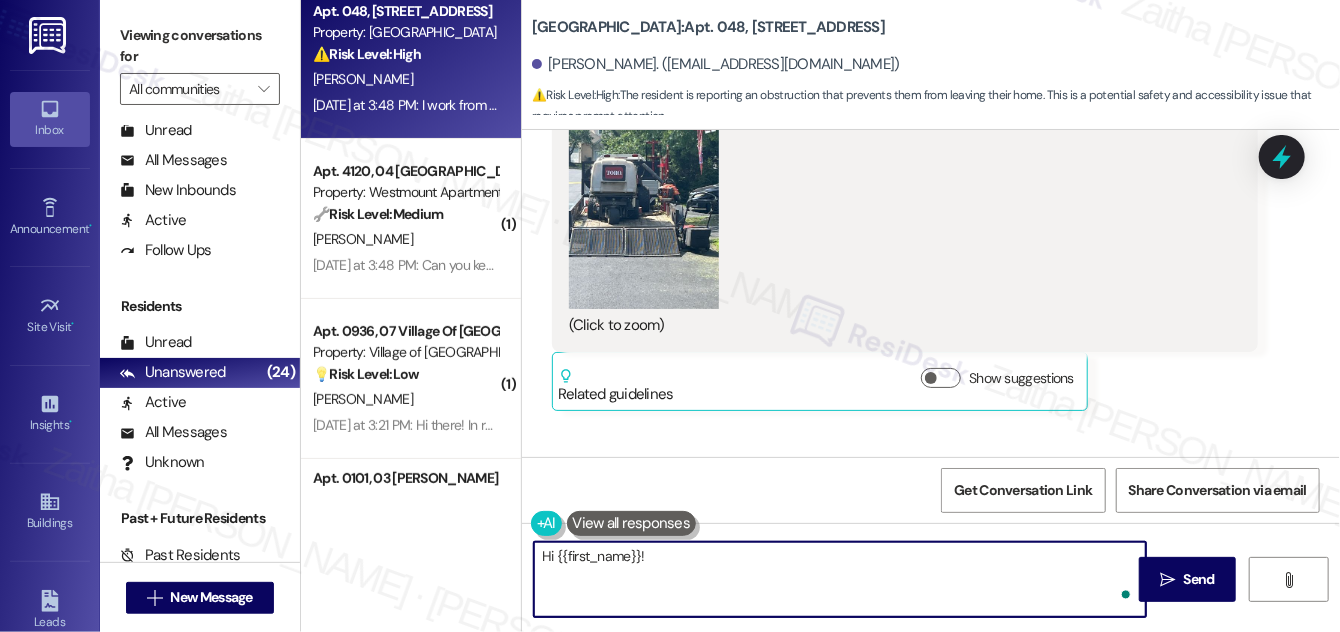 paste on "Thanks for sending the photo and sharing what’s been happening." 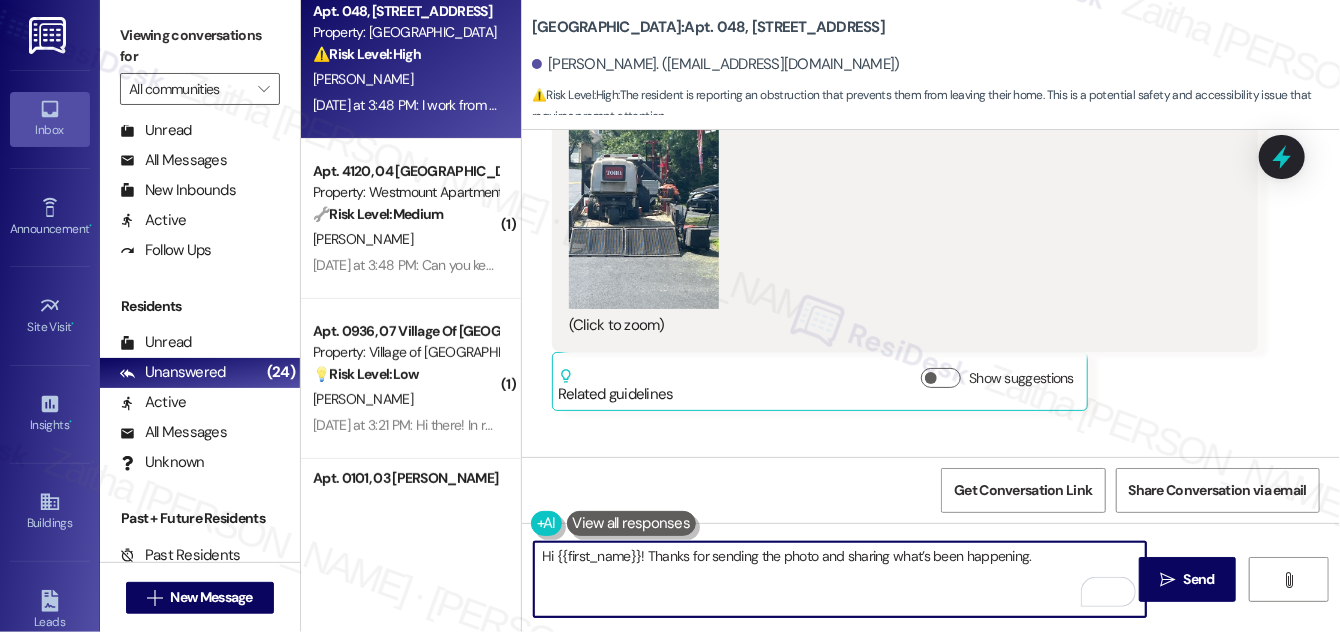 paste on "I’m sorry to hear this has been affecting your ability to leave, especially during work hours. I’ll pass this along to the team so they’re aware and can look into it. Please continue to let us know if it keeps happening.
Ask ChatGPT" 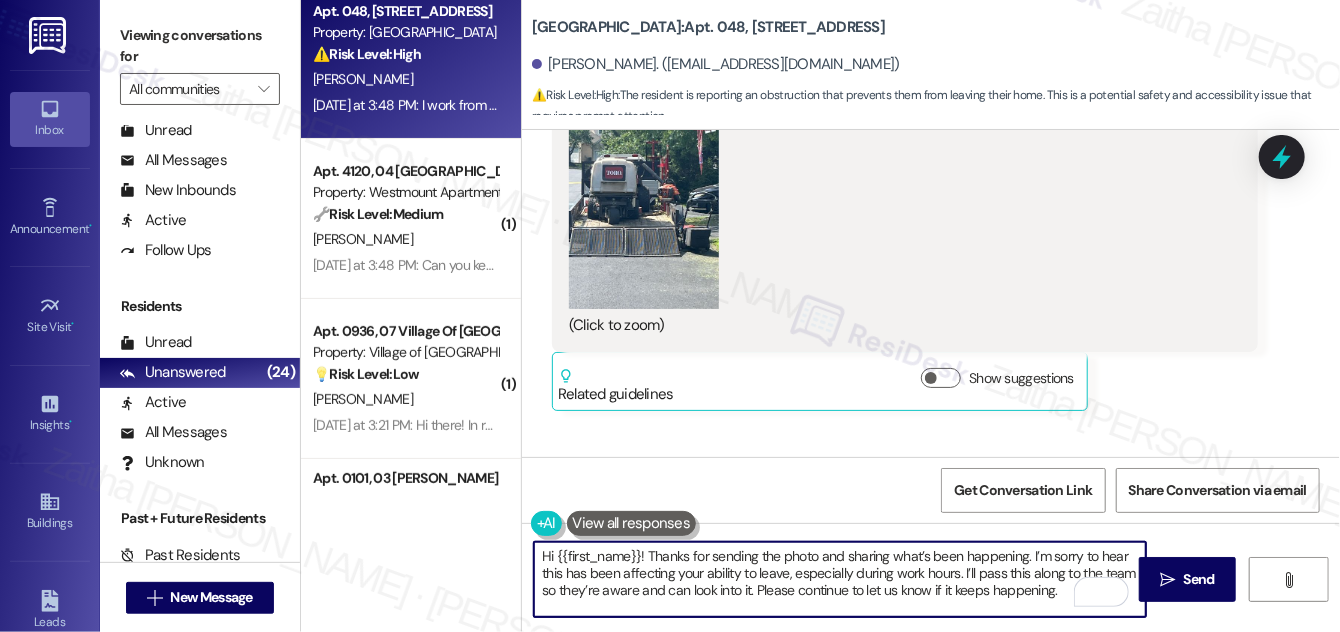 scroll, scrollTop: 170, scrollLeft: 0, axis: vertical 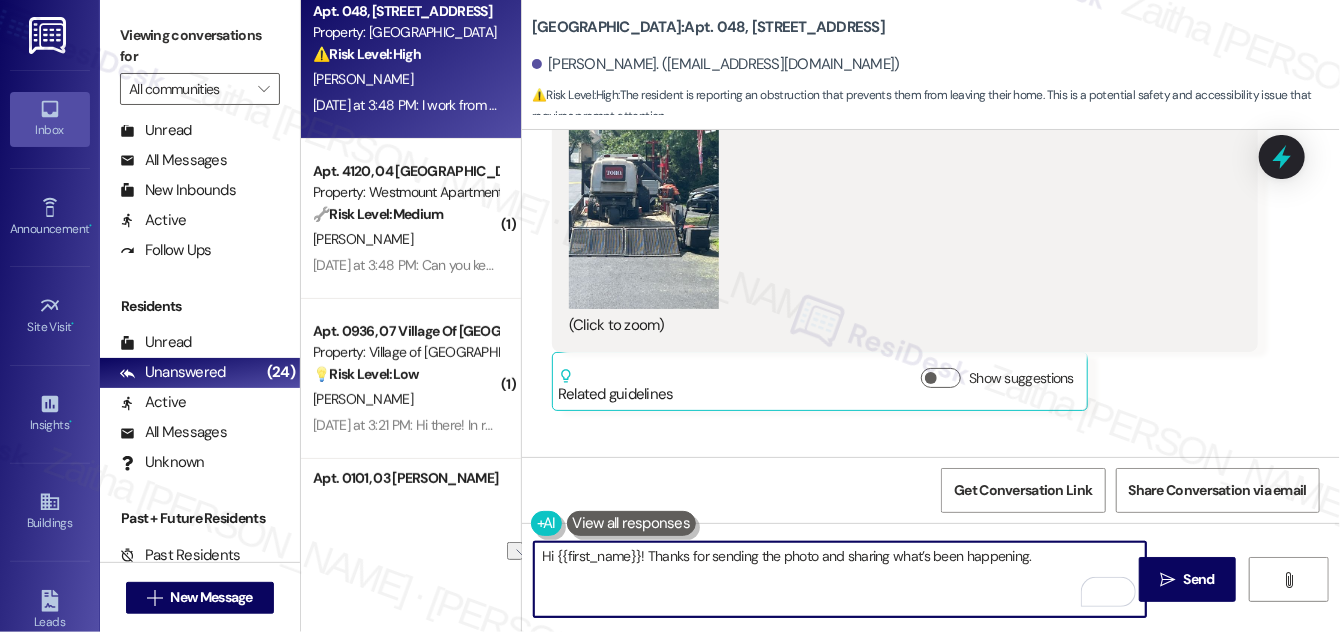 drag, startPoint x: 646, startPoint y: 553, endPoint x: 1050, endPoint y: 552, distance: 404.00125 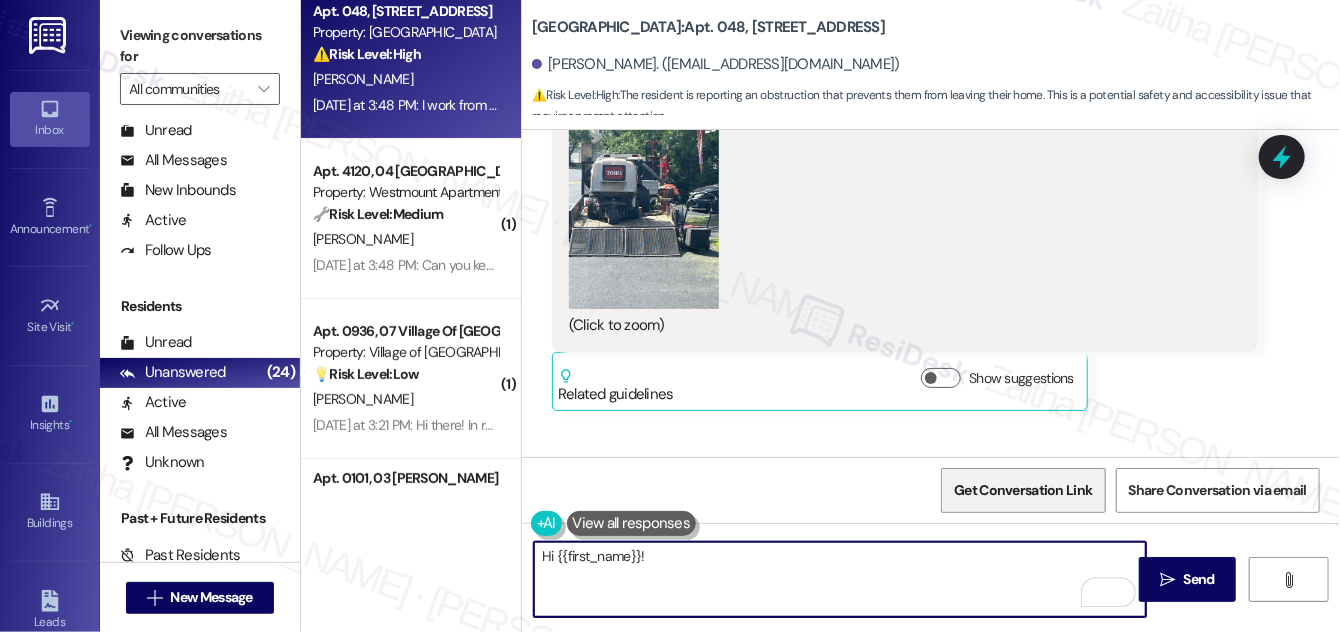 paste on "Thanks for sending the photo and sharing the issue. I’m sorry to hear this has been affecting your ability to leave, especially during work hours. I’ll pass this along to the team so they’re aware and can look into it. Please continue to let us know if it keeps happening." 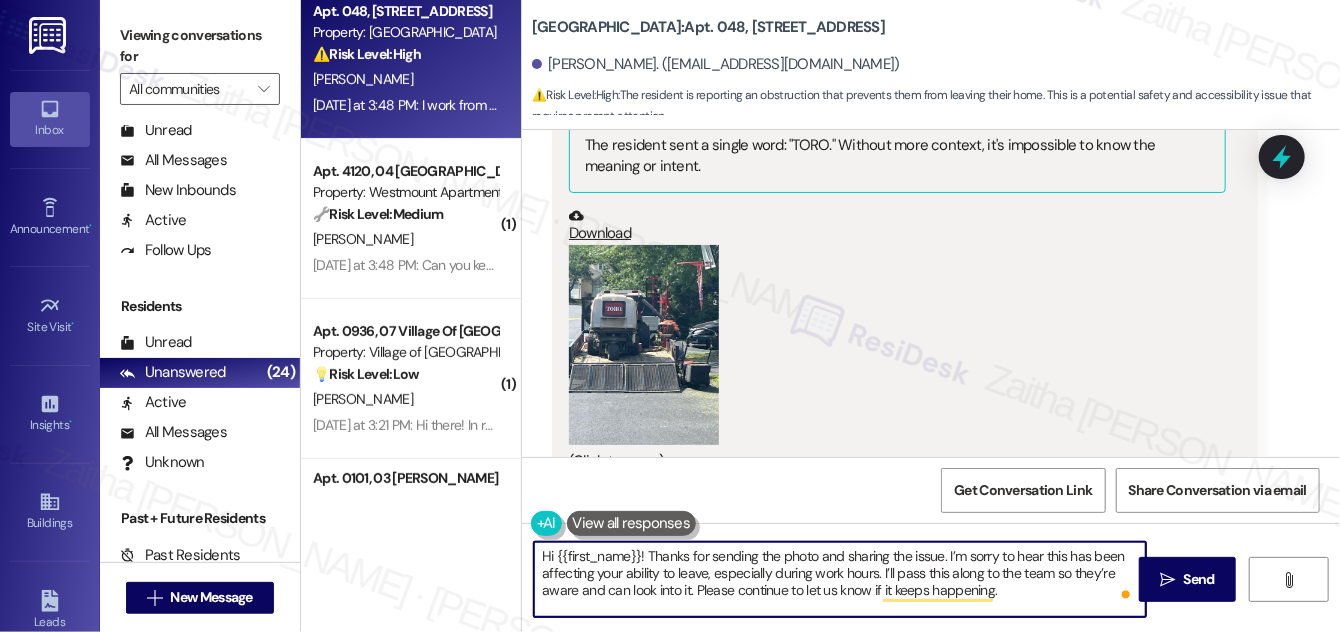 scroll, scrollTop: 33730, scrollLeft: 0, axis: vertical 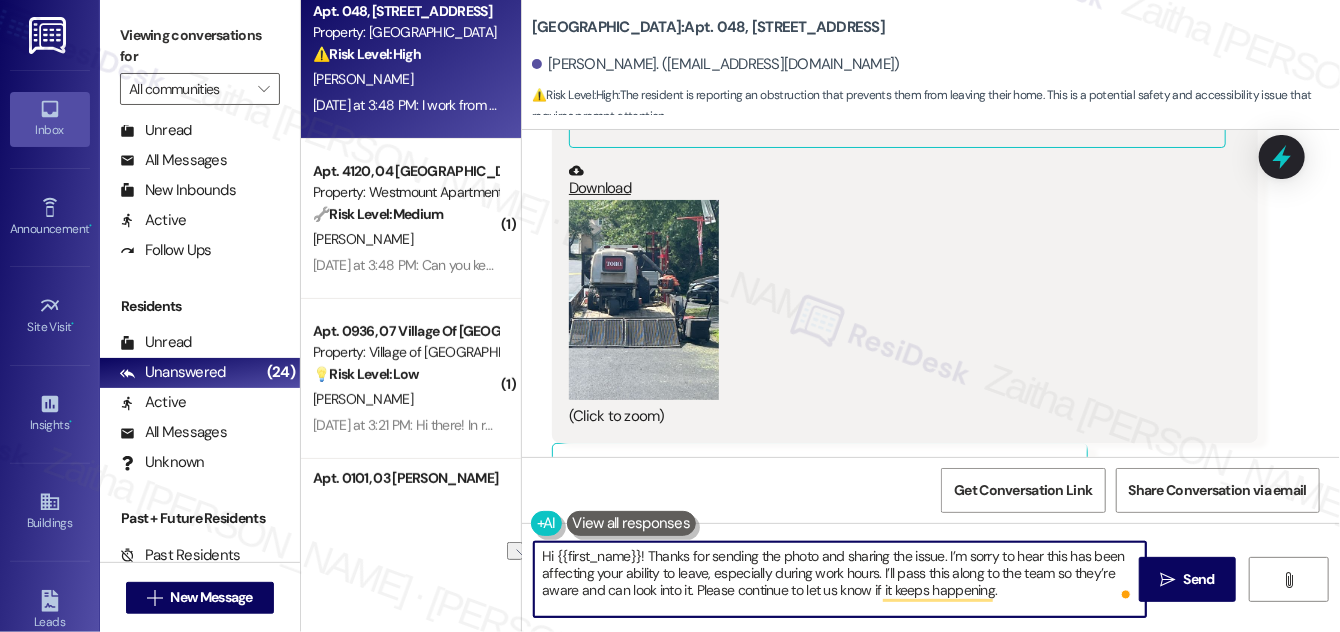 drag, startPoint x: 706, startPoint y: 575, endPoint x: 876, endPoint y: 567, distance: 170.18813 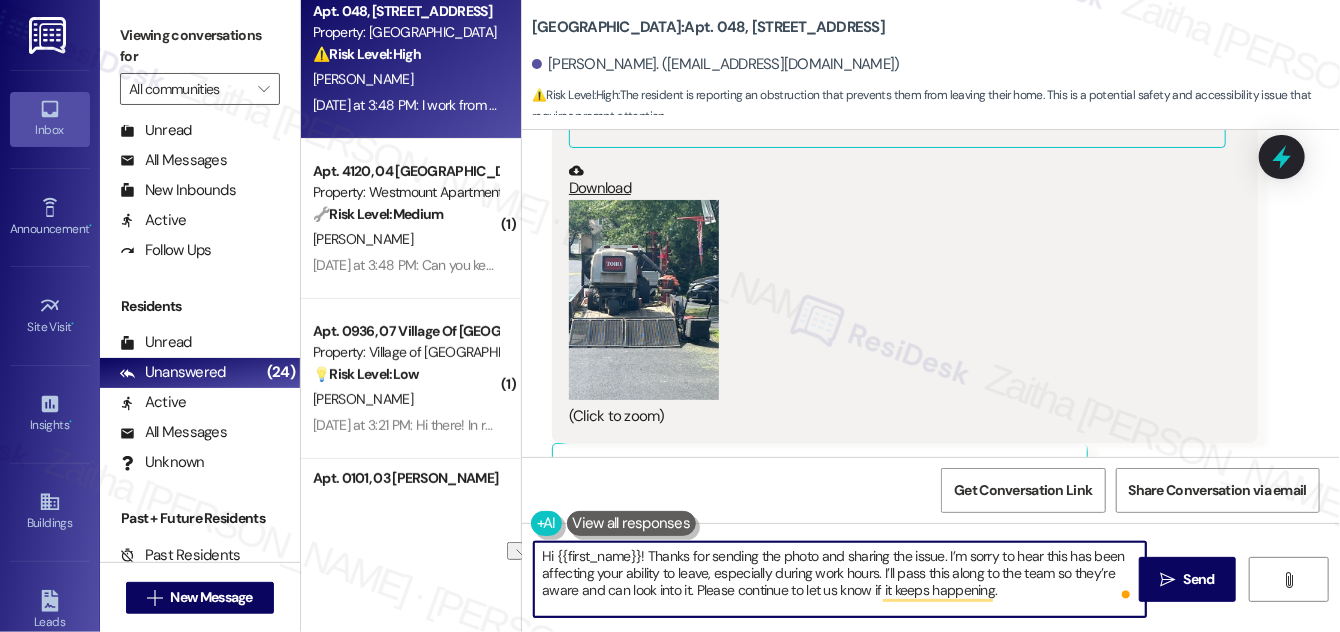 click on "Hi {{first_name}}! Thanks for sending the photo and sharing the issue. I’m sorry to hear this has been affecting your ability to leave, especially during work hours. I’ll pass this along to the team so they’re aware and can look into it. Please continue to let us know if it keeps happening." at bounding box center (840, 579) 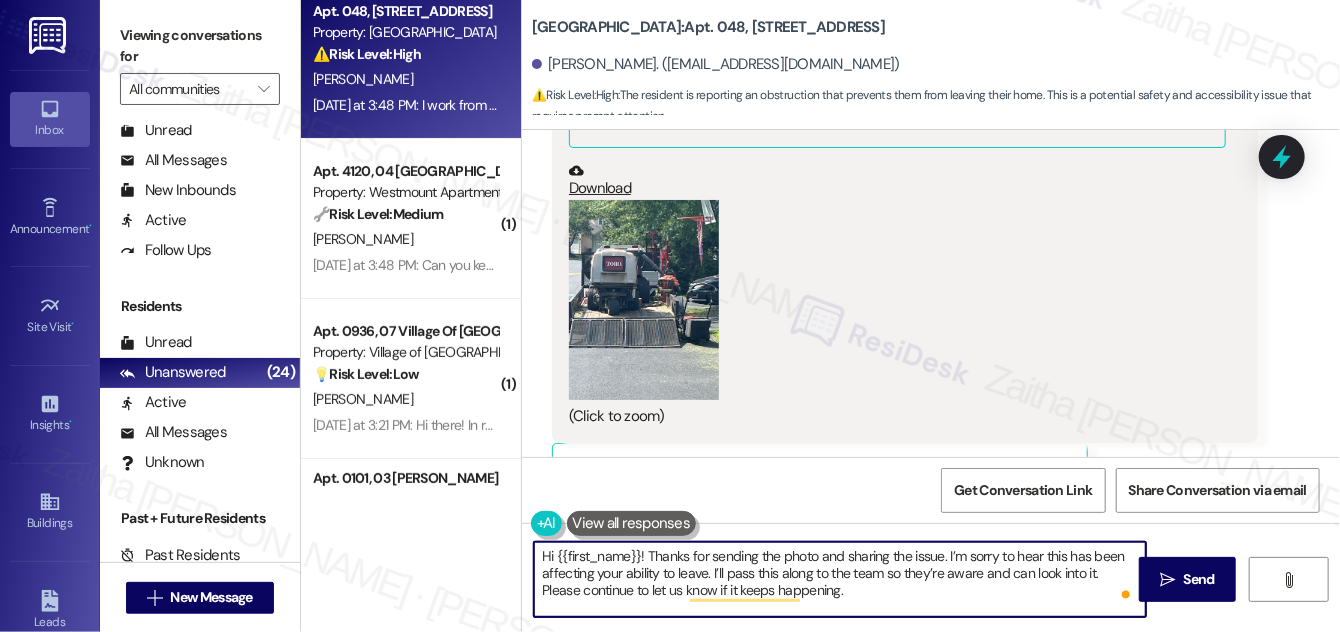 type on "Hi {{first_name}}! Thanks for sending the photo and sharing the issue. I’m sorry to hear this has been affecting your ability to leave. I’ll pass this along to the team so they’re aware and can look into it. Please continue to let us know if it keeps happening." 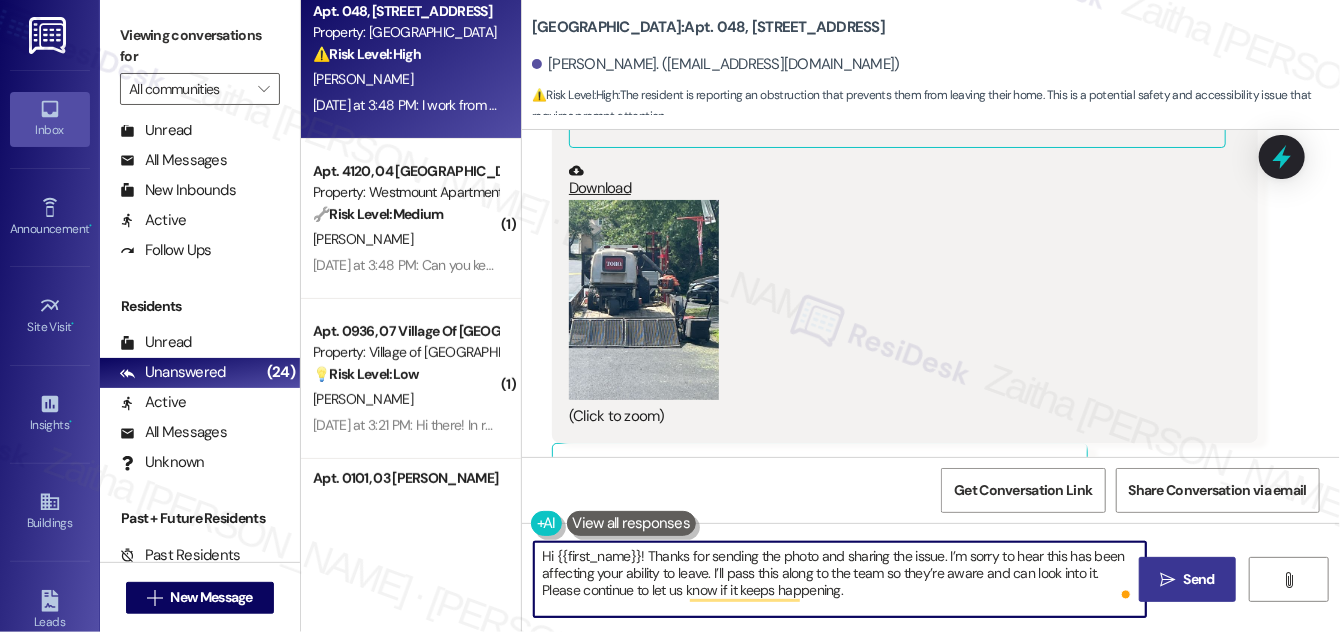 click on "Send" at bounding box center (1199, 579) 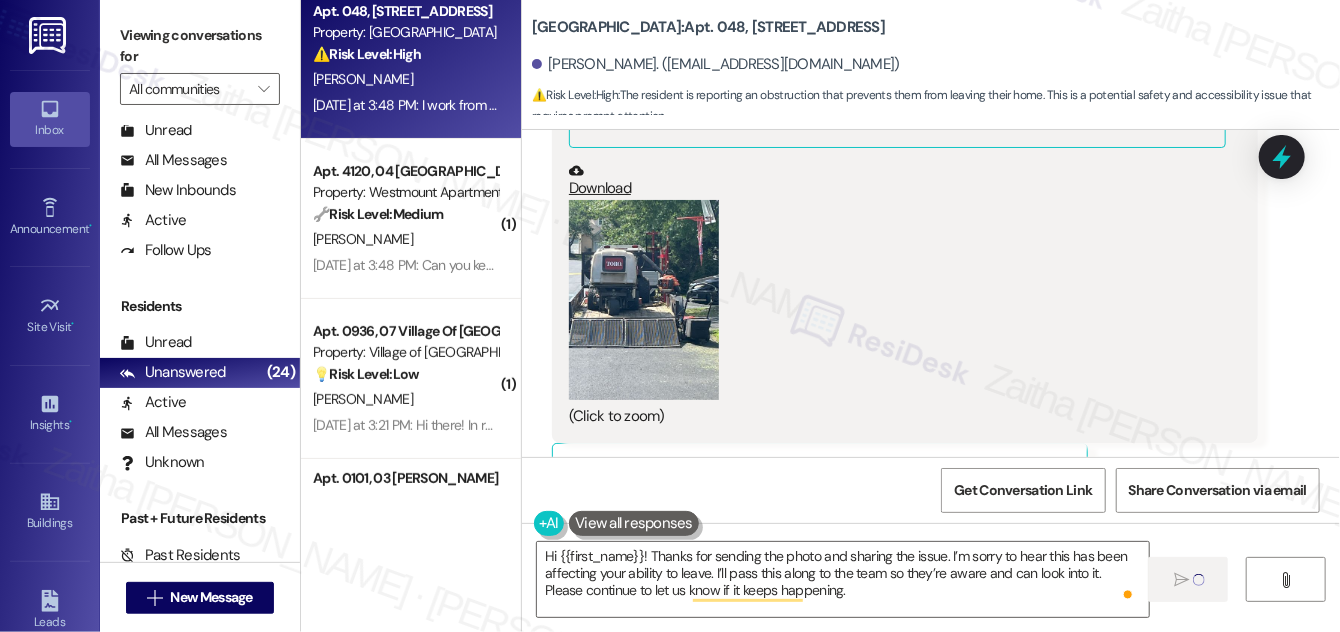 type 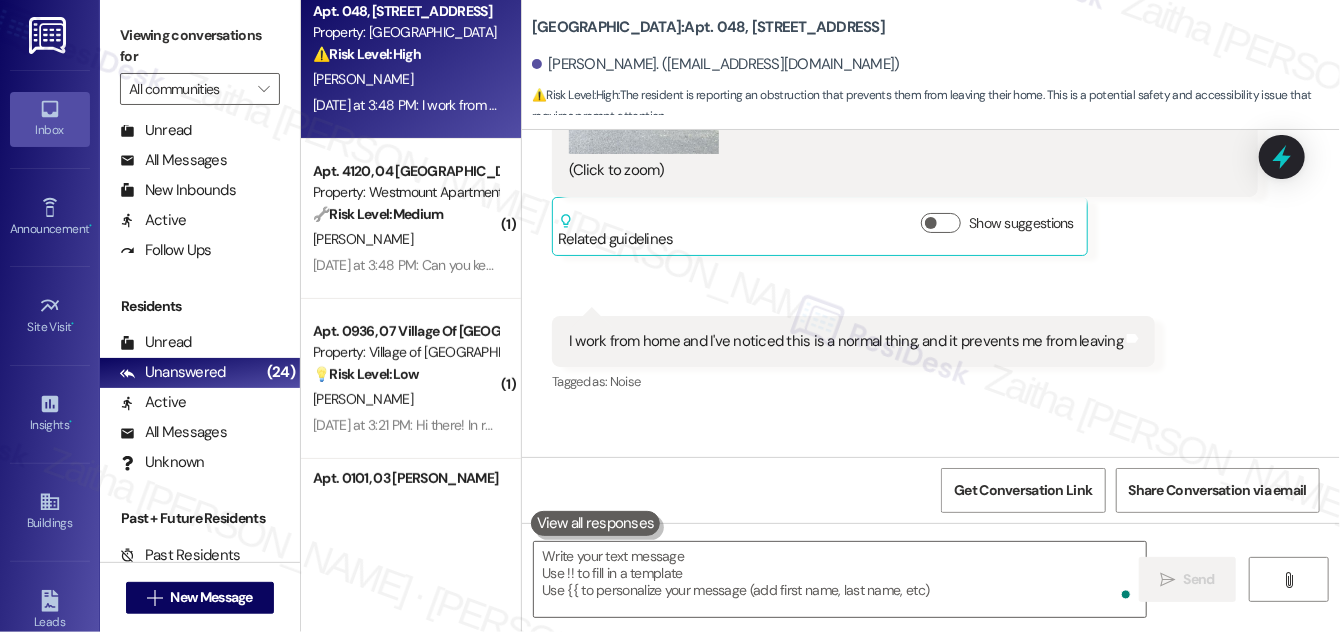 scroll, scrollTop: 34002, scrollLeft: 0, axis: vertical 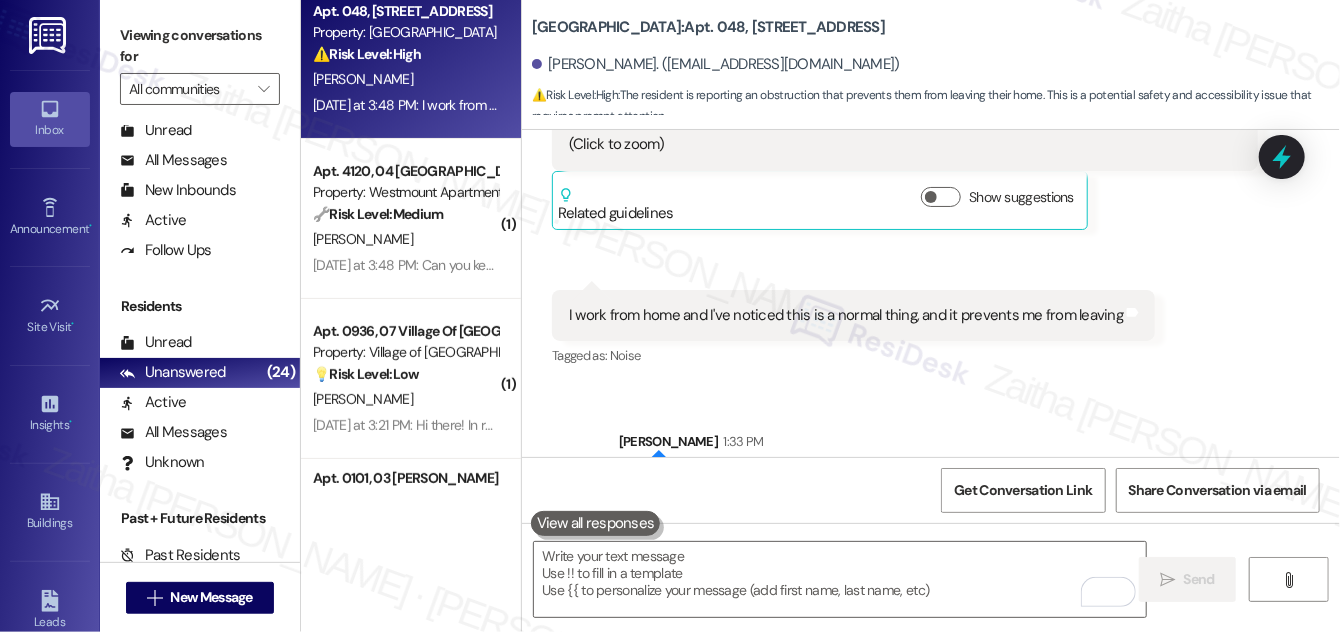 click 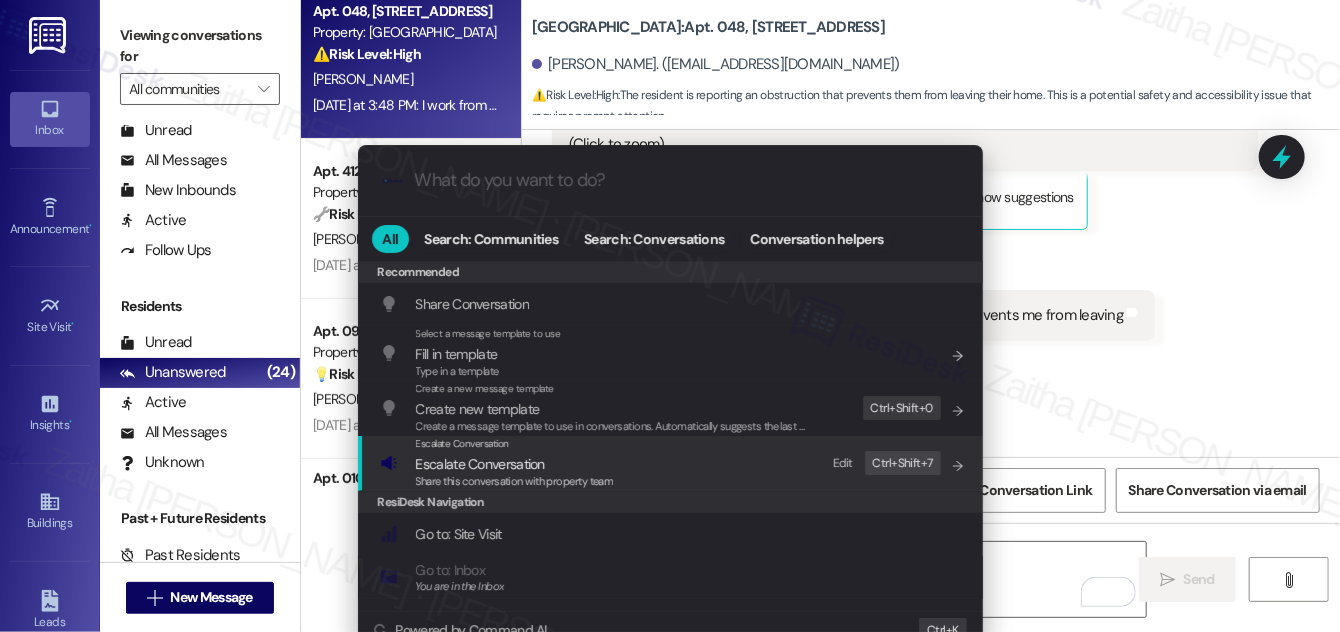 click on "Escalate Conversation" at bounding box center (480, 464) 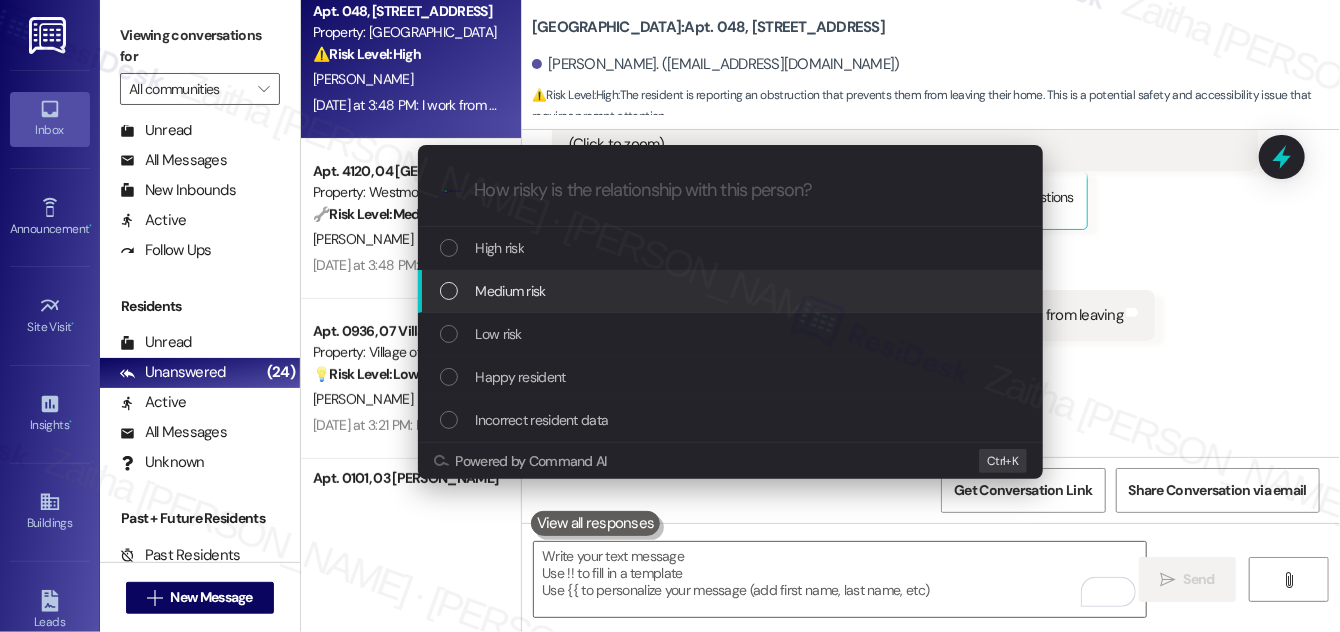 click on "Medium risk" at bounding box center (732, 291) 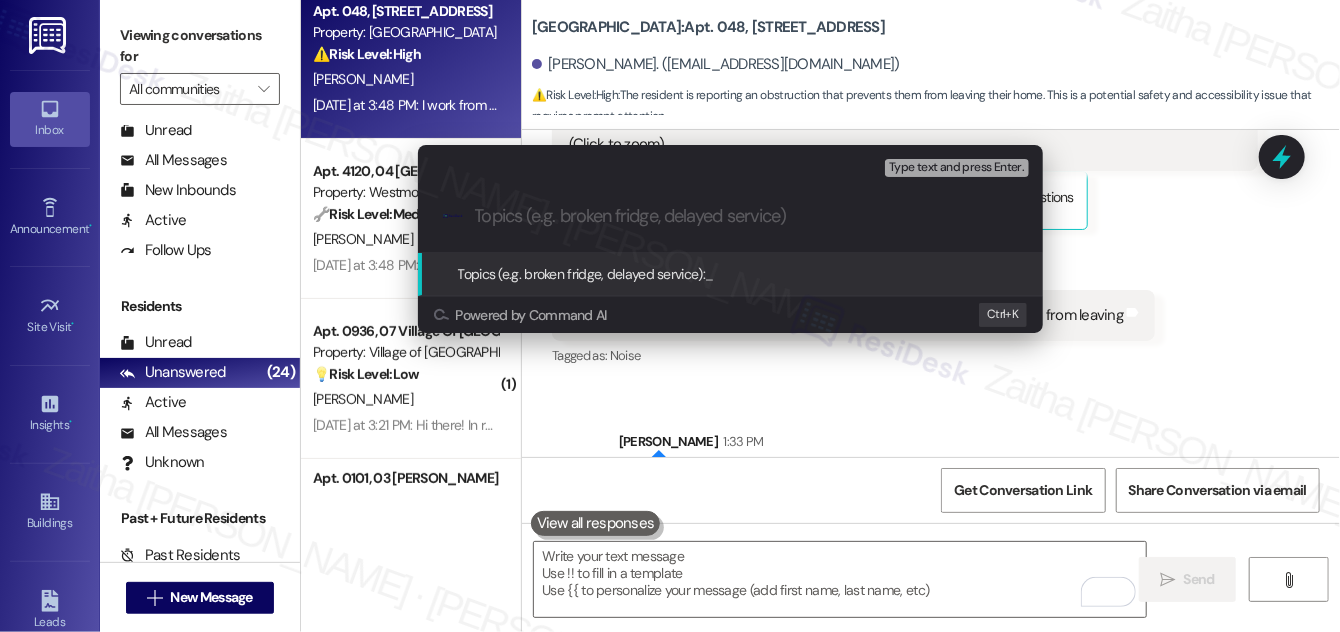 paste on "Recurring Obstruction Behind Unit" 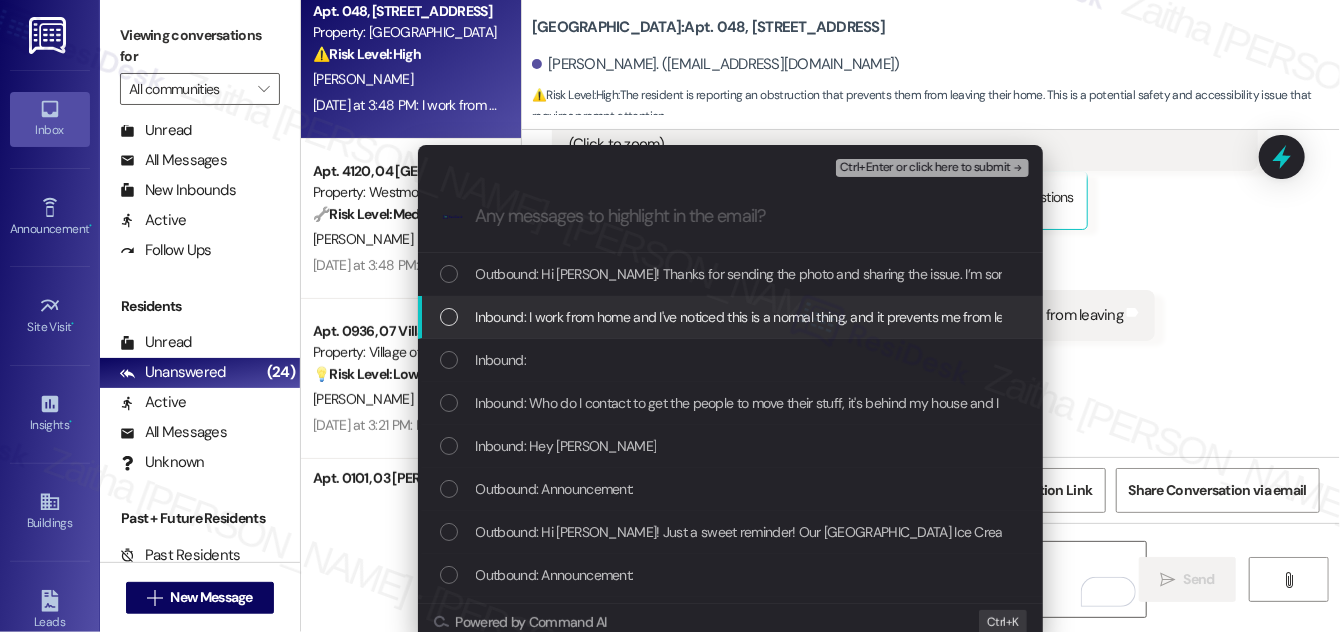 drag, startPoint x: 445, startPoint y: 317, endPoint x: 450, endPoint y: 351, distance: 34.36568 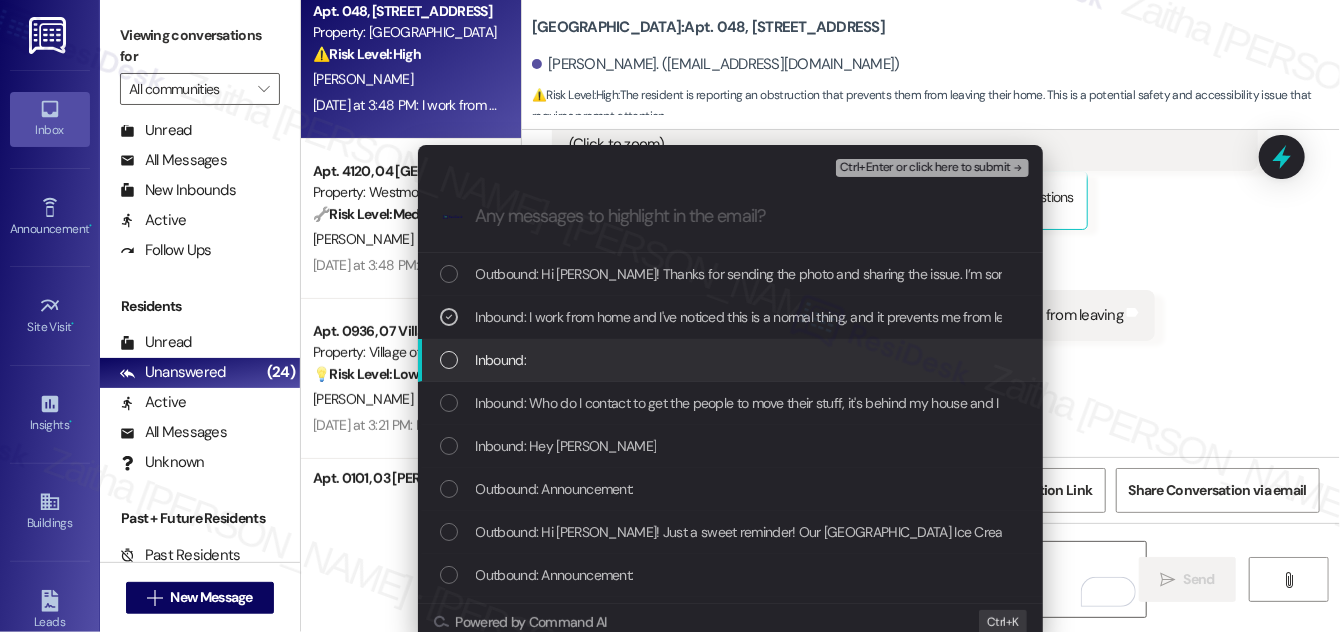 click at bounding box center [449, 360] 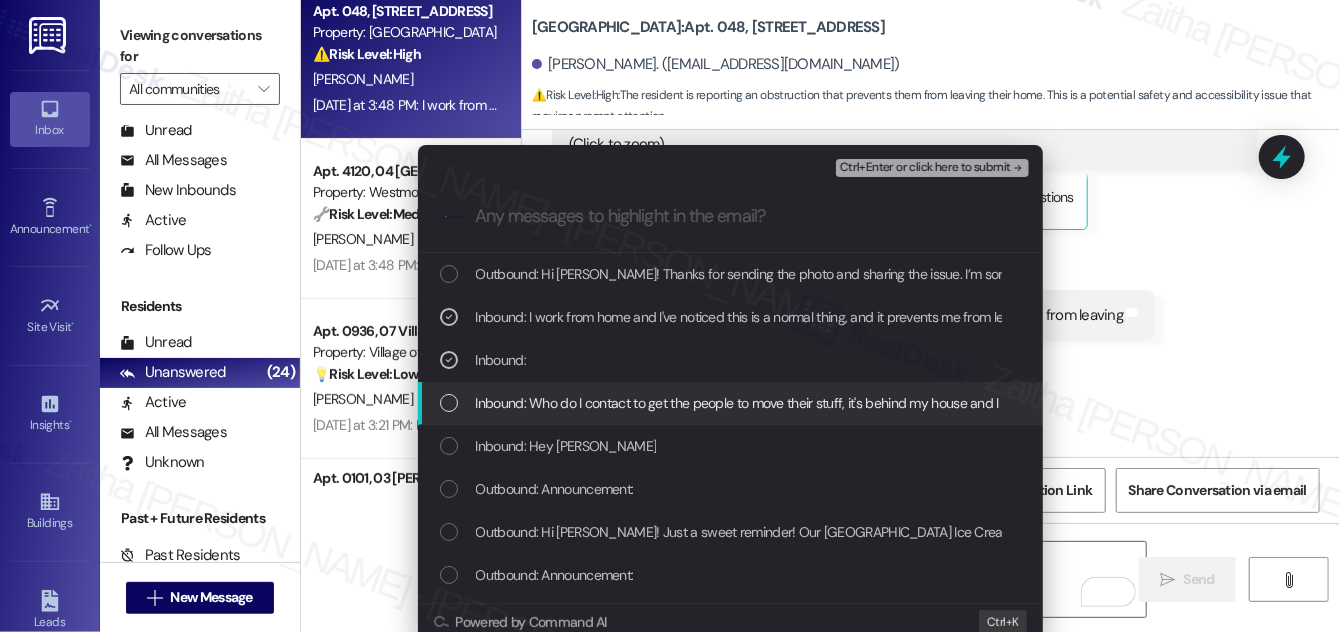 click at bounding box center (449, 403) 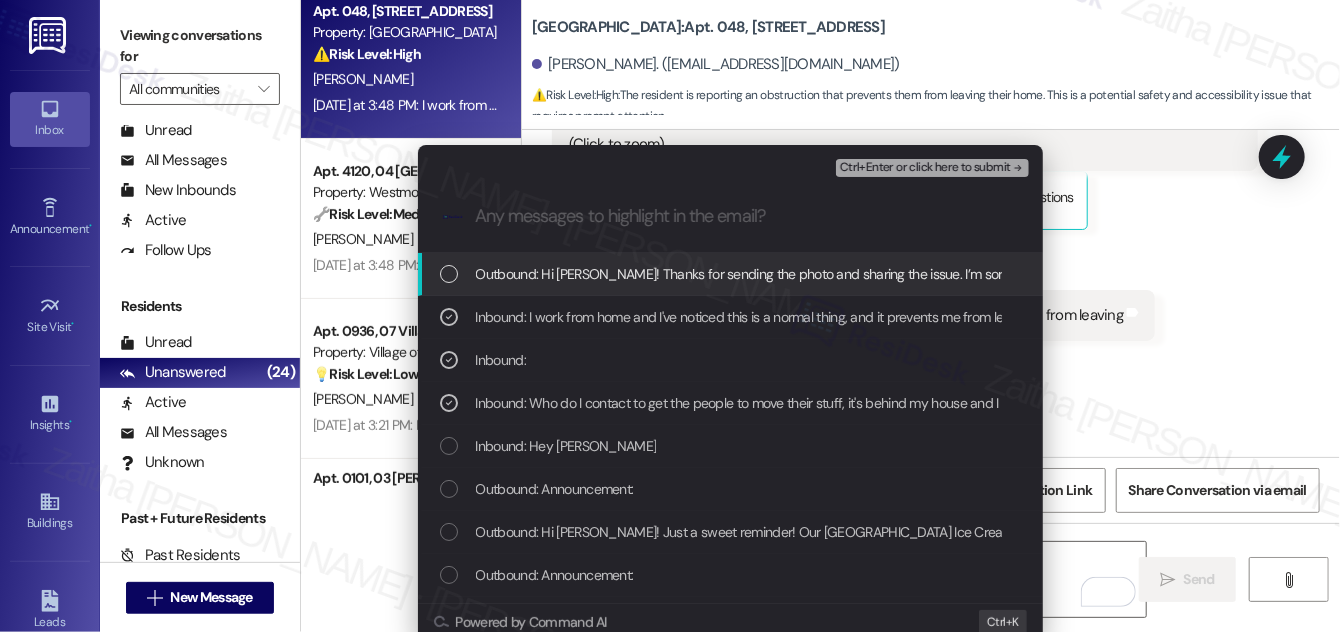 click on "Ctrl+Enter or click here to submit" at bounding box center (925, 168) 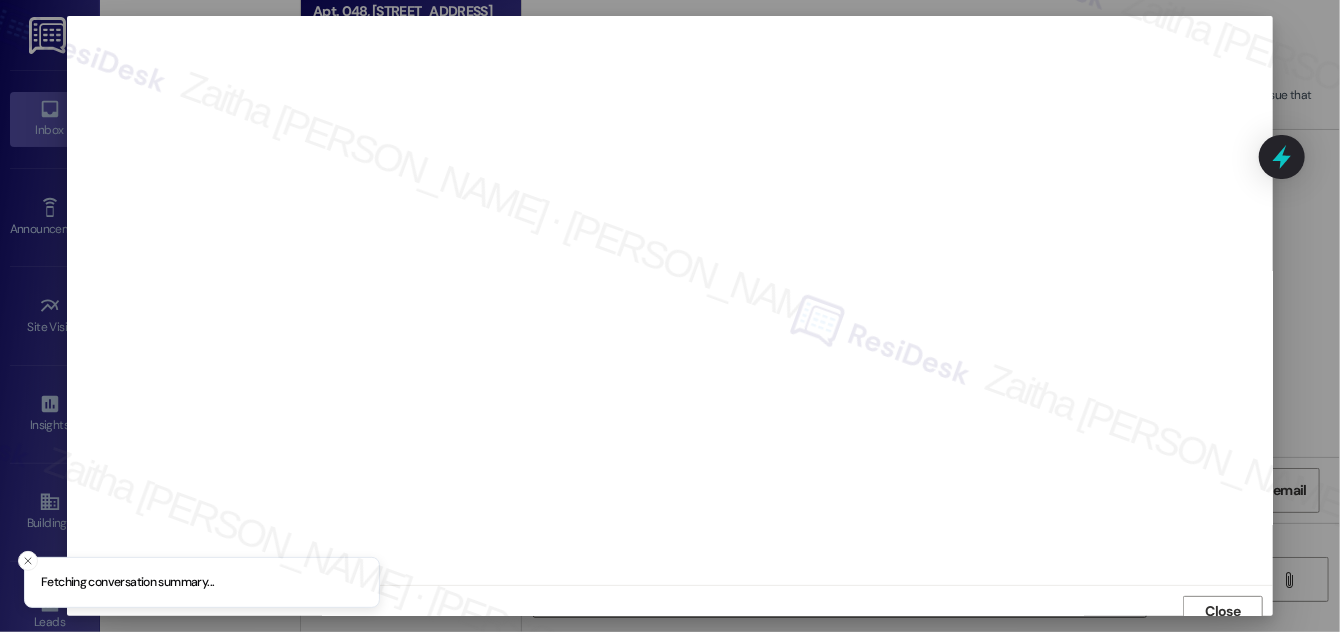 scroll, scrollTop: 11, scrollLeft: 0, axis: vertical 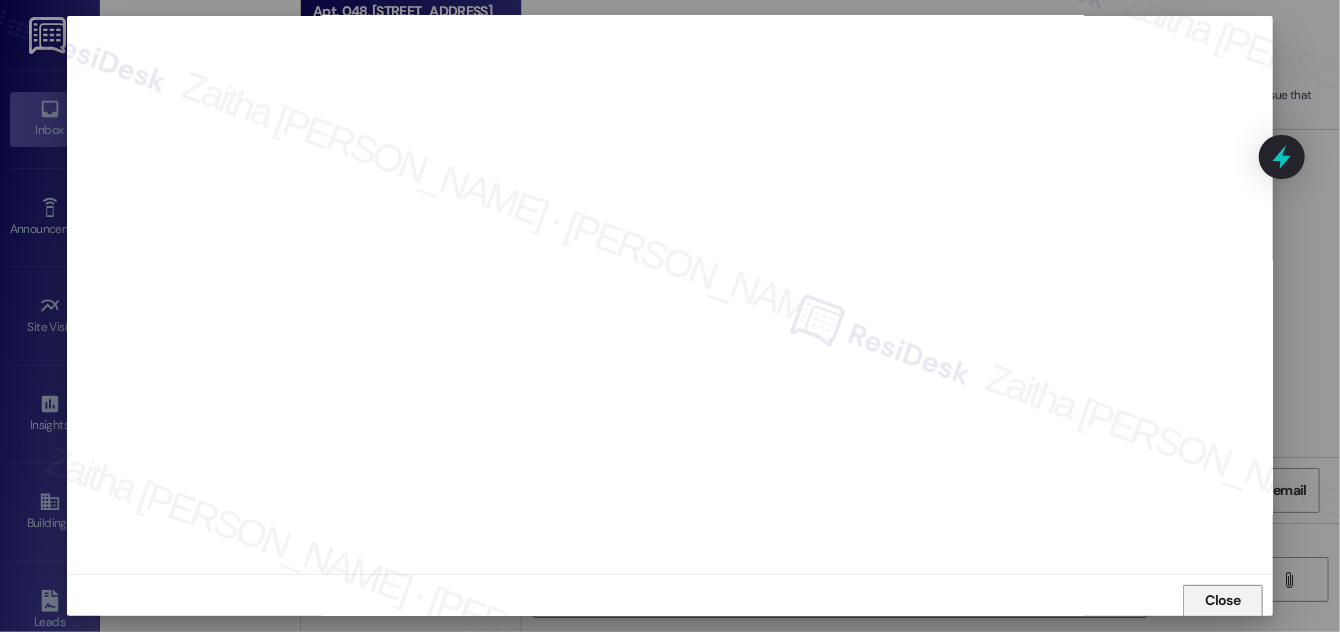 click on "Close" at bounding box center [1223, 600] 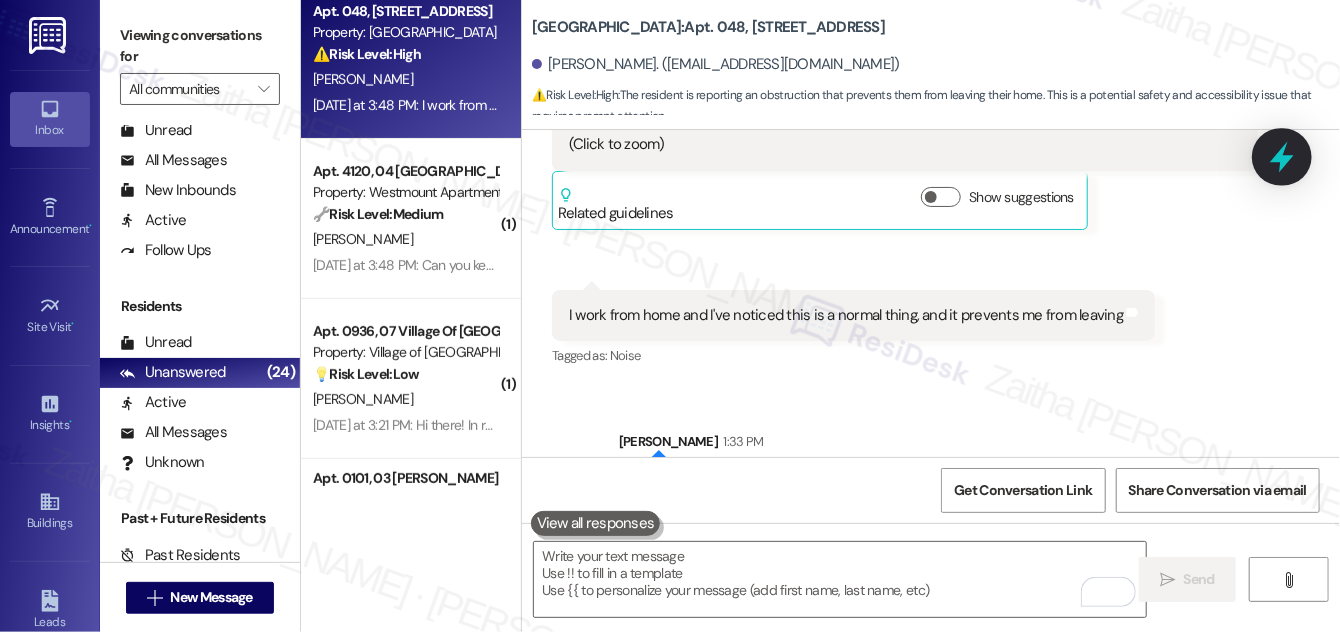 click 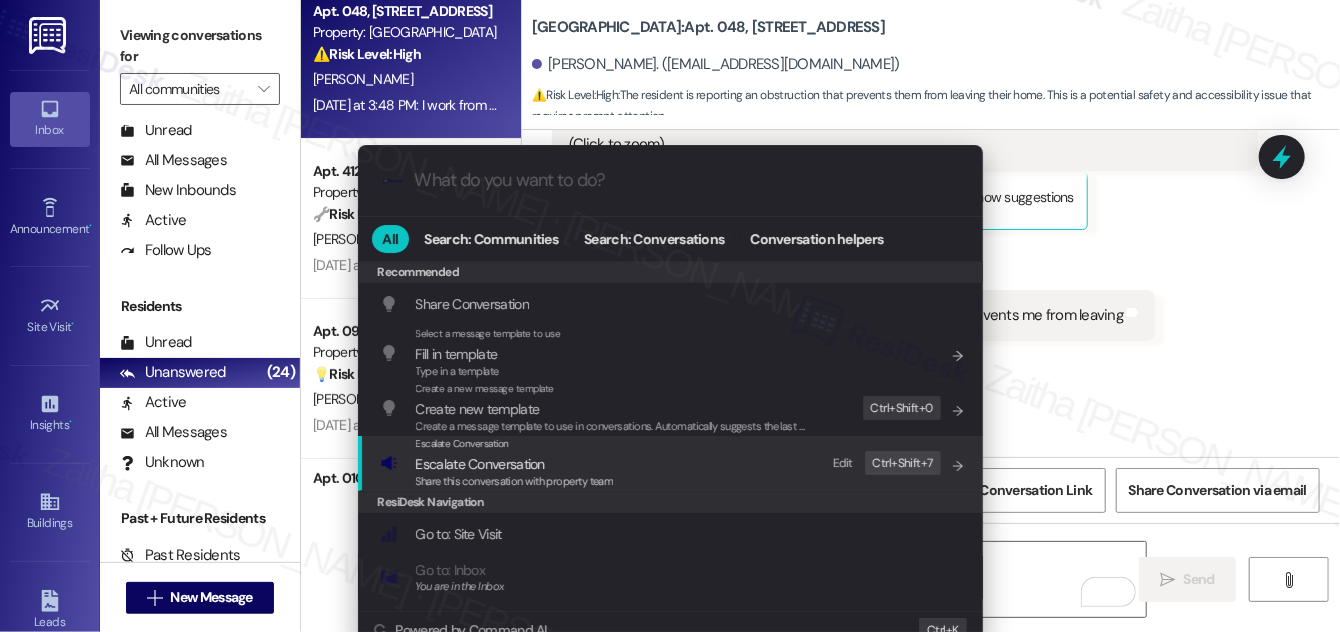 click on "Escalate Conversation" at bounding box center [480, 464] 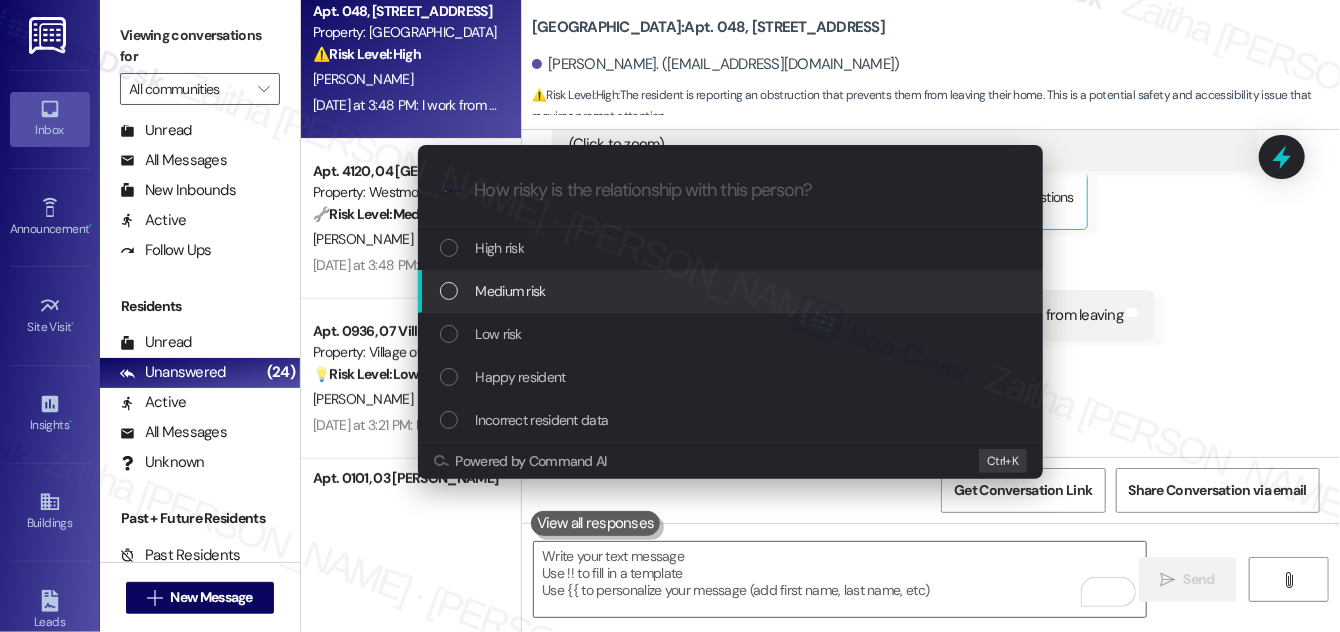click on "Medium risk" at bounding box center (511, 291) 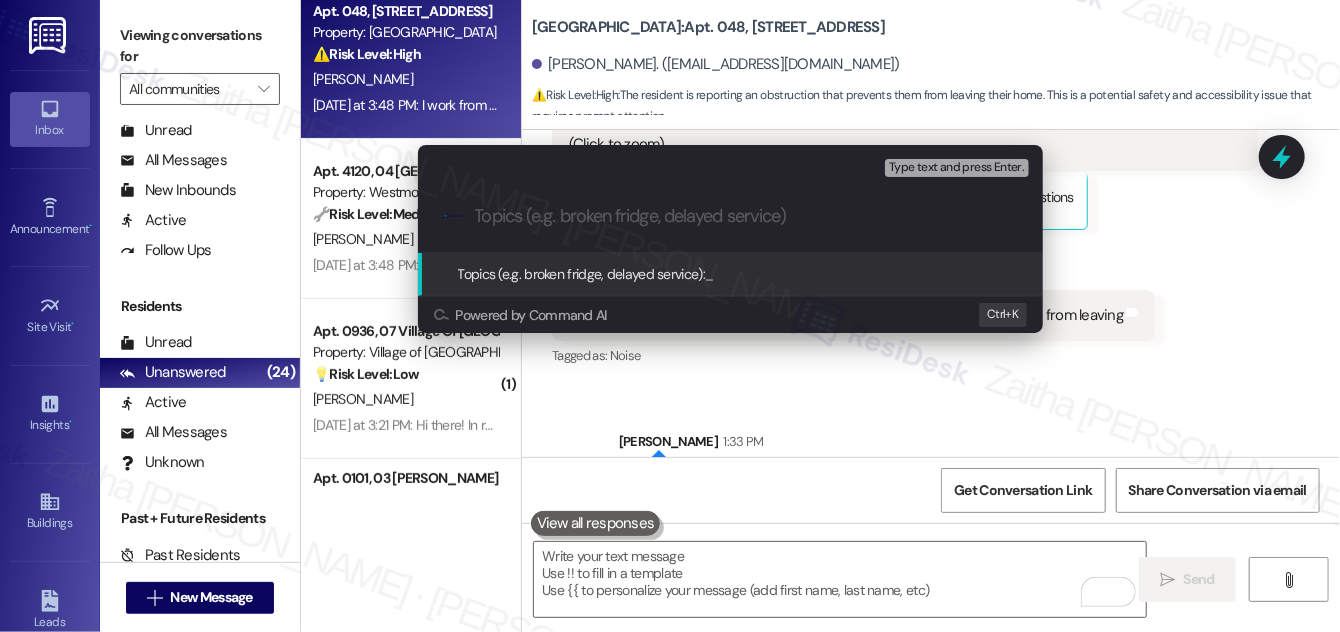 paste on "Recurring Obstruction Behind Unit" 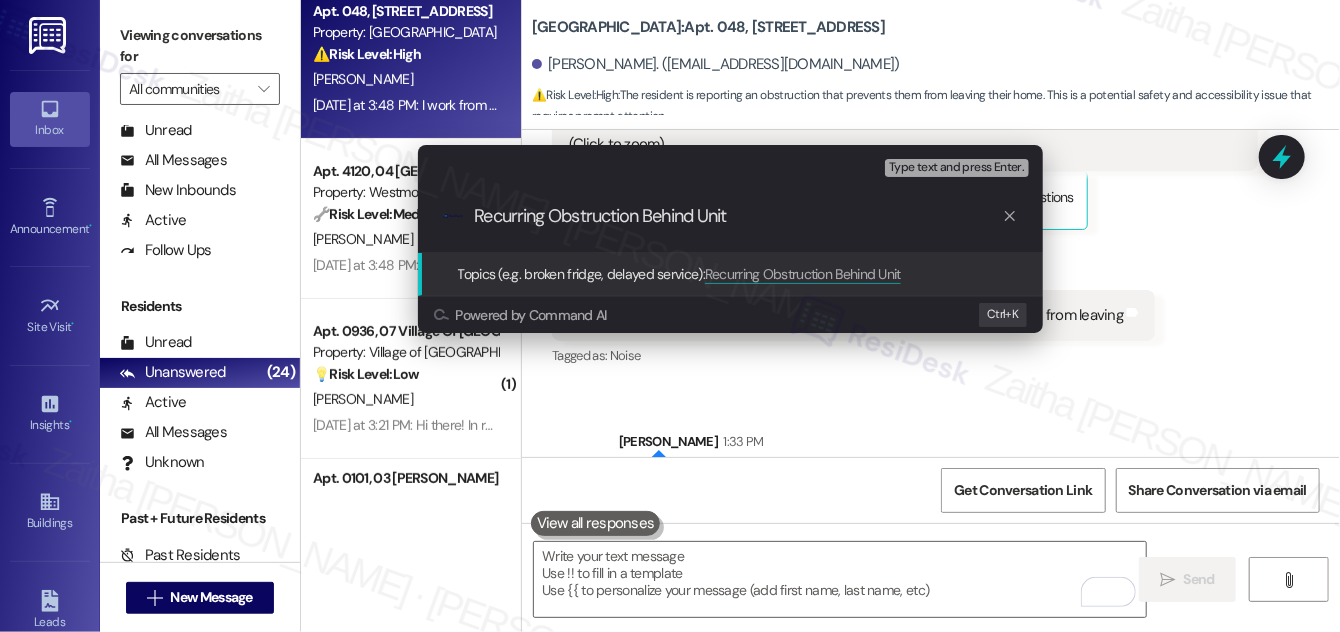 type 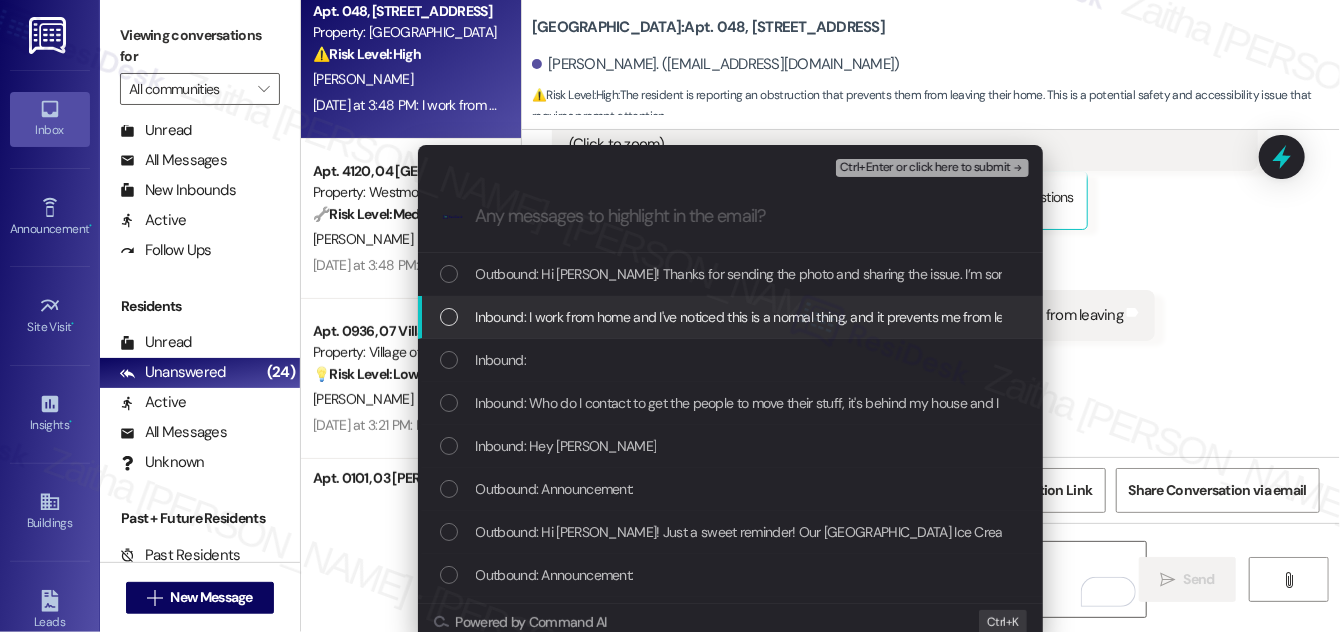 click on "Inbound: I work from home and I've noticed this is a normal thing, and it prevents me from leaving" at bounding box center (732, 317) 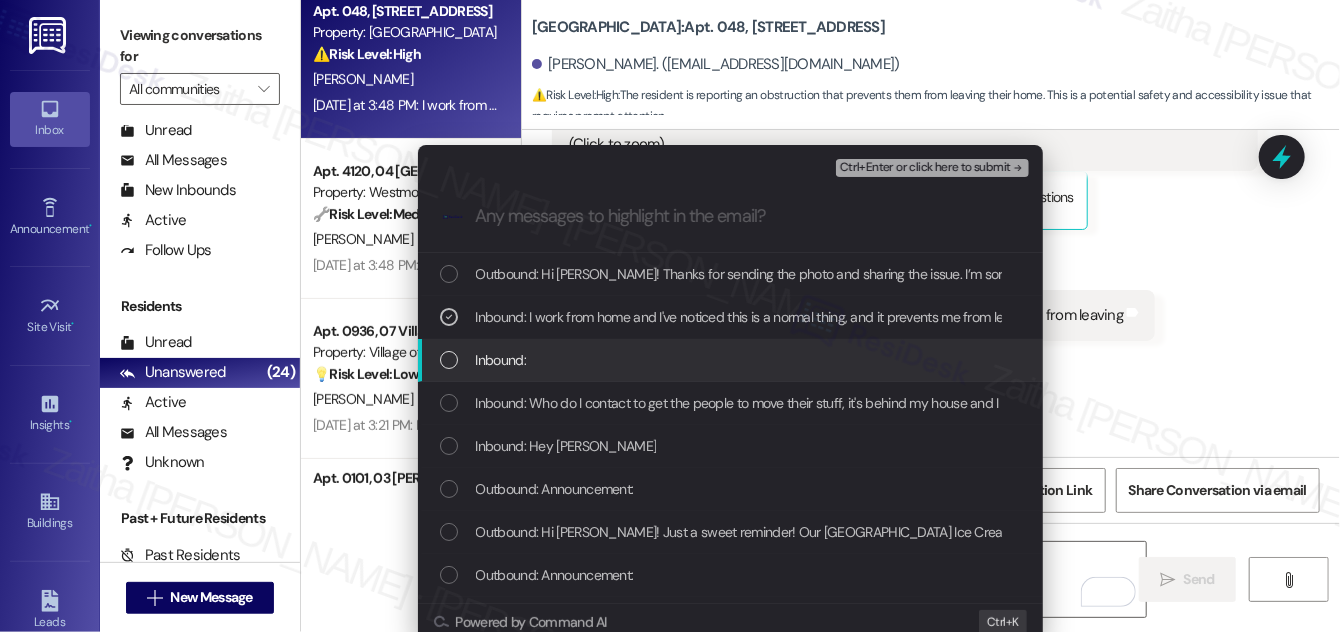 click at bounding box center [449, 360] 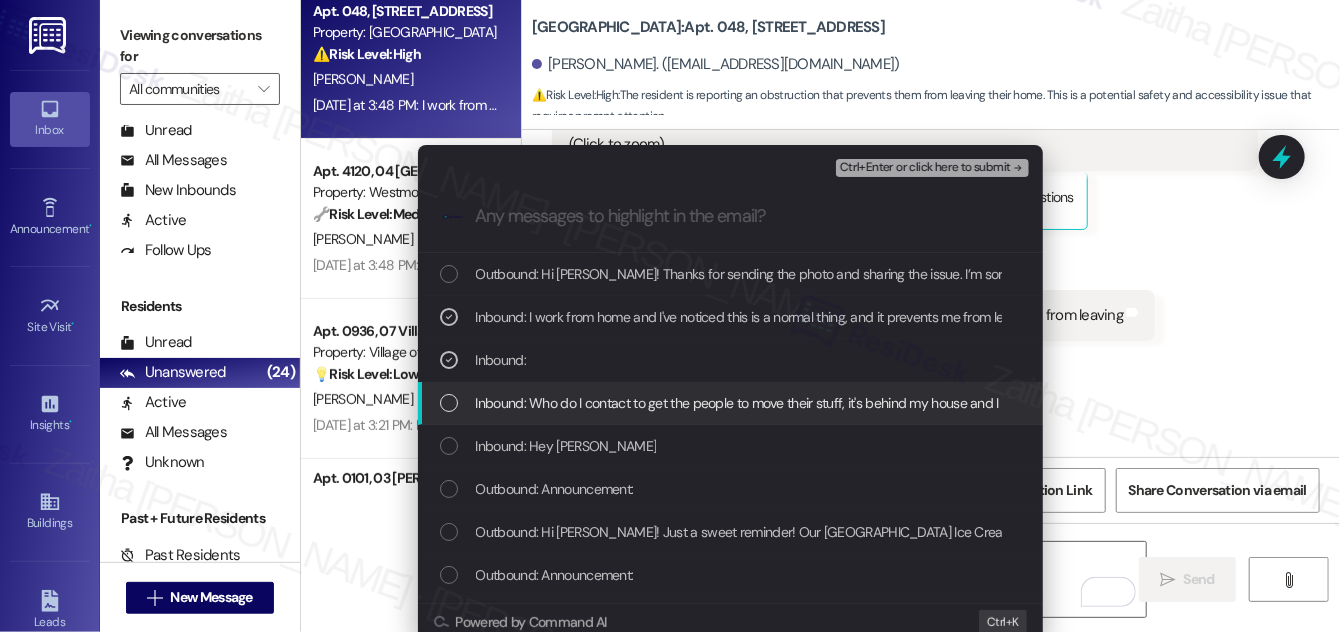 click at bounding box center [449, 403] 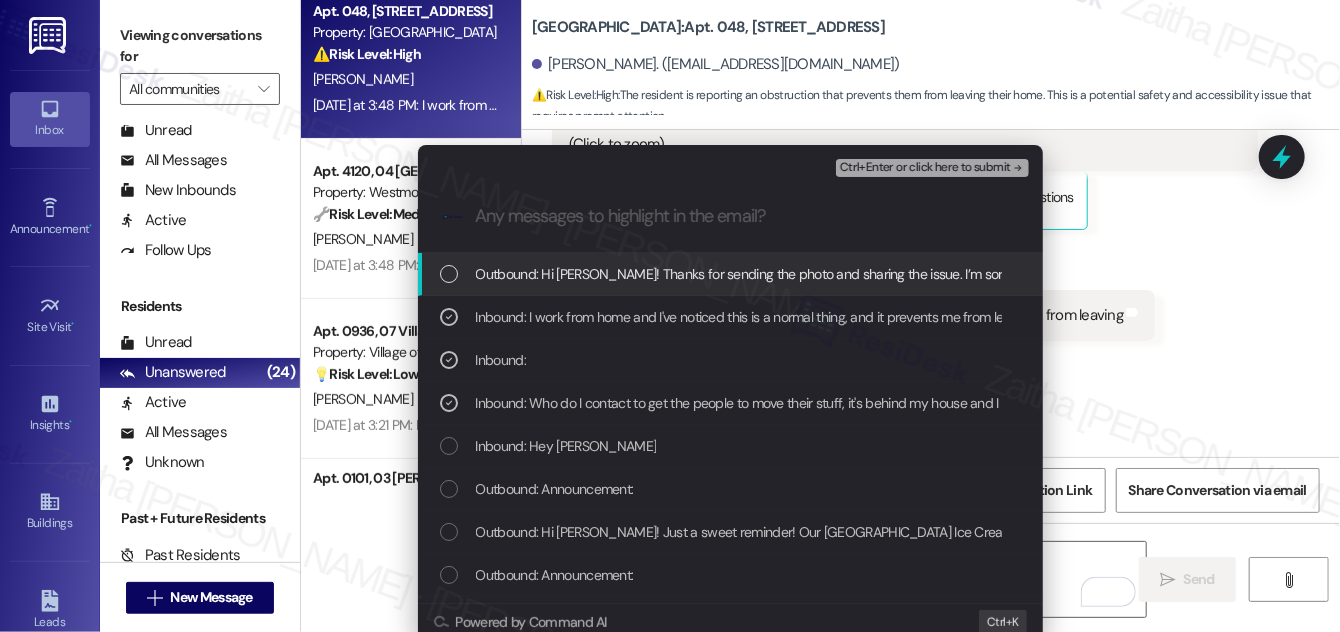 click on "Ctrl+Enter or click here to submit" at bounding box center [925, 168] 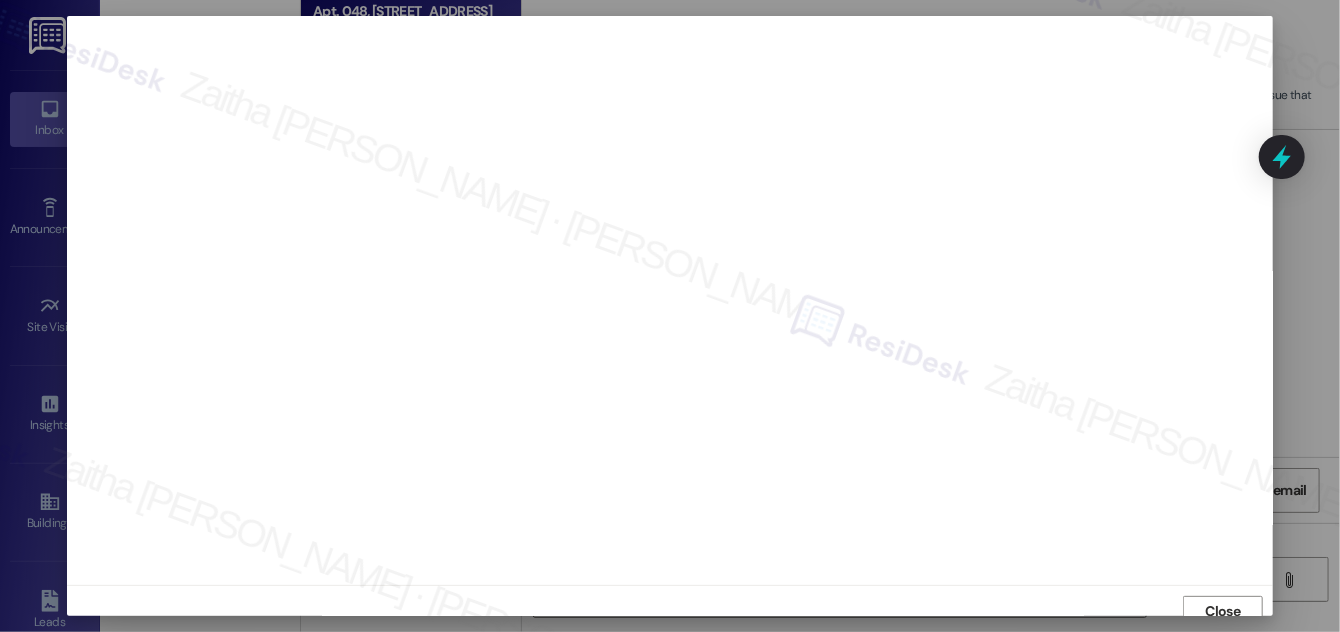 scroll, scrollTop: 11, scrollLeft: 0, axis: vertical 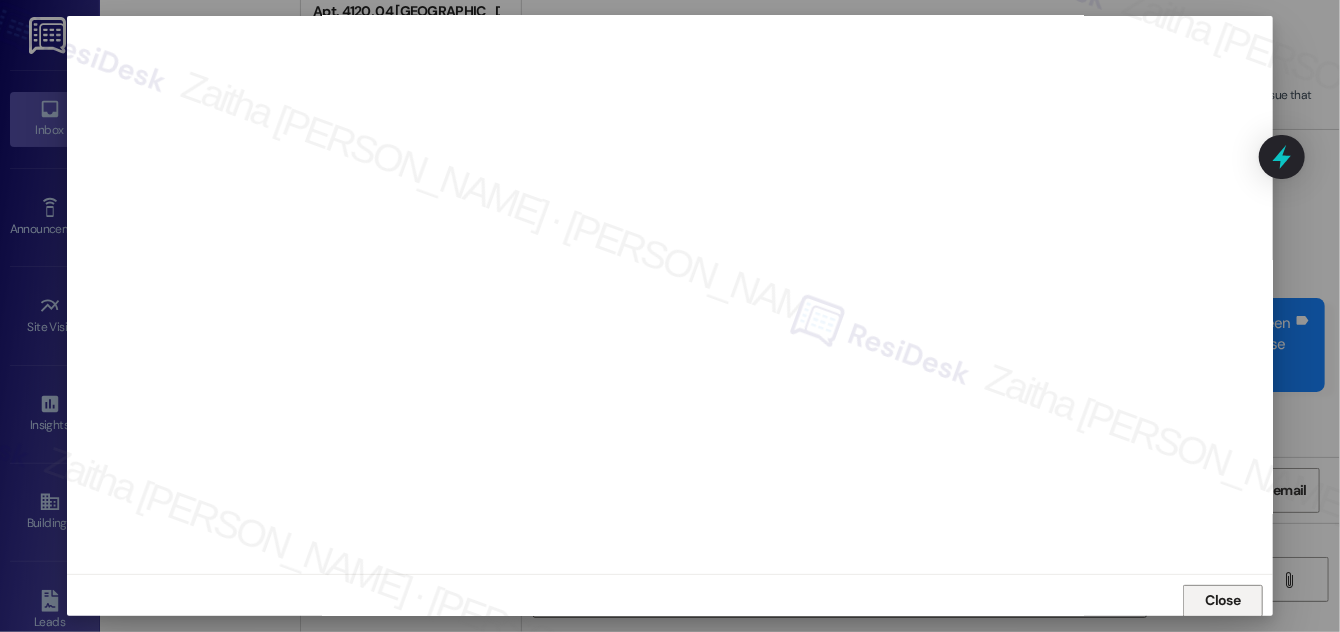 click on "Close" at bounding box center (1223, 600) 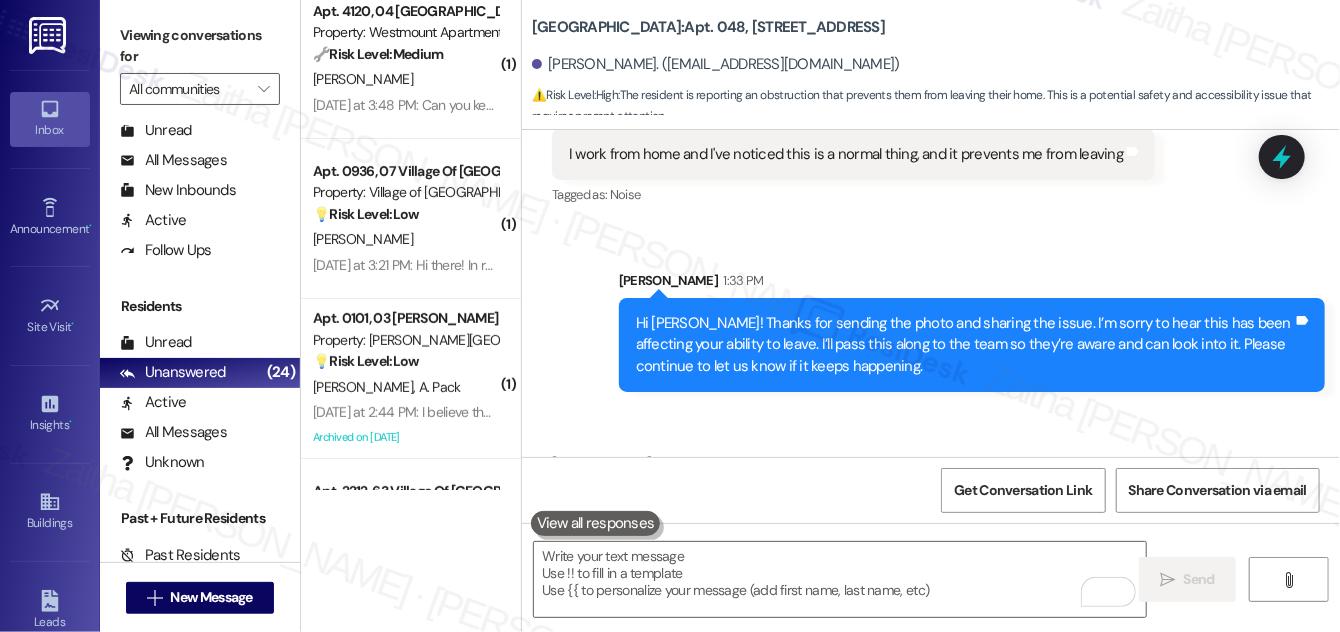 scroll, scrollTop: 34164, scrollLeft: 0, axis: vertical 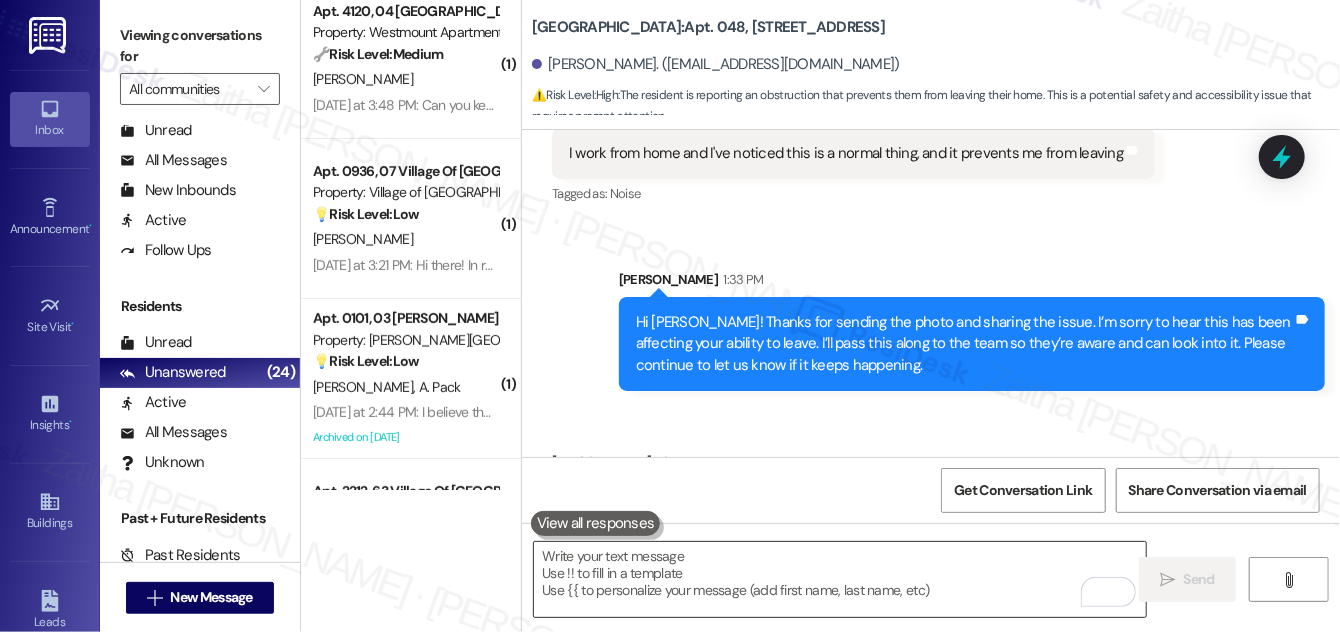 click at bounding box center (840, 579) 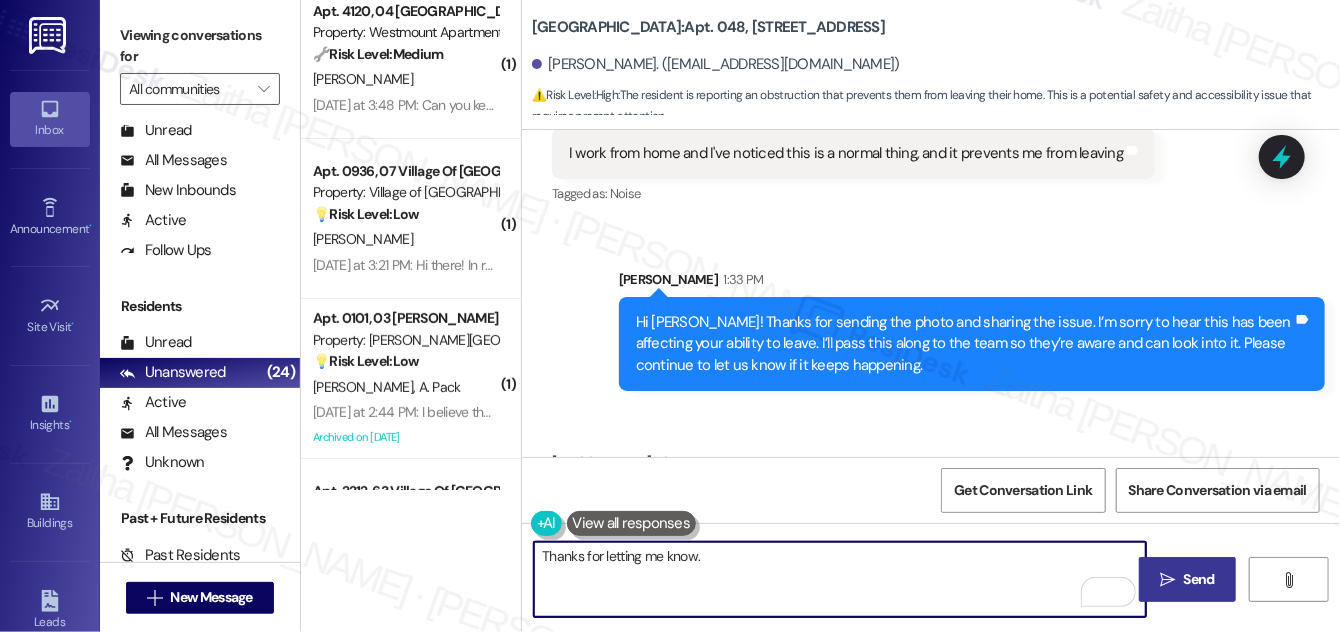 type on "Thanks for letting me know." 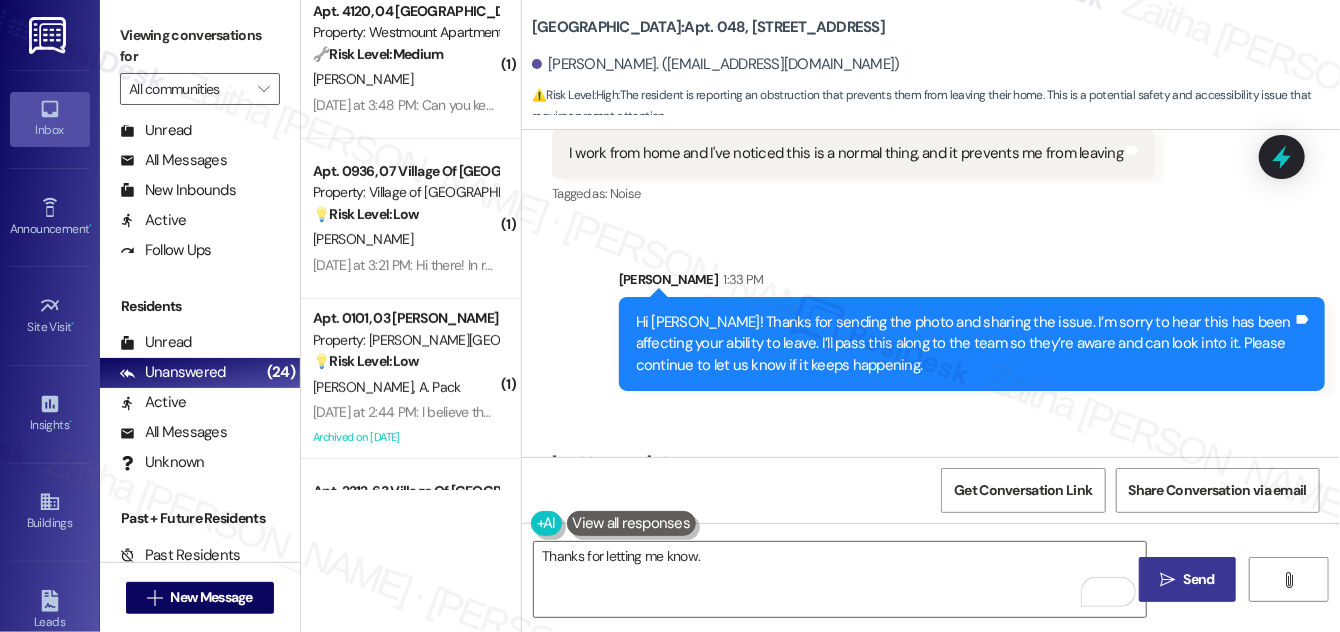 drag, startPoint x: 570, startPoint y: 391, endPoint x: 803, endPoint y: 411, distance: 233.8568 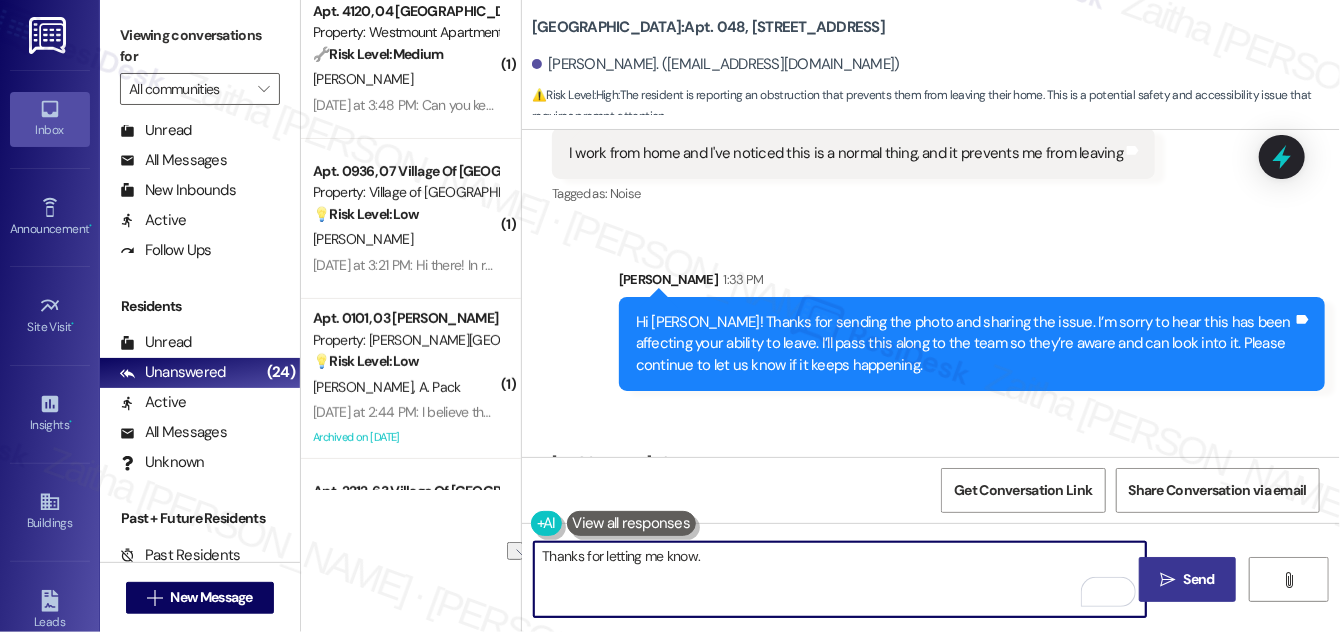 drag, startPoint x: 718, startPoint y: 557, endPoint x: 543, endPoint y: 554, distance: 175.02571 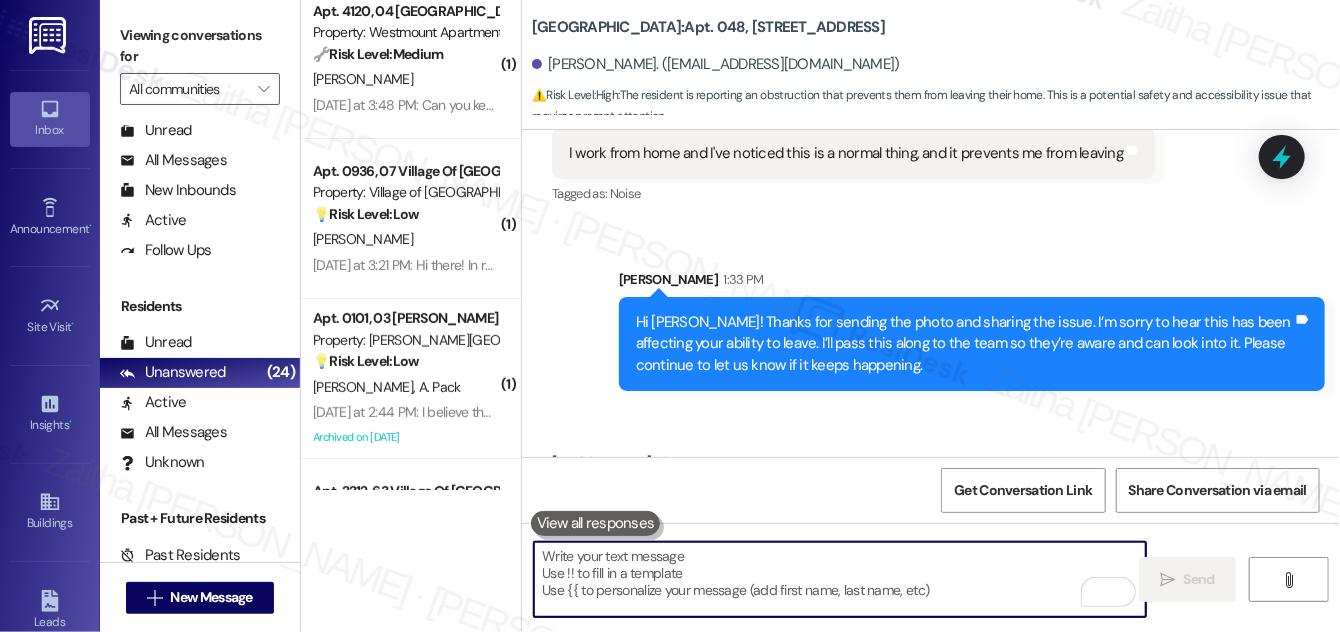 paste on "Thanks for the update! I’m glad to hear they were responsive and kind. I understand it’s still a bit inconvenient, and I appreciate you sharing that" 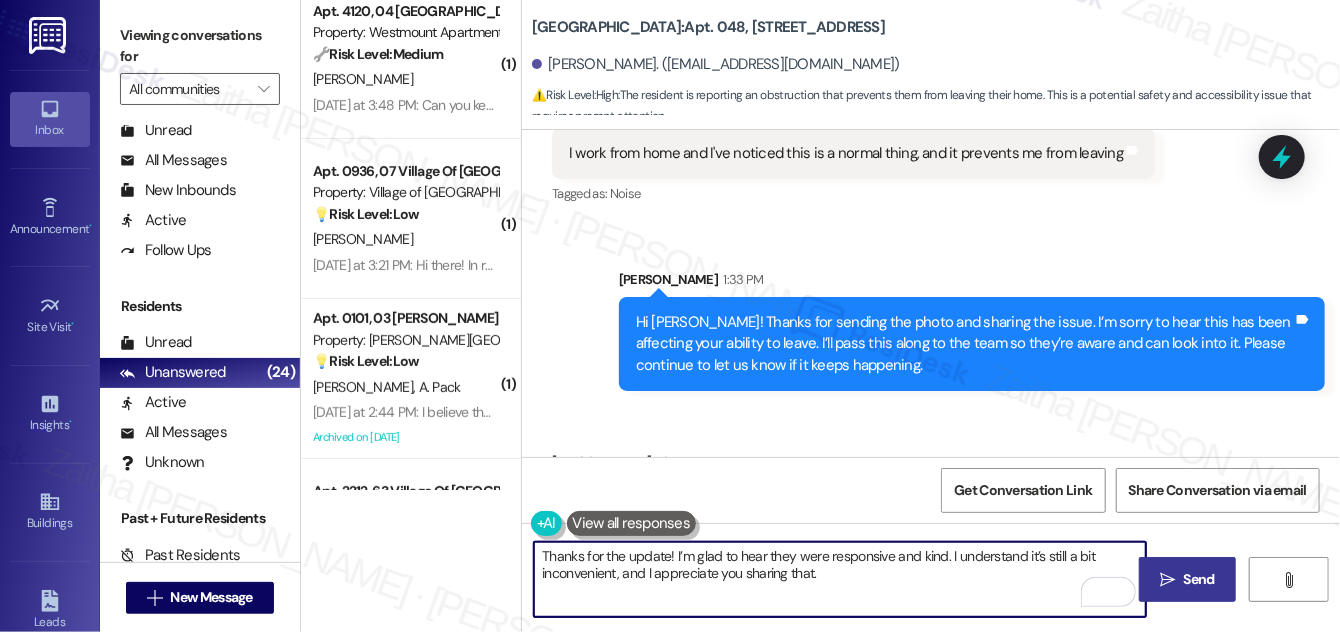 type on "Thanks for the update! I’m glad to hear they were responsive and kind. I understand it’s still a bit inconvenient, and I appreciate you sharing that." 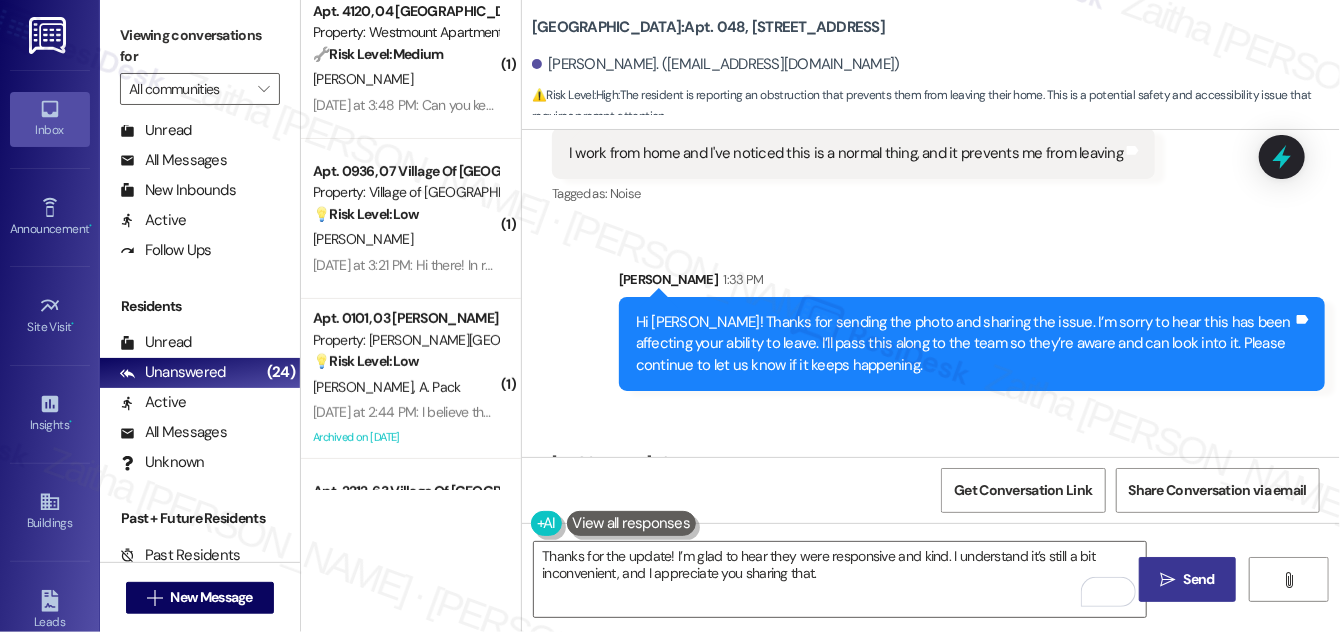 click on "Send" at bounding box center (1199, 579) 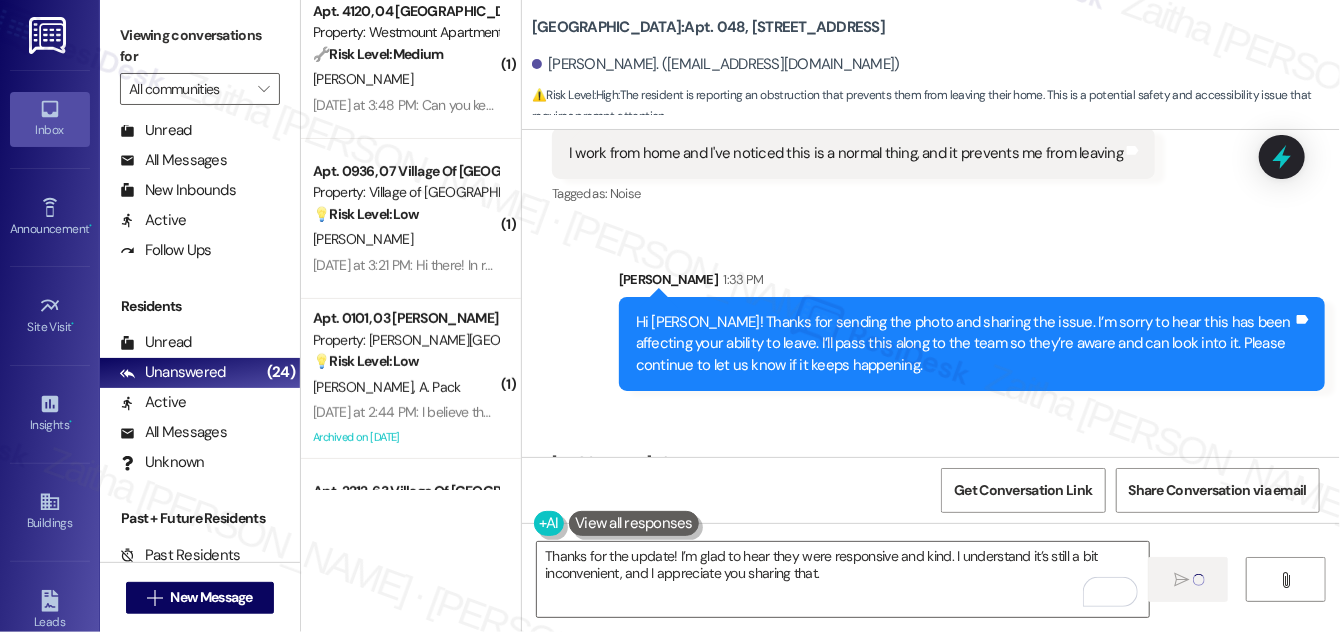 type 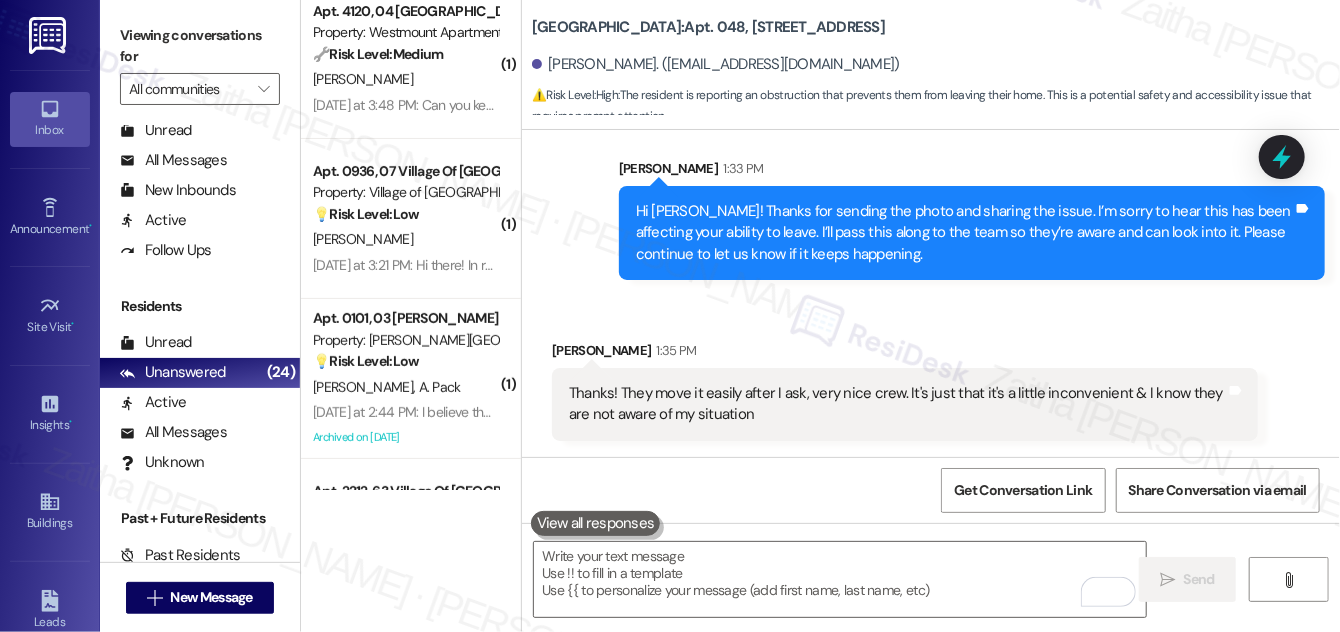 scroll, scrollTop: 34325, scrollLeft: 0, axis: vertical 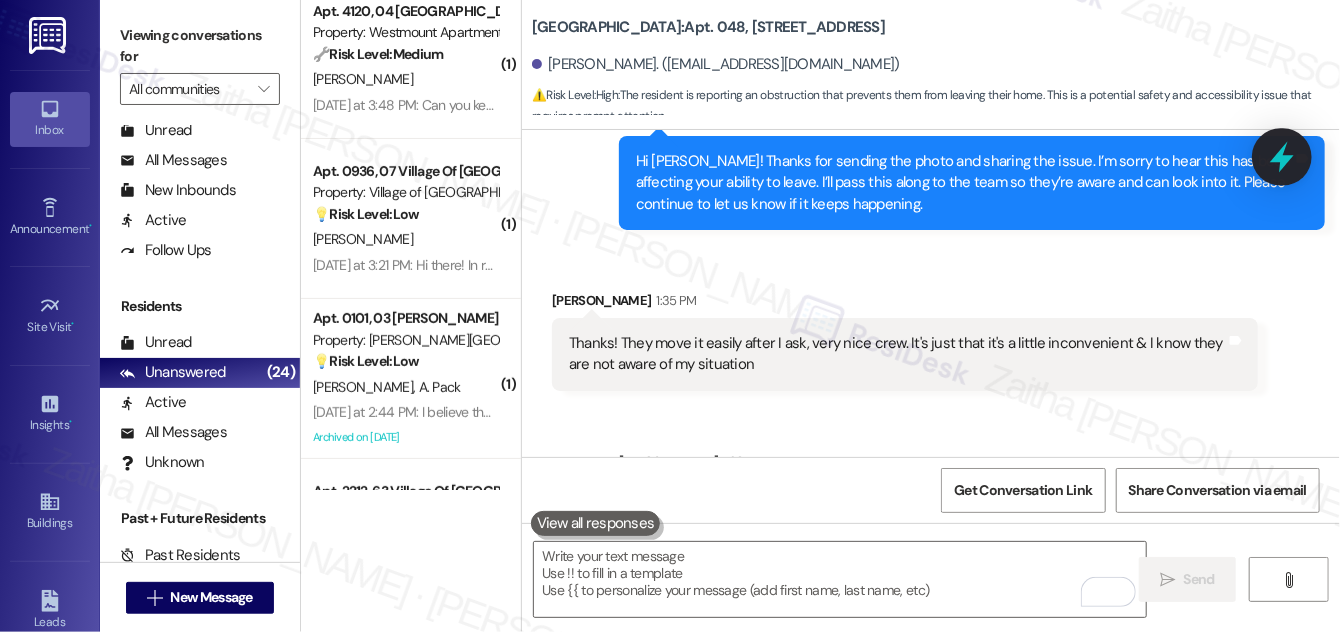 click 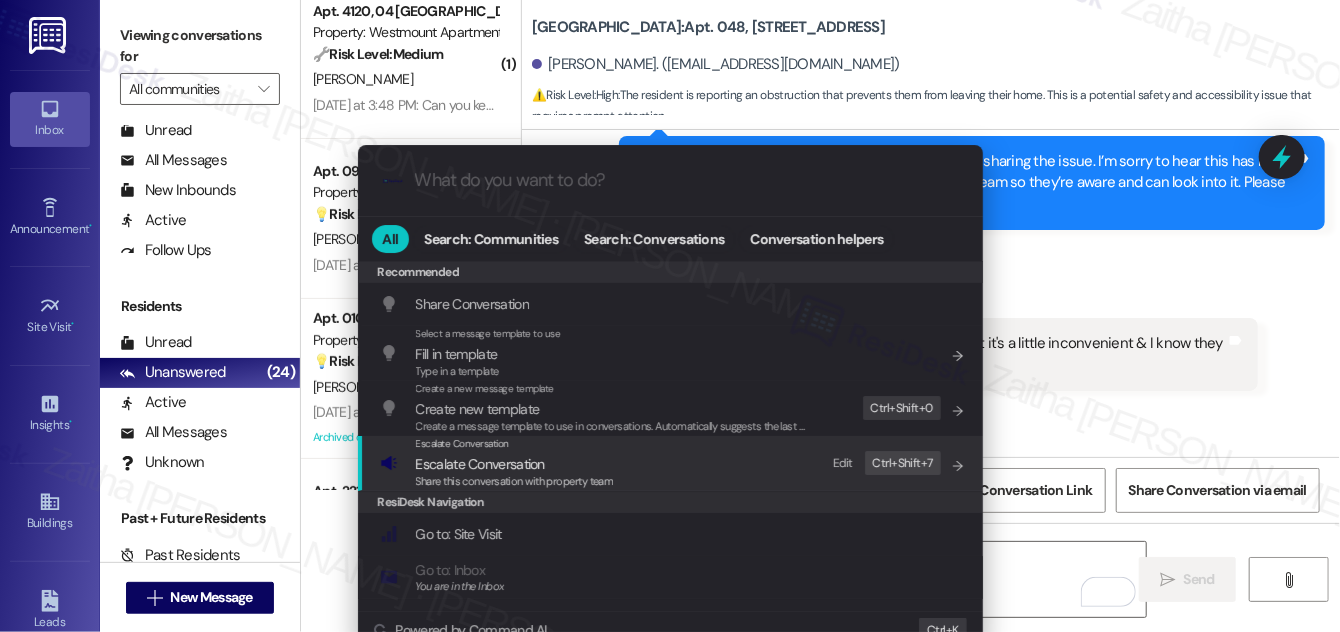 click on "Escalate Conversation" at bounding box center [480, 464] 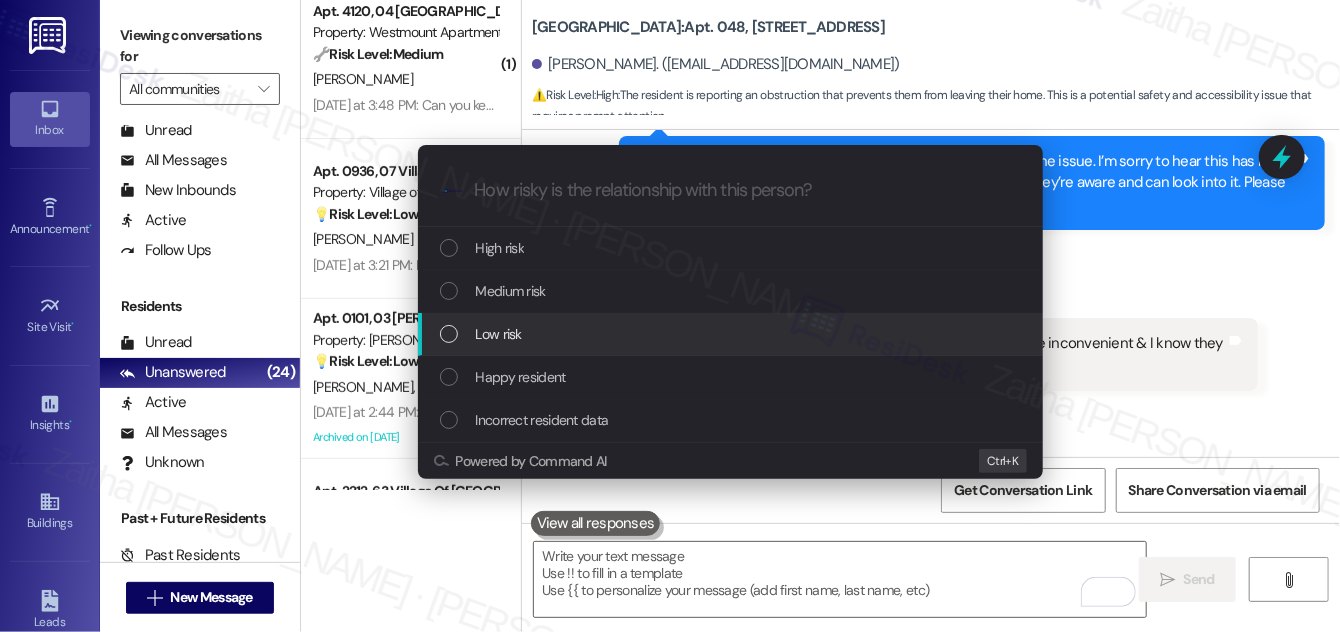 click on "Low risk" at bounding box center [732, 334] 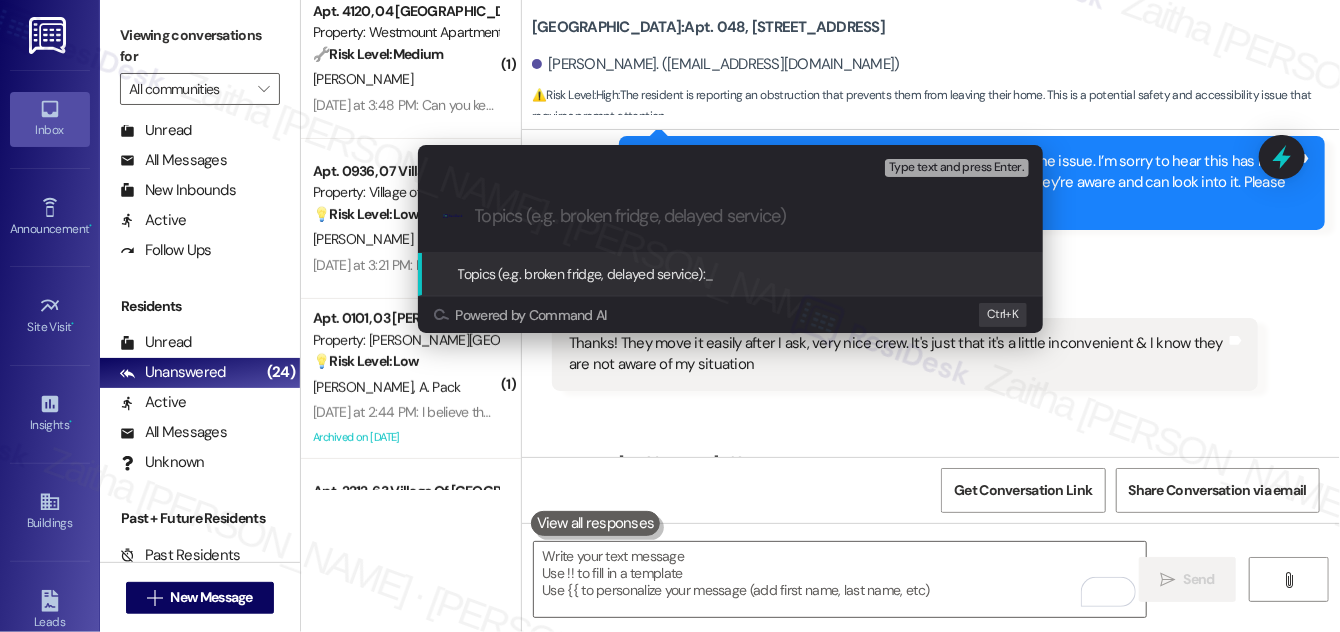 paste on "Recurring Obstruction Behind Unit" 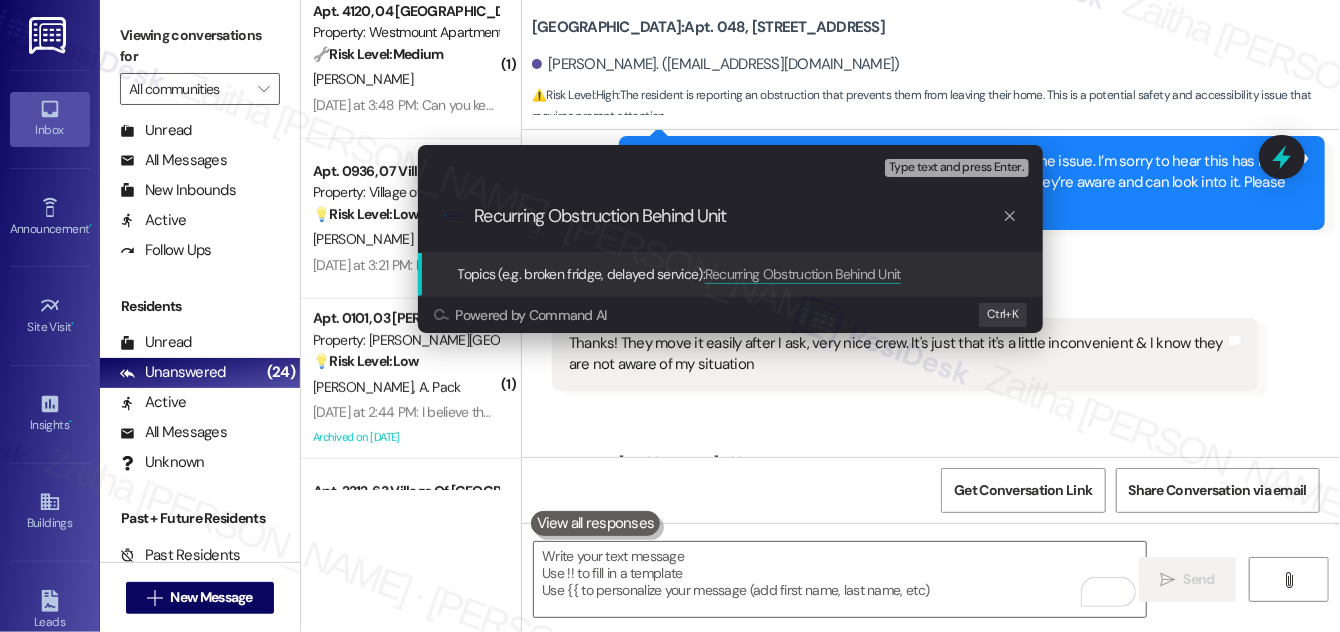 type 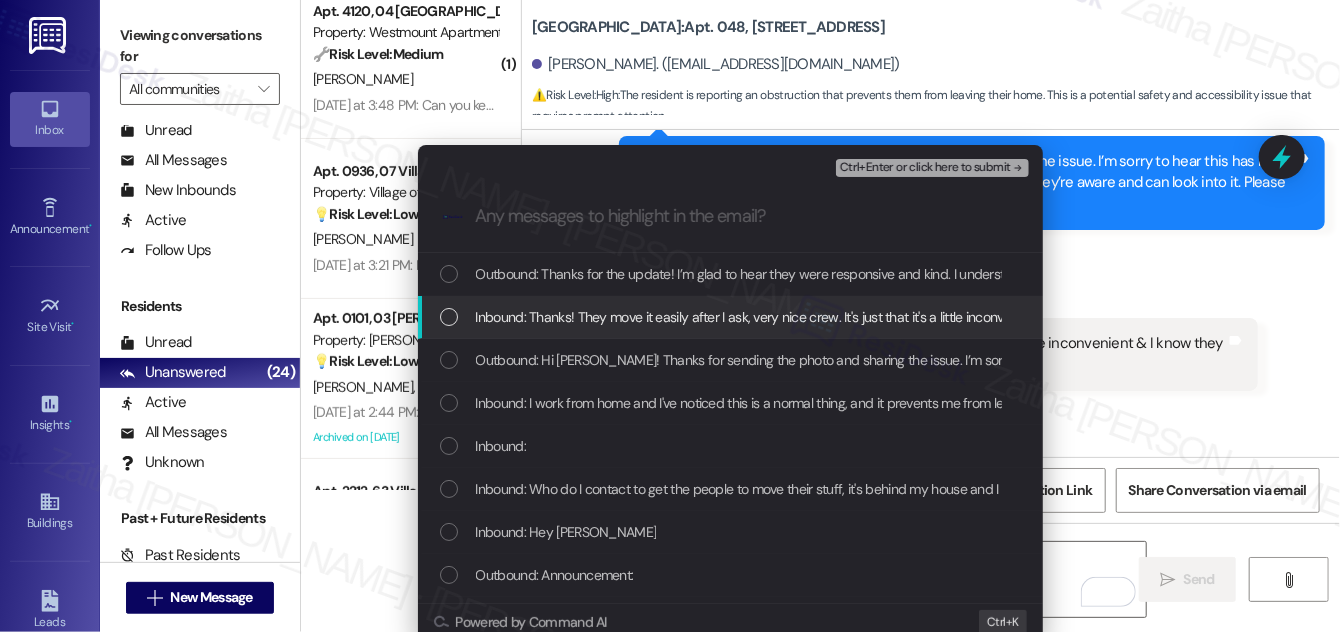 click at bounding box center [449, 317] 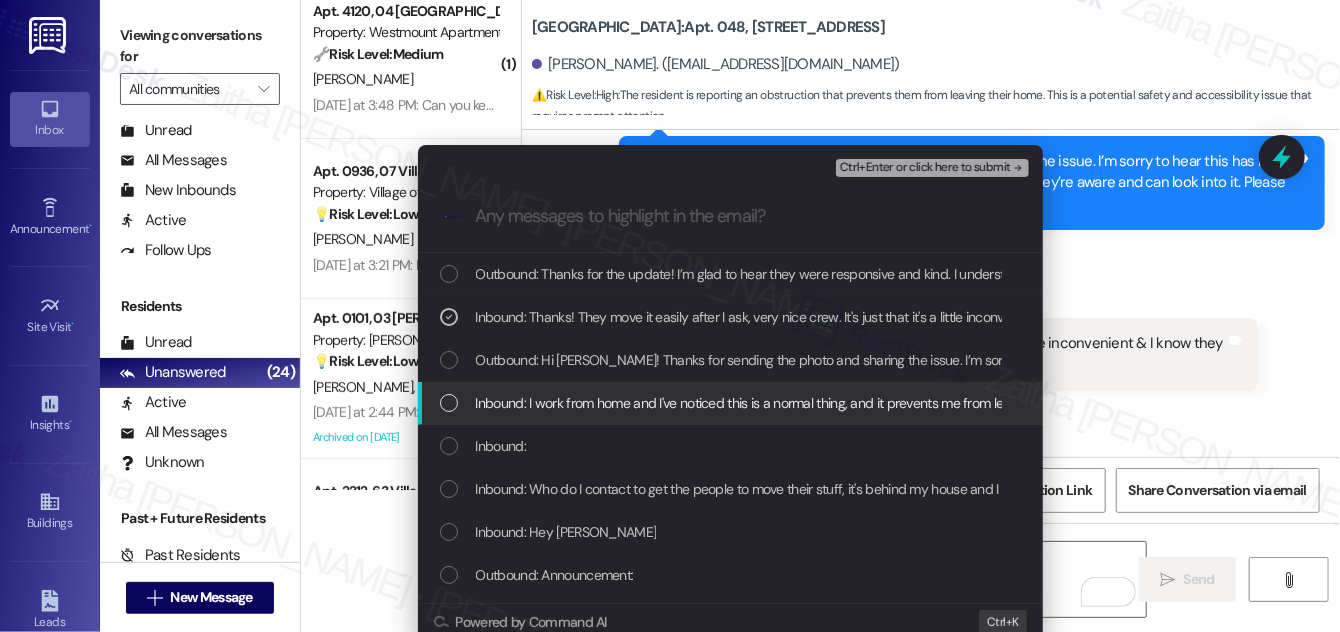 click at bounding box center [449, 403] 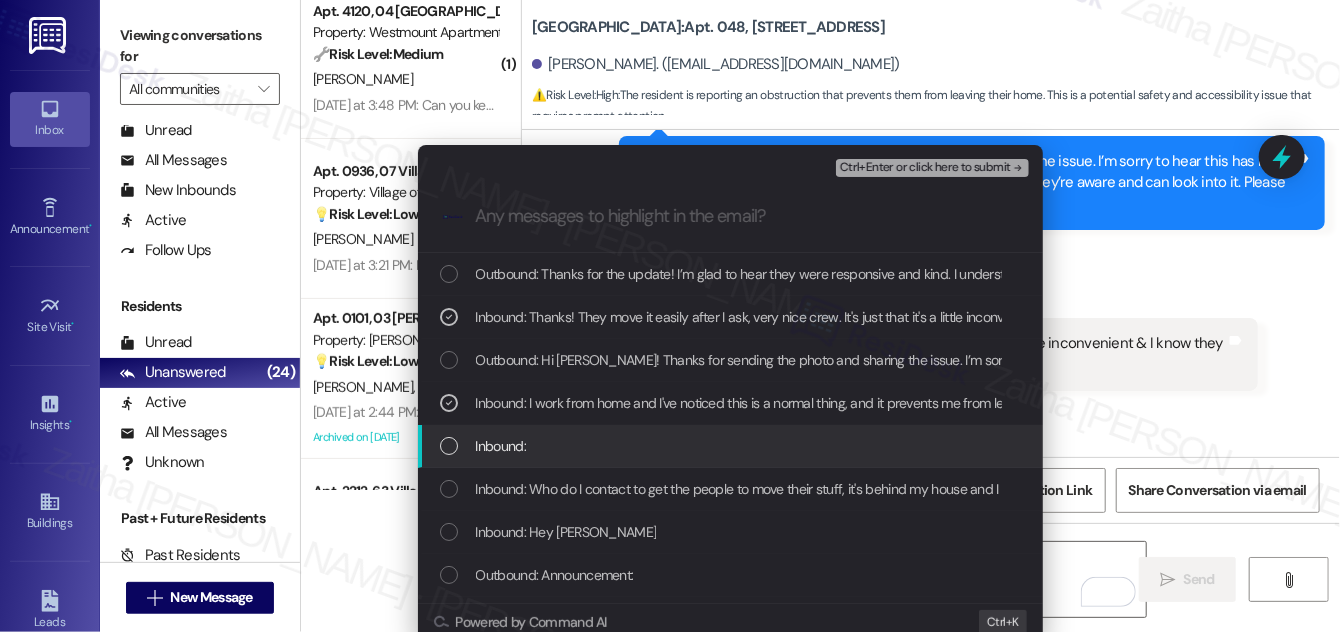 click on "Inbound:" at bounding box center (732, 446) 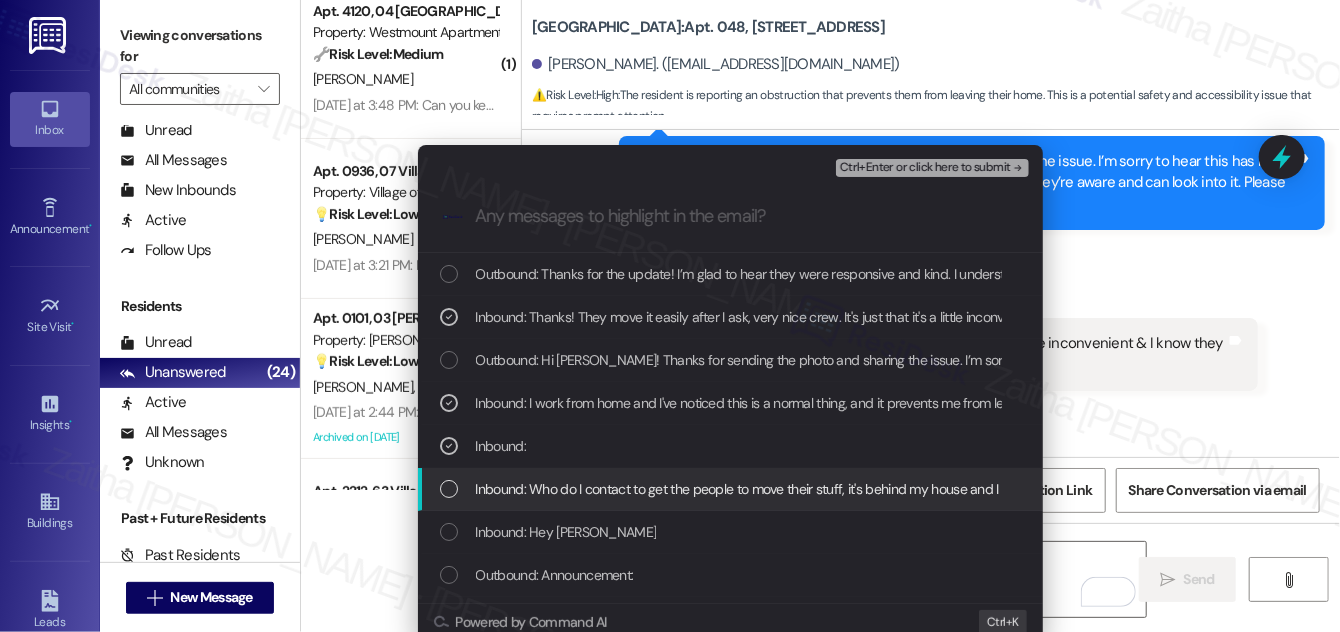 click on "Inbound: Who do I contact to get the people to move their stuff, it's behind my house and I need to get out" at bounding box center (732, 489) 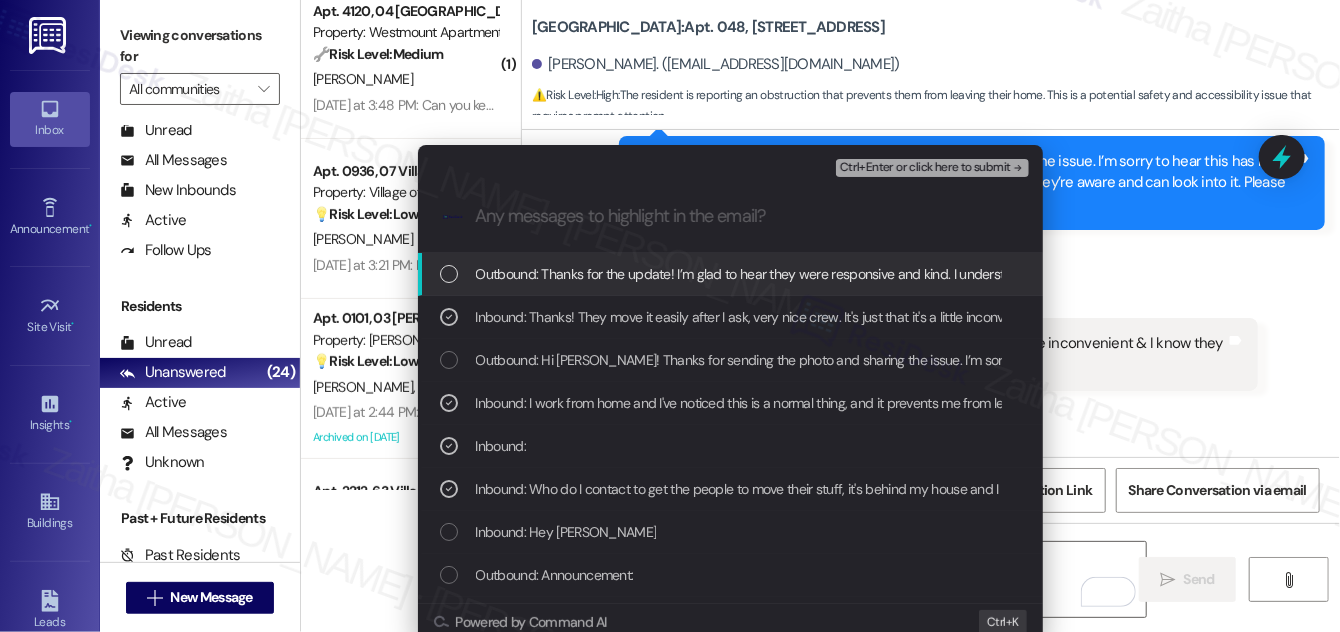 click on "Ctrl+Enter or click here to submit" at bounding box center [925, 168] 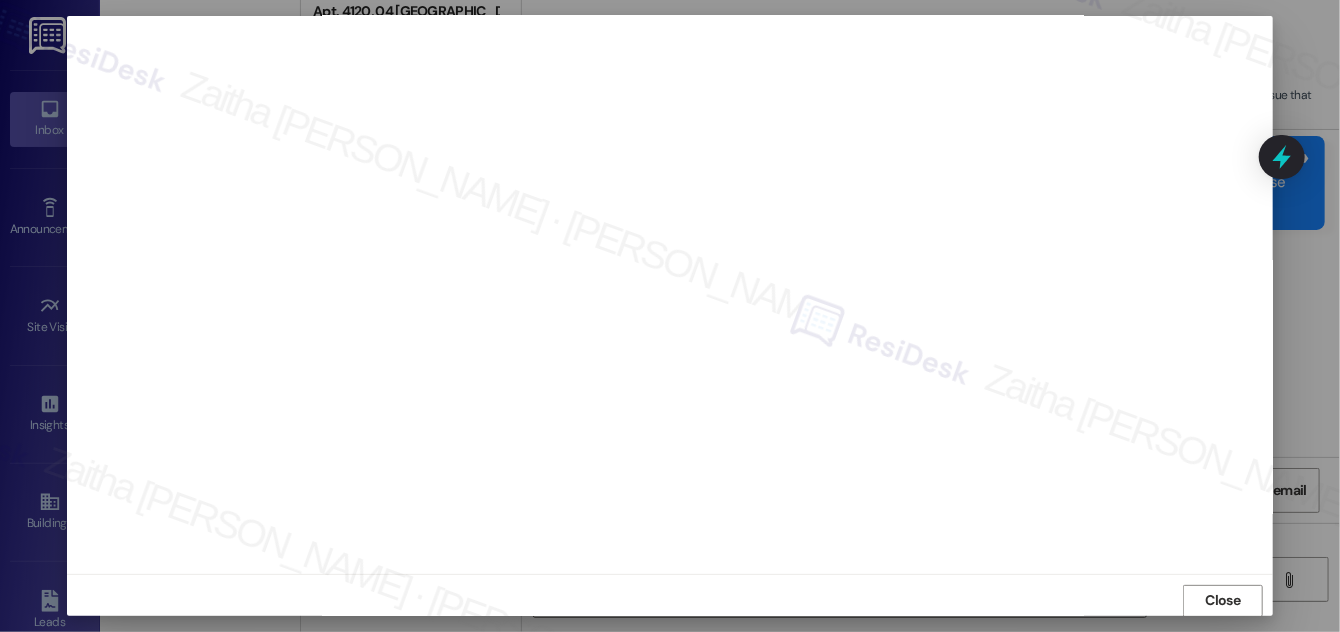 scroll, scrollTop: 21, scrollLeft: 0, axis: vertical 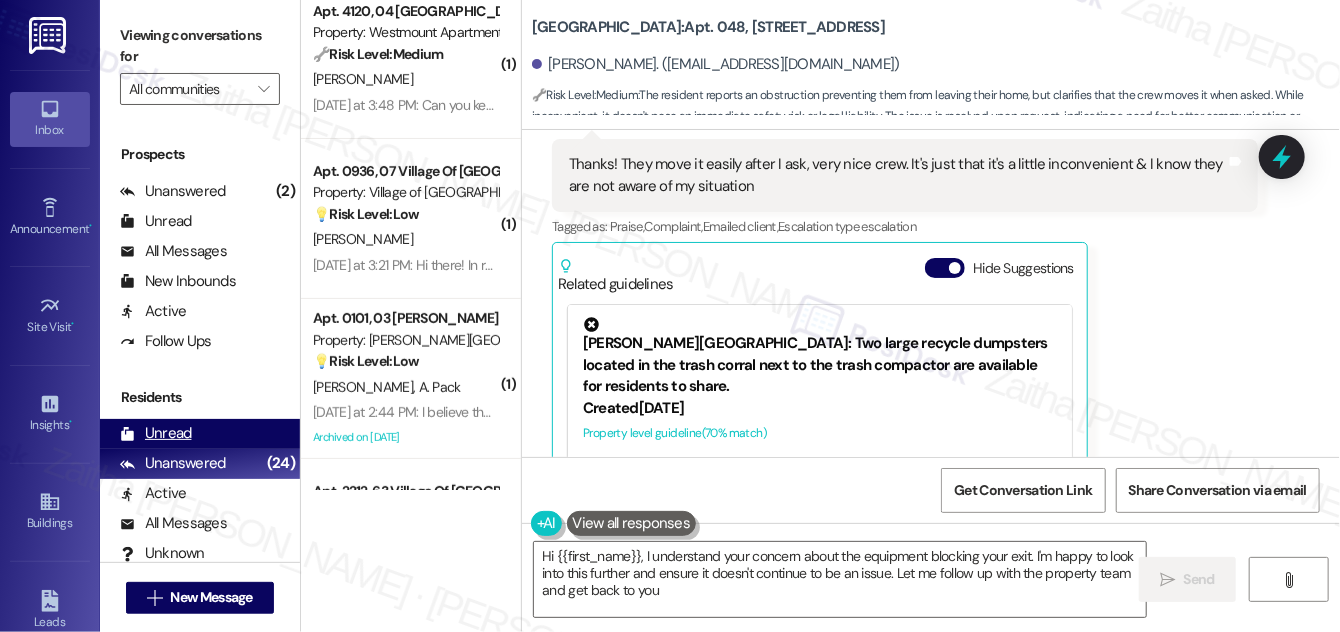 type on "Hi {{first_name}}, I understand your concern about the equipment blocking your exit. I'm happy to look into this further and ensure it doesn't continue to be an issue. Let me follow up with the property team and get back to you!" 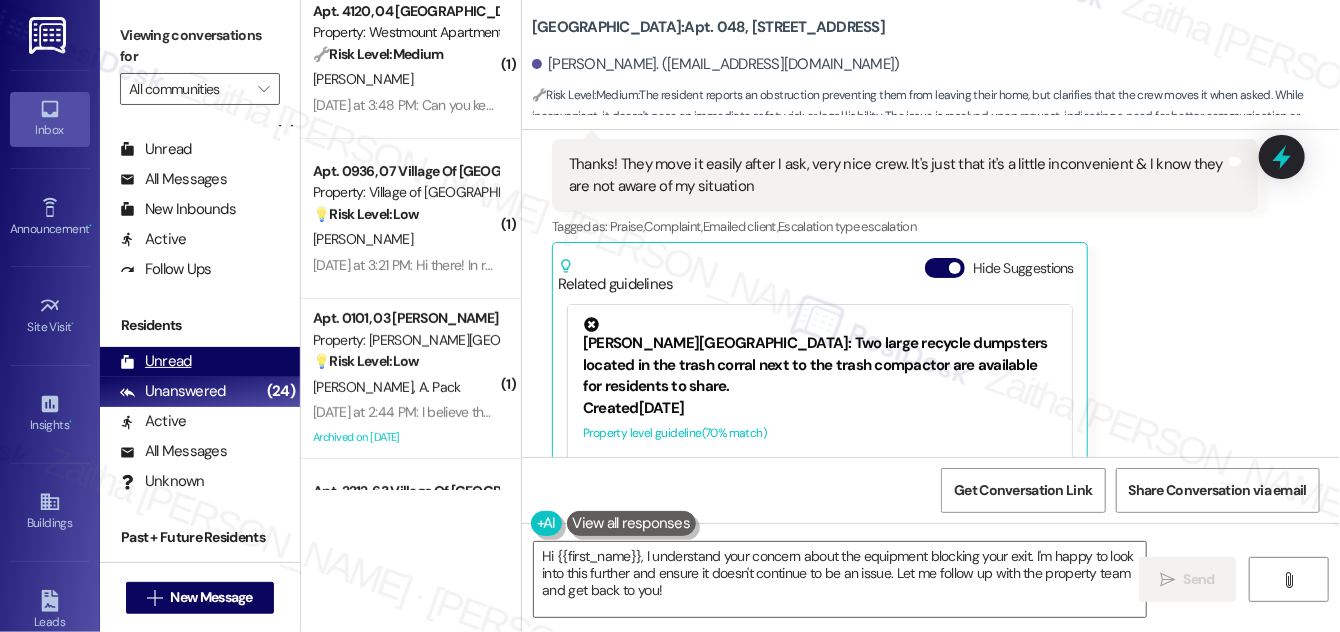 scroll, scrollTop: 384, scrollLeft: 0, axis: vertical 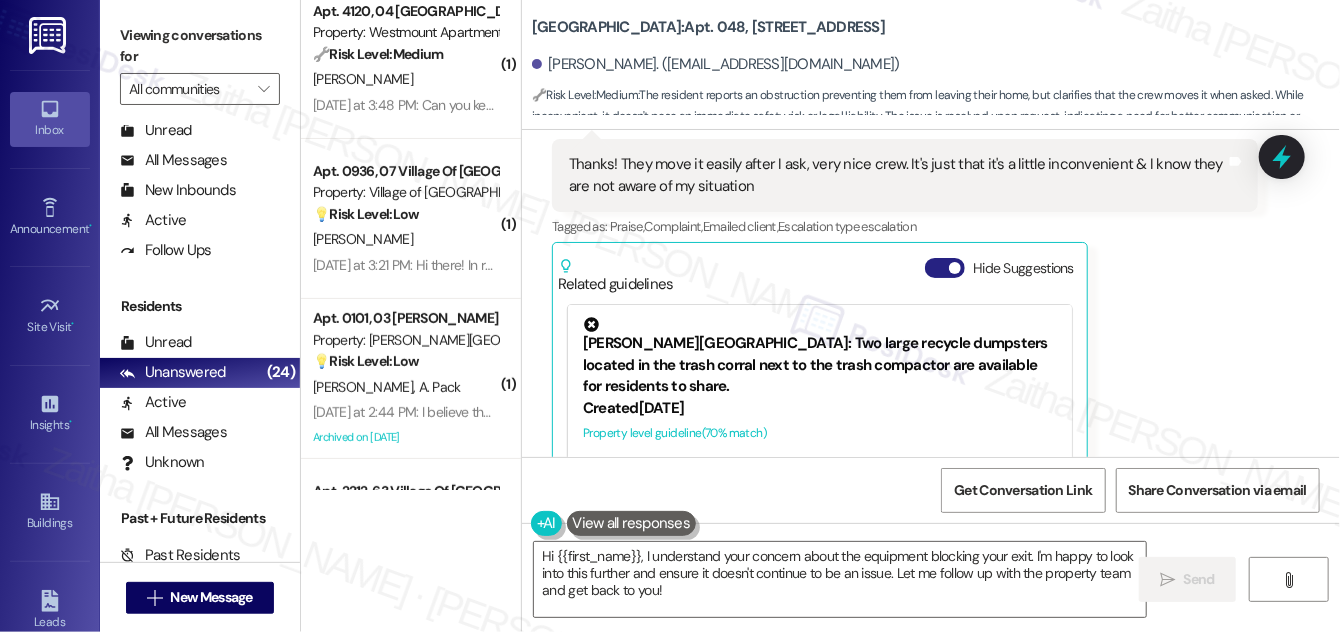 click on "Hide Suggestions" at bounding box center (945, 268) 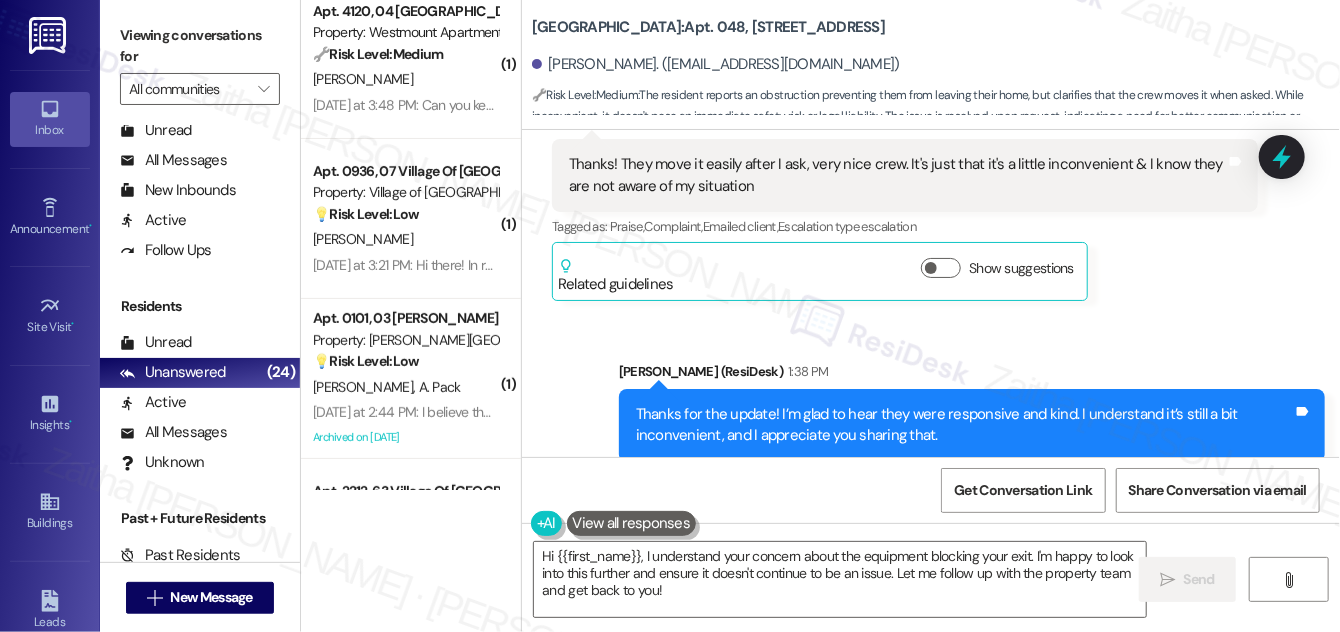 scroll, scrollTop: 34472, scrollLeft: 0, axis: vertical 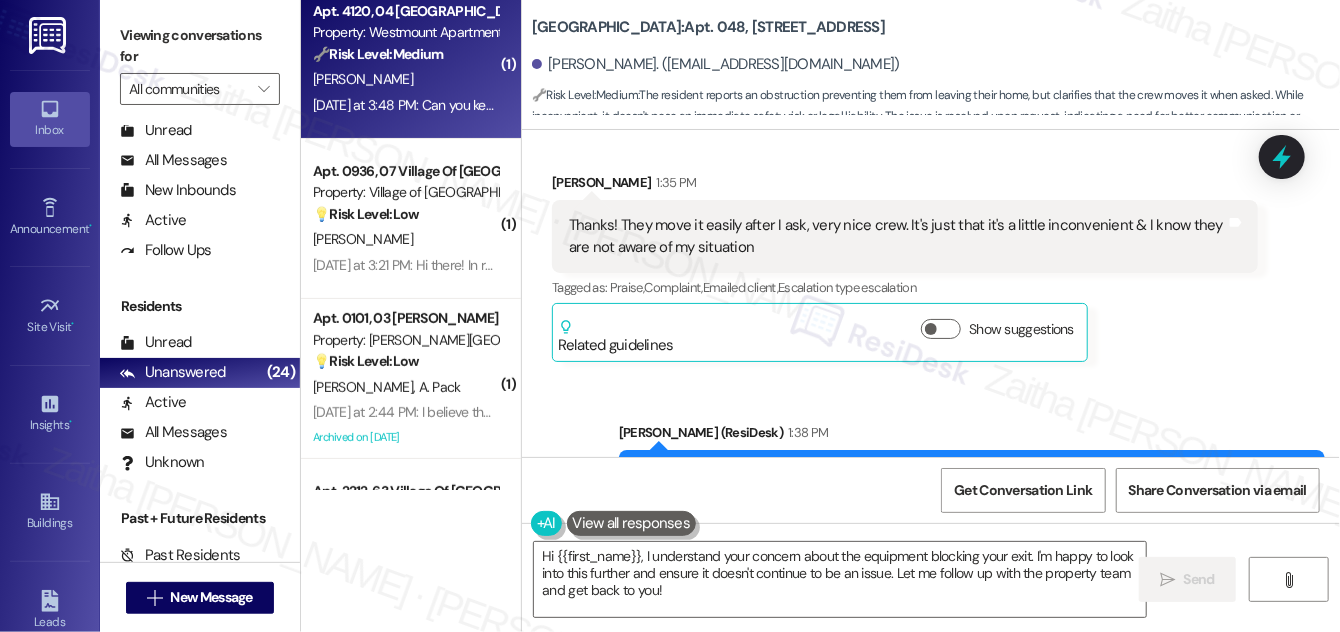 click on "W. Paletski" at bounding box center [405, 79] 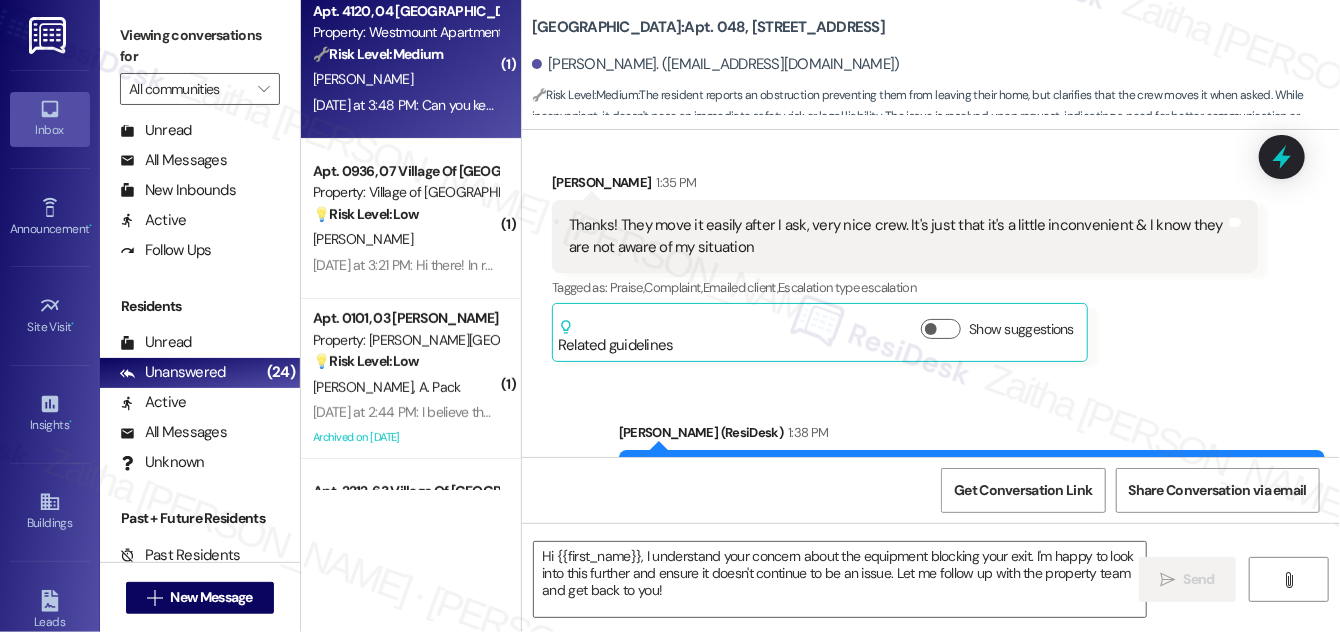 type on "Fetching suggested responses. Please feel free to read through the conversation in the meantime." 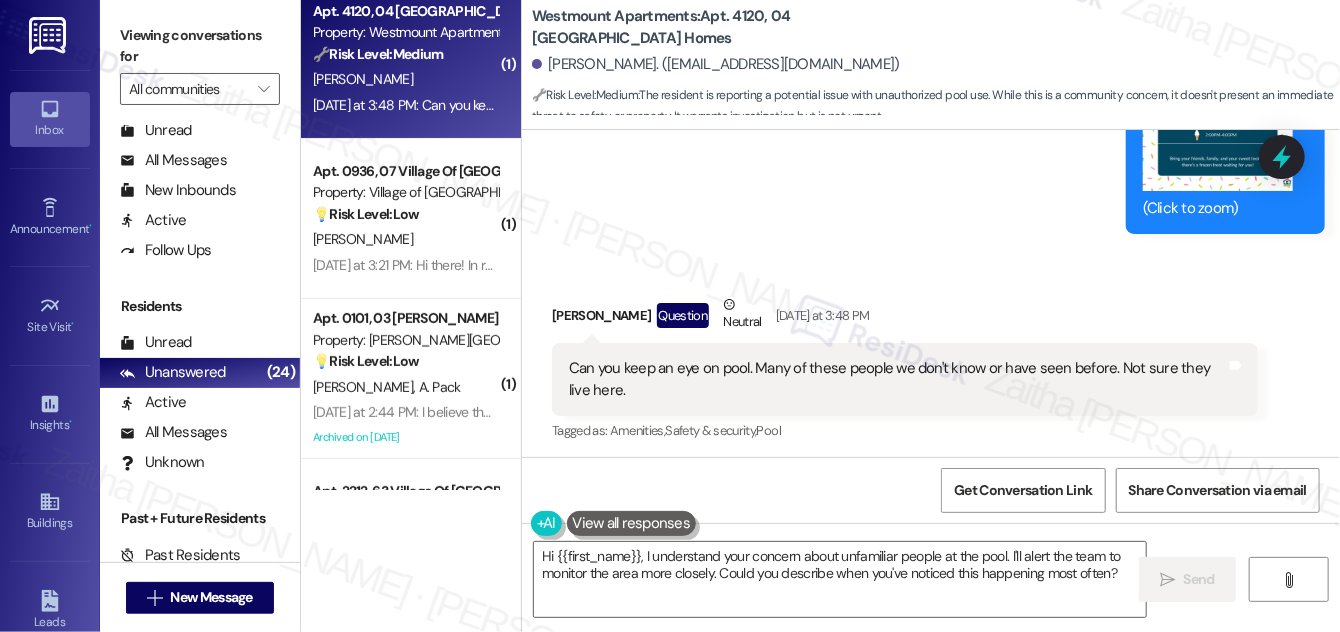 scroll, scrollTop: 12669, scrollLeft: 0, axis: vertical 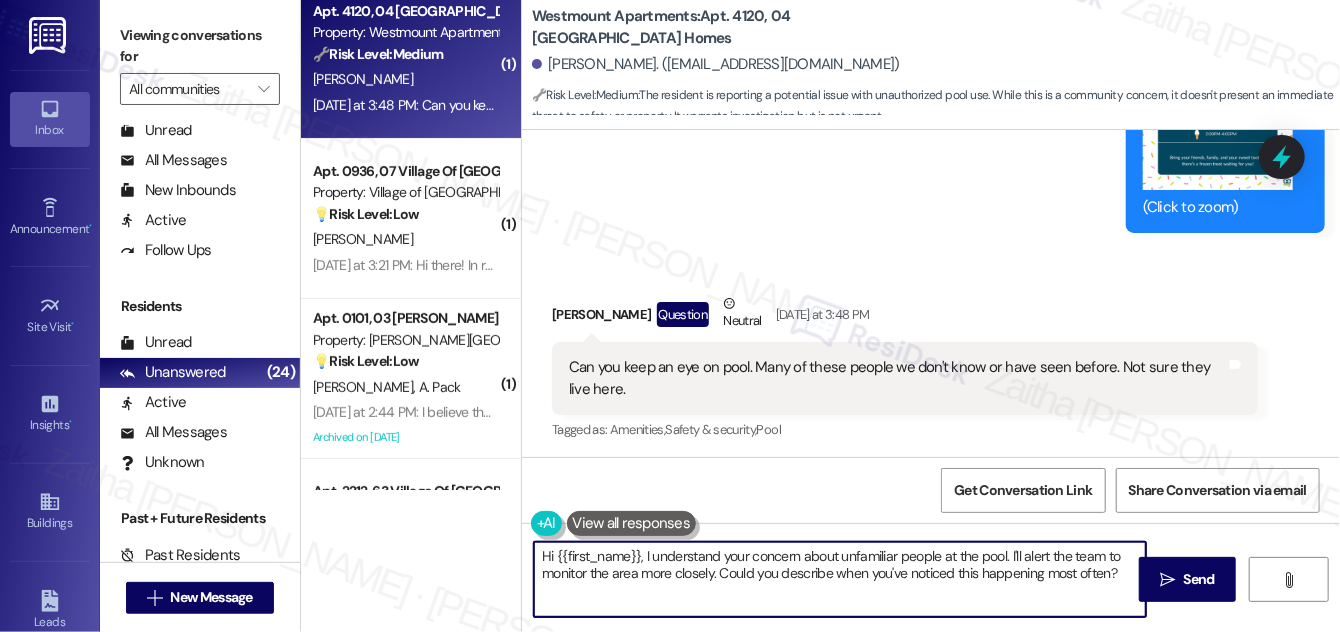 click on "Hi {{first_name}}, I understand your concern about unfamiliar people at the pool. I'll alert the team to monitor the area more closely. Could you describe when you've noticed this happening most often?" at bounding box center [840, 579] 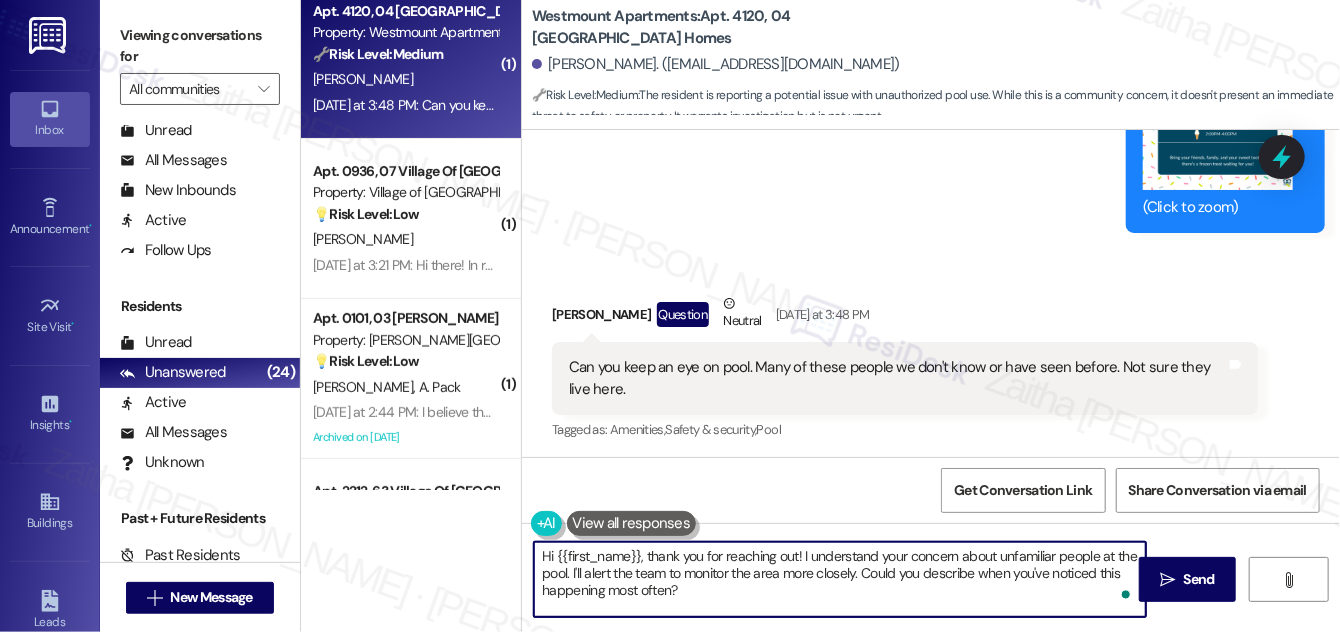 click on "Hi {{first_name}}, thank you for reaching out! I understand your concern about unfamiliar people at the pool. I'll alert the team to monitor the area more closely. Could you describe when you've noticed this happening most often?" at bounding box center (840, 579) 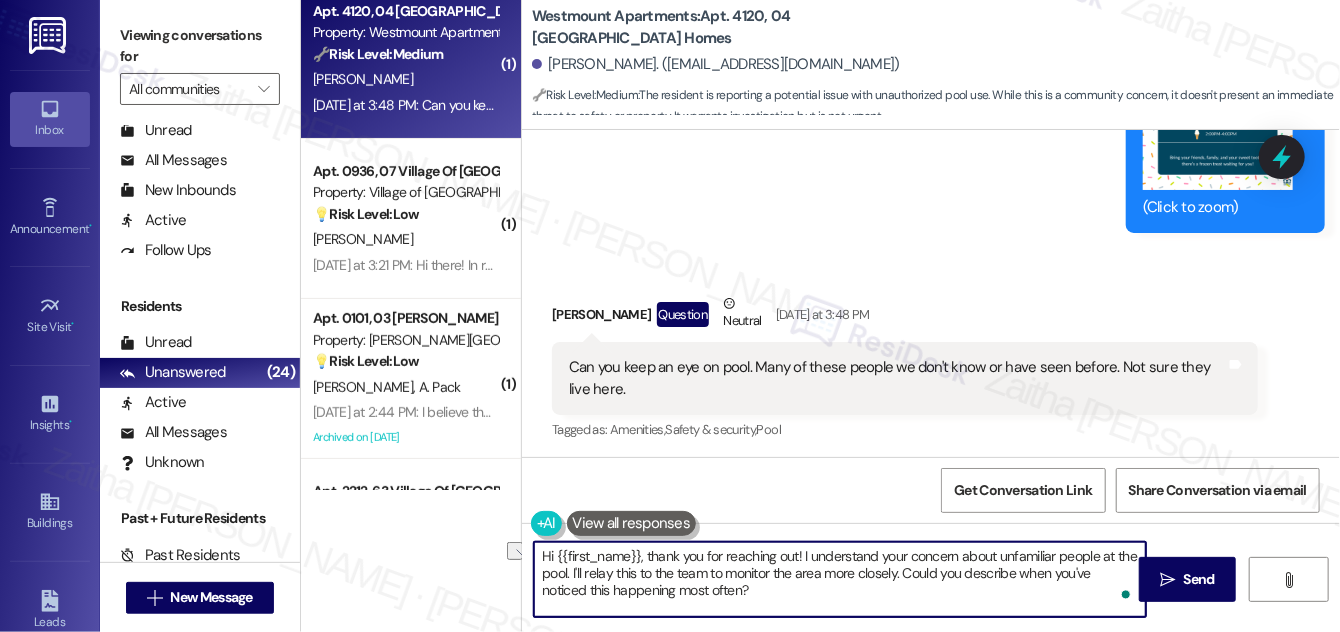 drag, startPoint x: 895, startPoint y: 570, endPoint x: 830, endPoint y: 575, distance: 65.192024 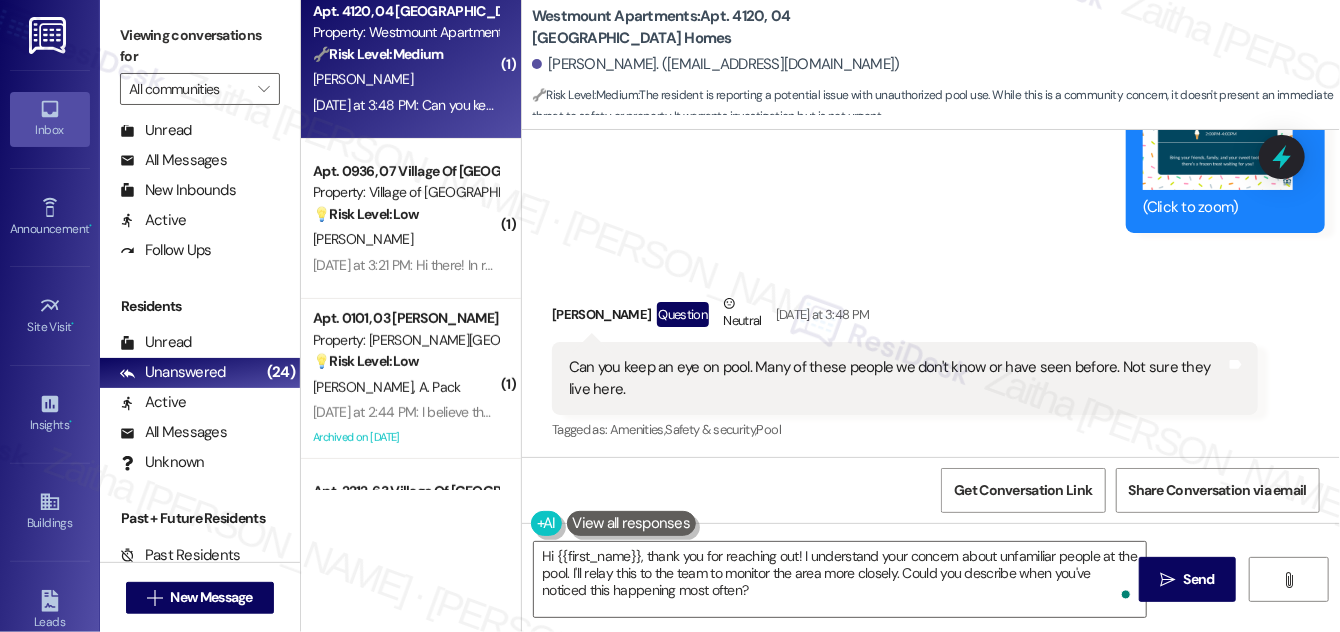click at bounding box center [632, 523] 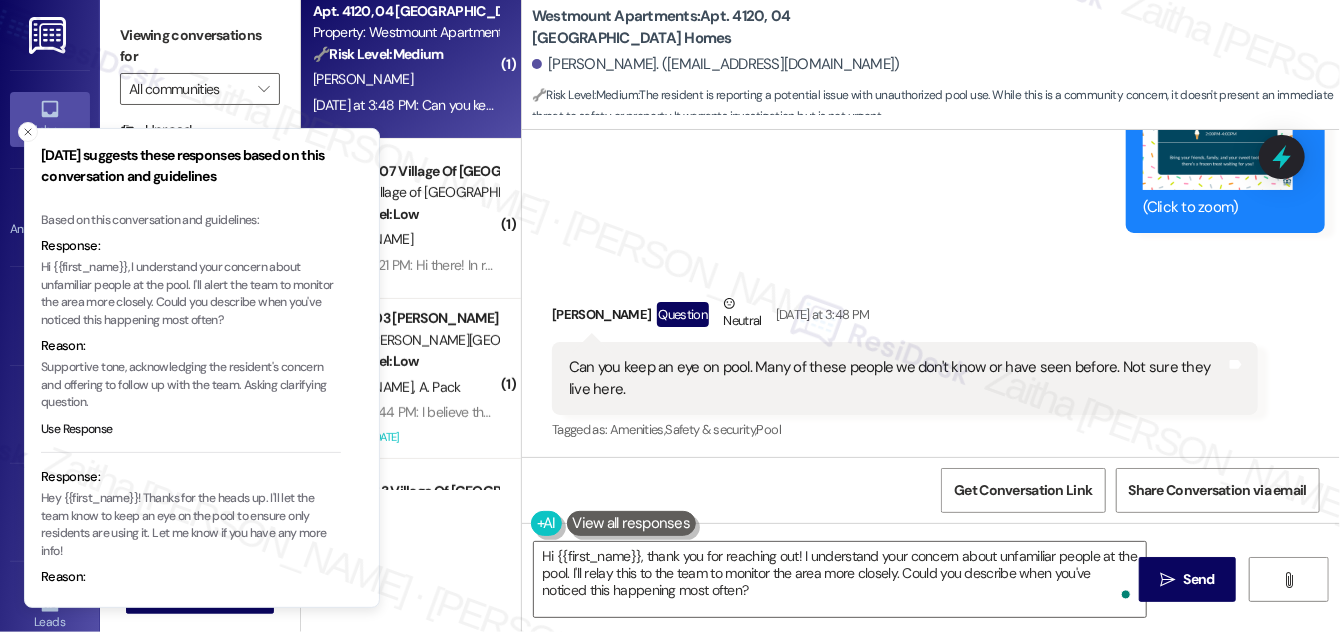 click at bounding box center (632, 523) 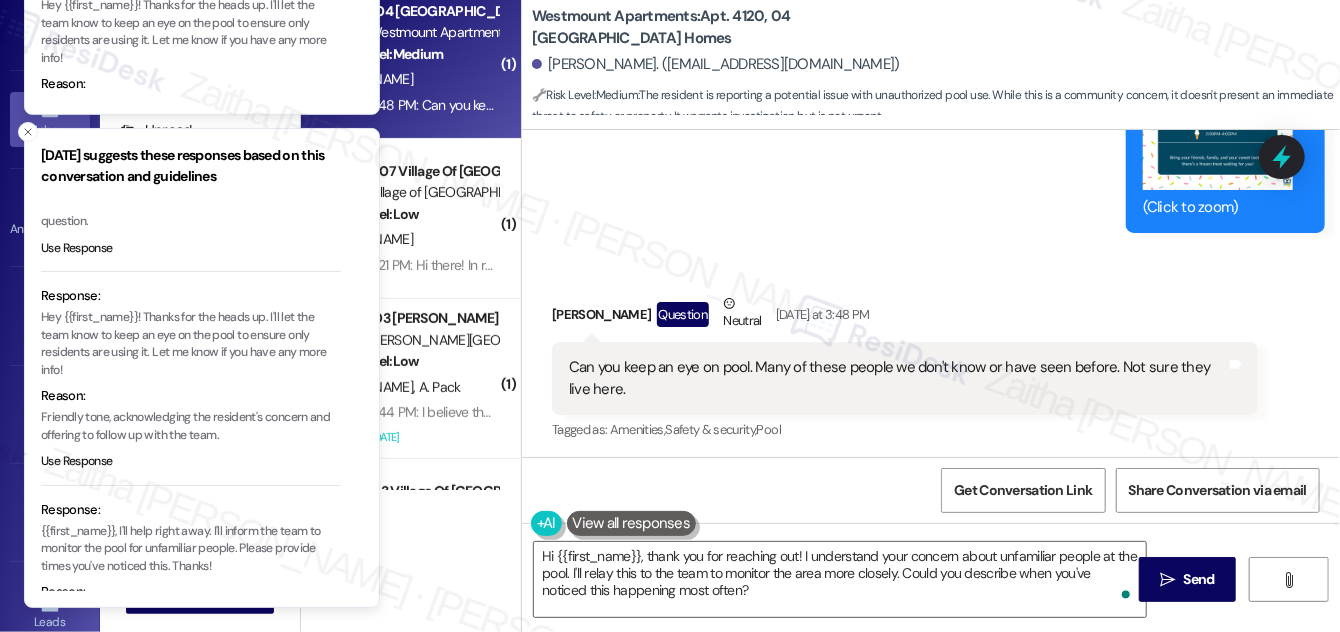 scroll, scrollTop: 288, scrollLeft: 0, axis: vertical 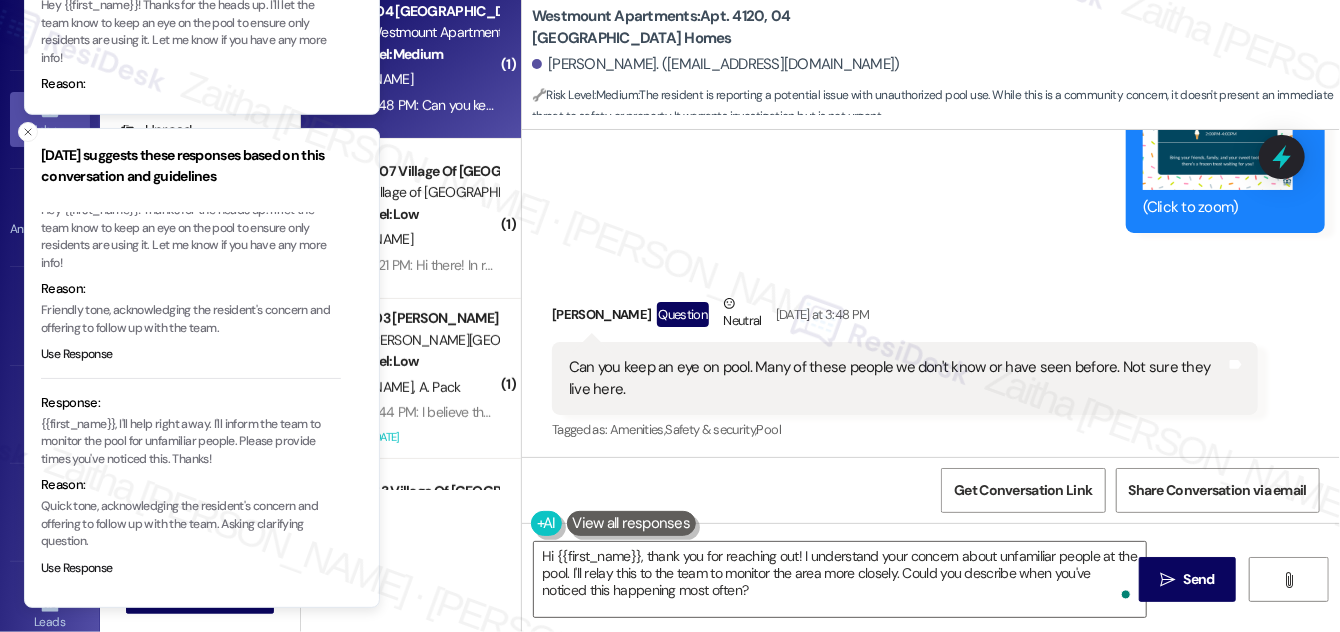 click at bounding box center [632, 523] 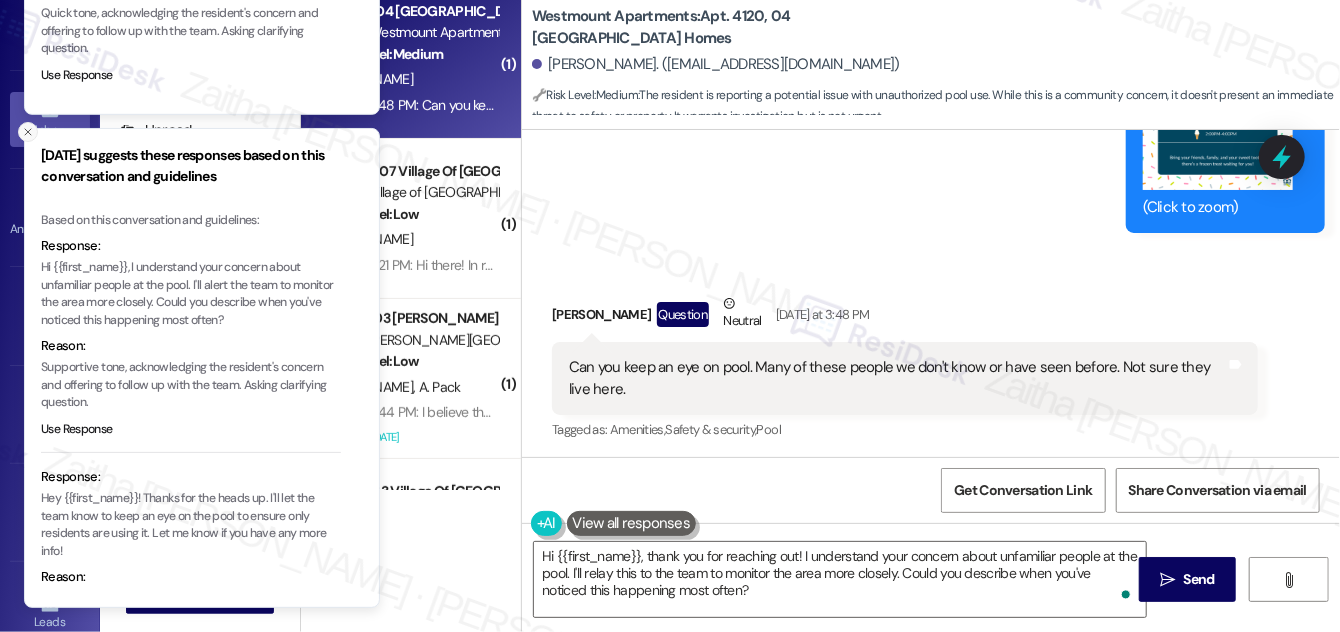 click 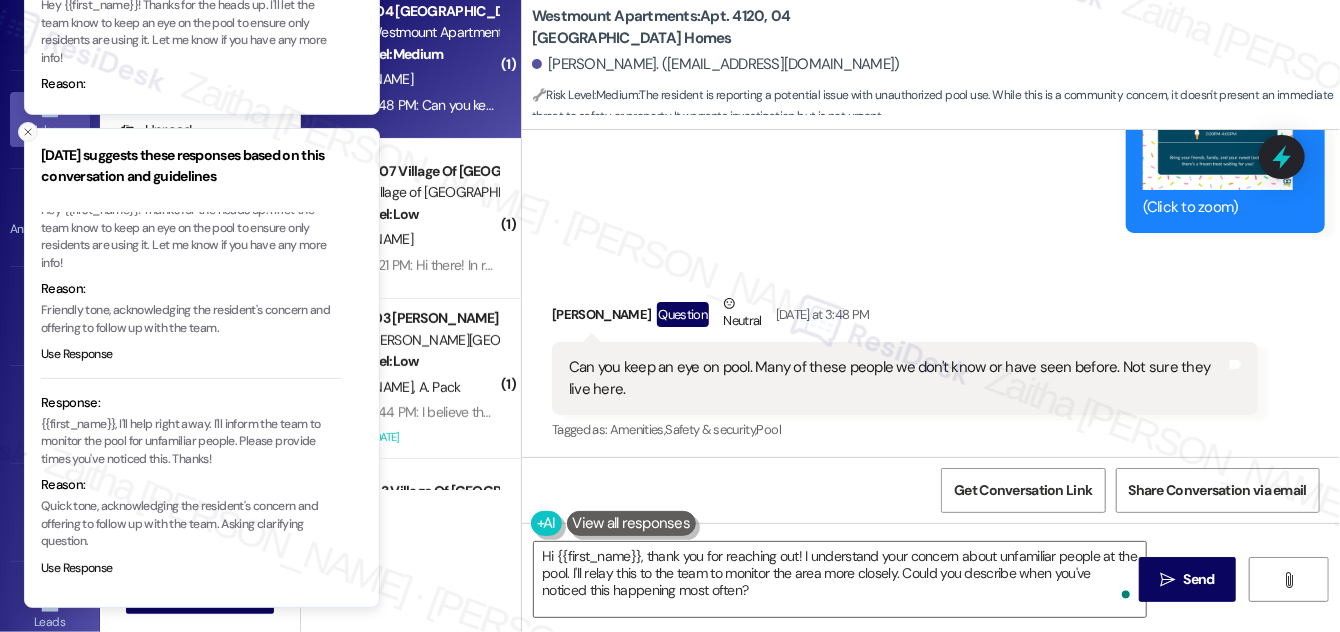 click 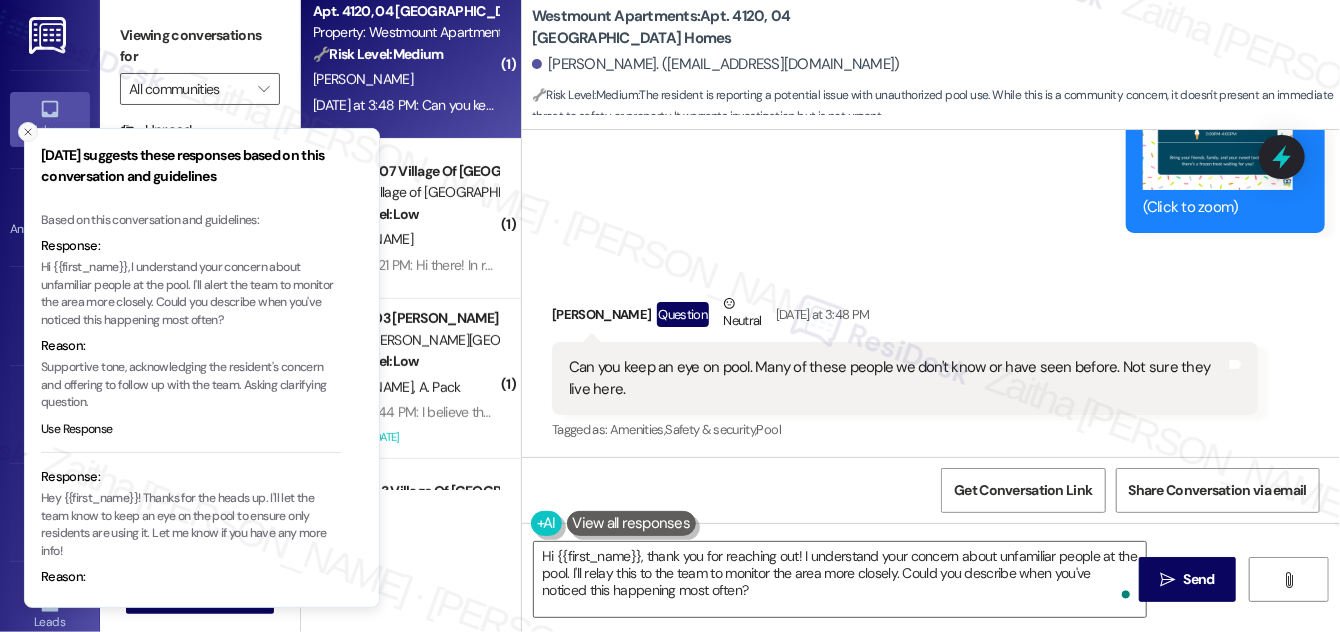 click at bounding box center (28, 132) 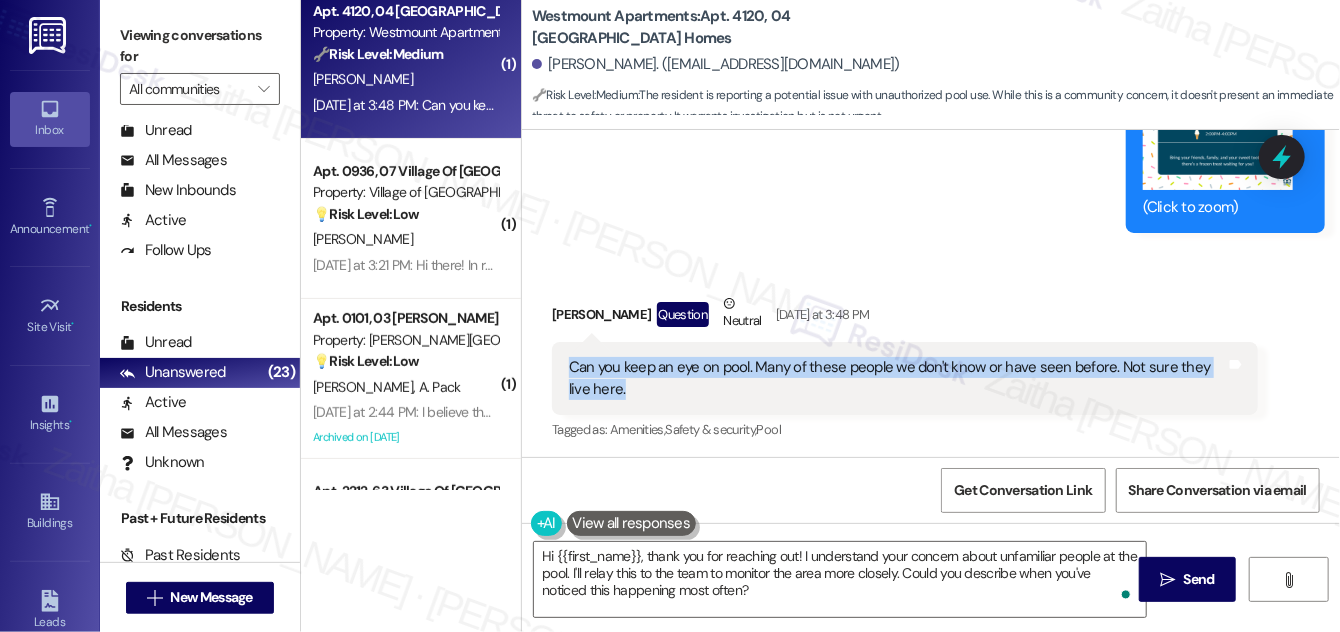 drag, startPoint x: 566, startPoint y: 363, endPoint x: 600, endPoint y: 383, distance: 39.446167 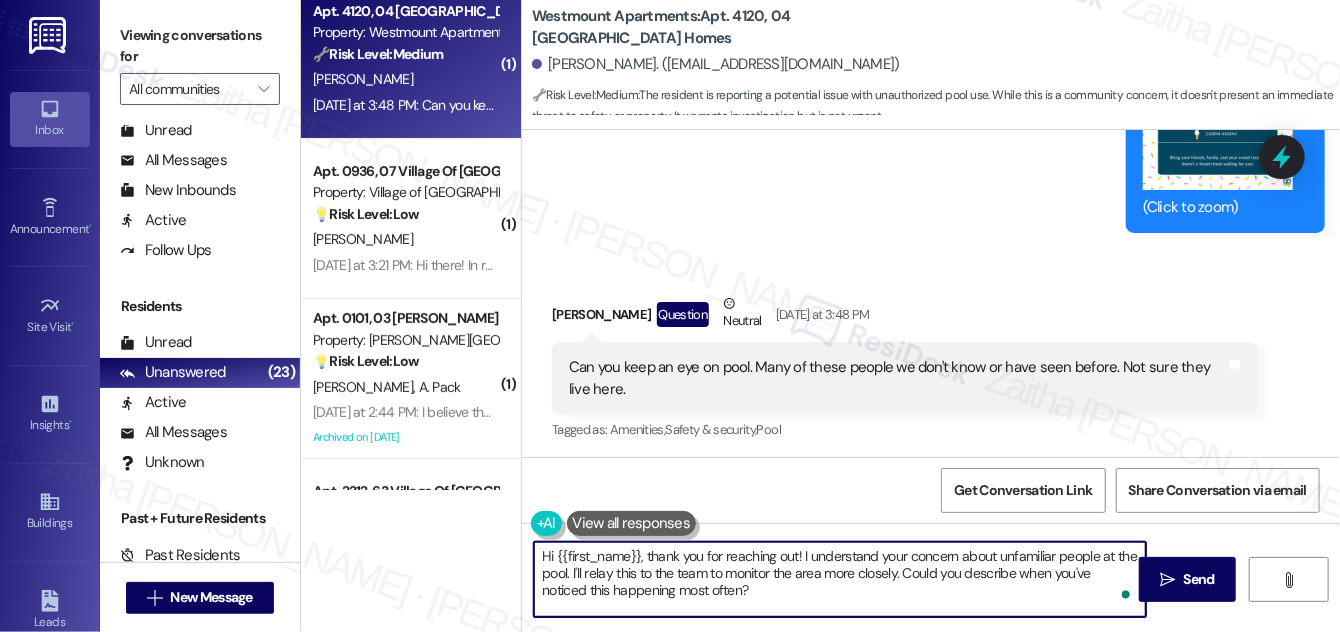 click on "Hi {{first_name}}, thank you for reaching out! I understand your concern about unfamiliar people at the pool. I'll relay this to the team to monitor the area more closely. Could you describe when you've noticed this happening most often?" at bounding box center [840, 579] 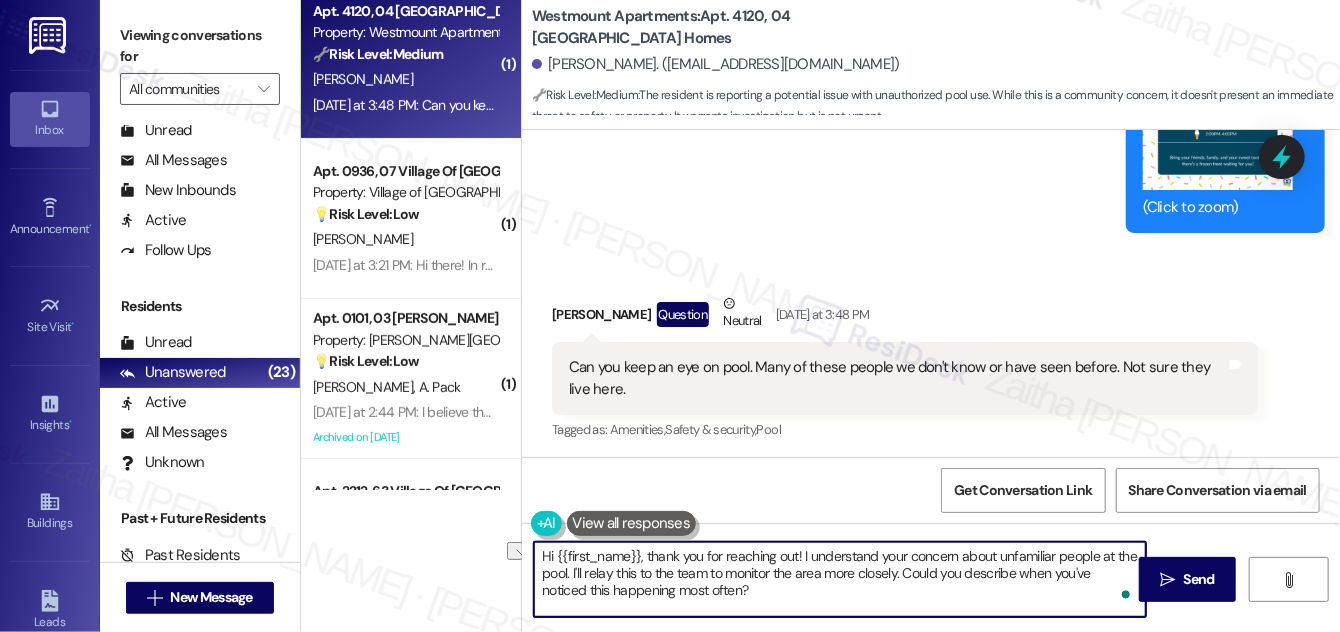 drag, startPoint x: 898, startPoint y: 570, endPoint x: 711, endPoint y: 569, distance: 187.00267 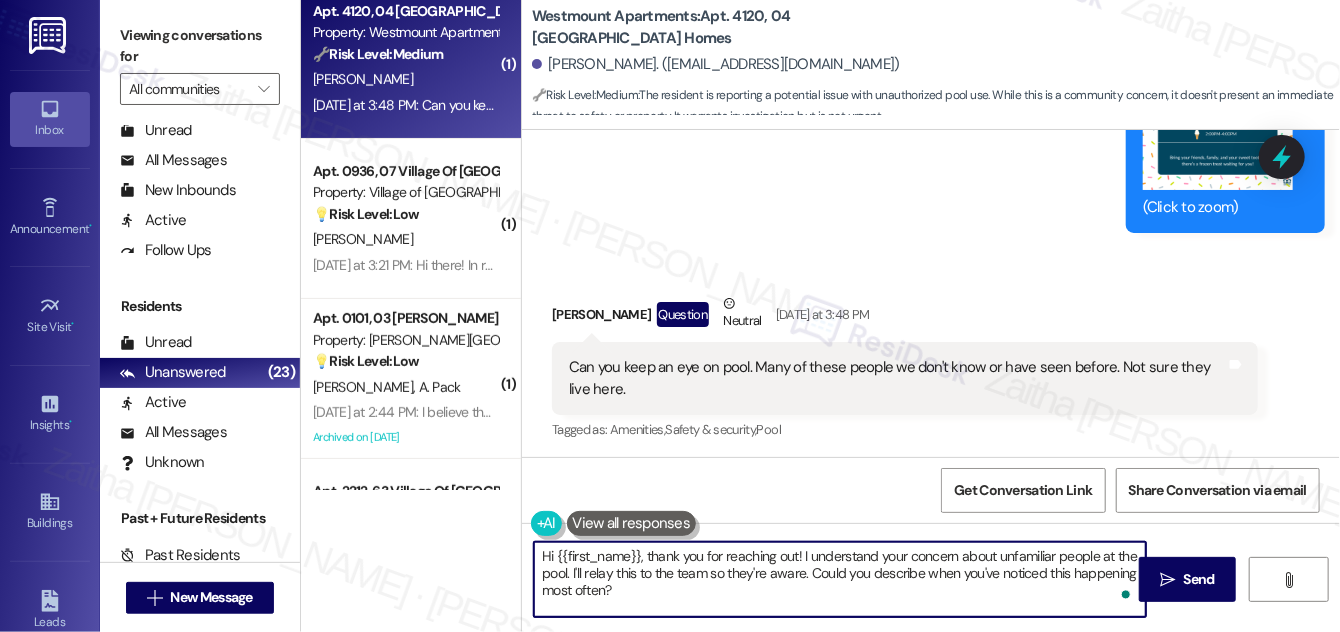 click on "Hi {{first_name}}, thank you for reaching out! I understand your concern about unfamiliar people at the pool. I'll relay this to the team so they're aware. Could you describe when you've noticed this happening most often?" at bounding box center [840, 579] 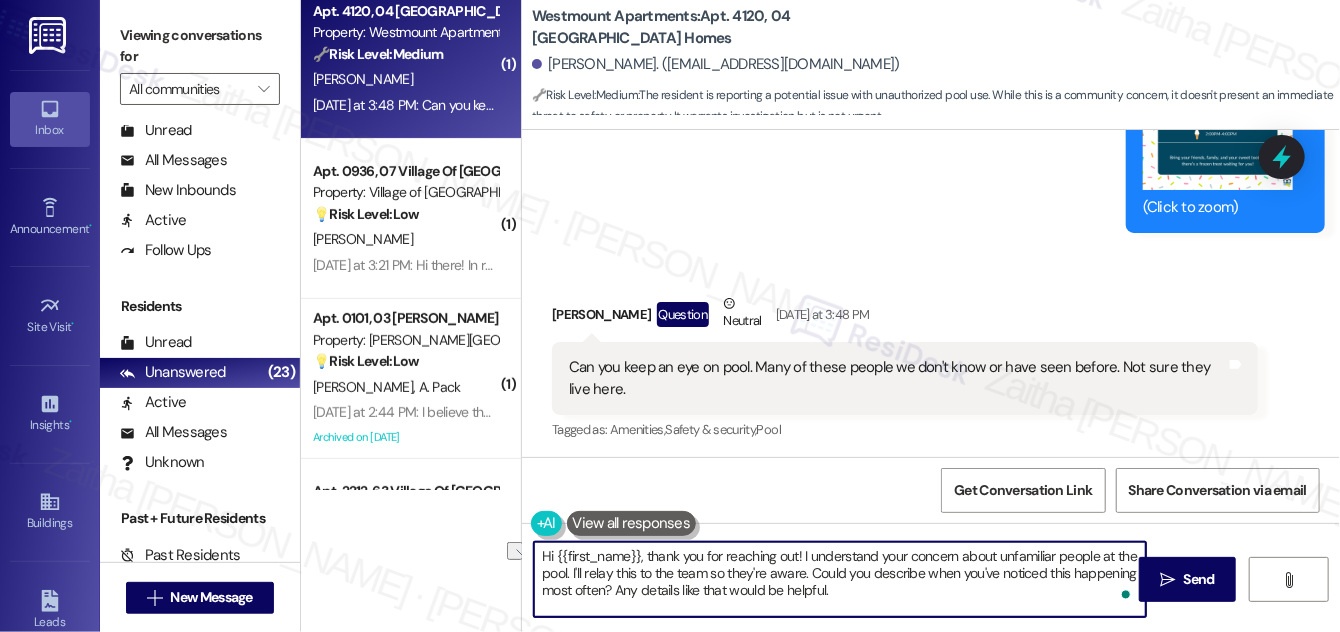 drag, startPoint x: 725, startPoint y: 586, endPoint x: 680, endPoint y: 586, distance: 45 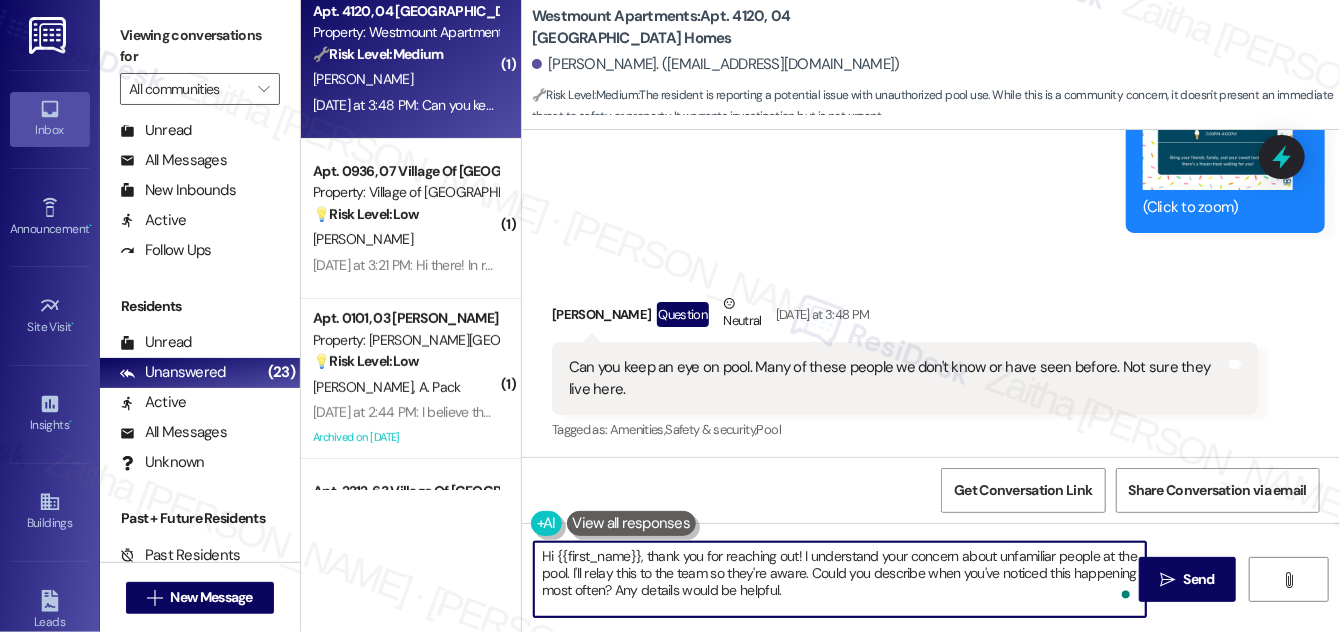 click on "Hi {{first_name}}, thank you for reaching out! I understand your concern about unfamiliar people at the pool. I'll relay this to the team so they're aware. Could you describe when you've noticed this happening most often? Any details would be helpful." at bounding box center (840, 579) 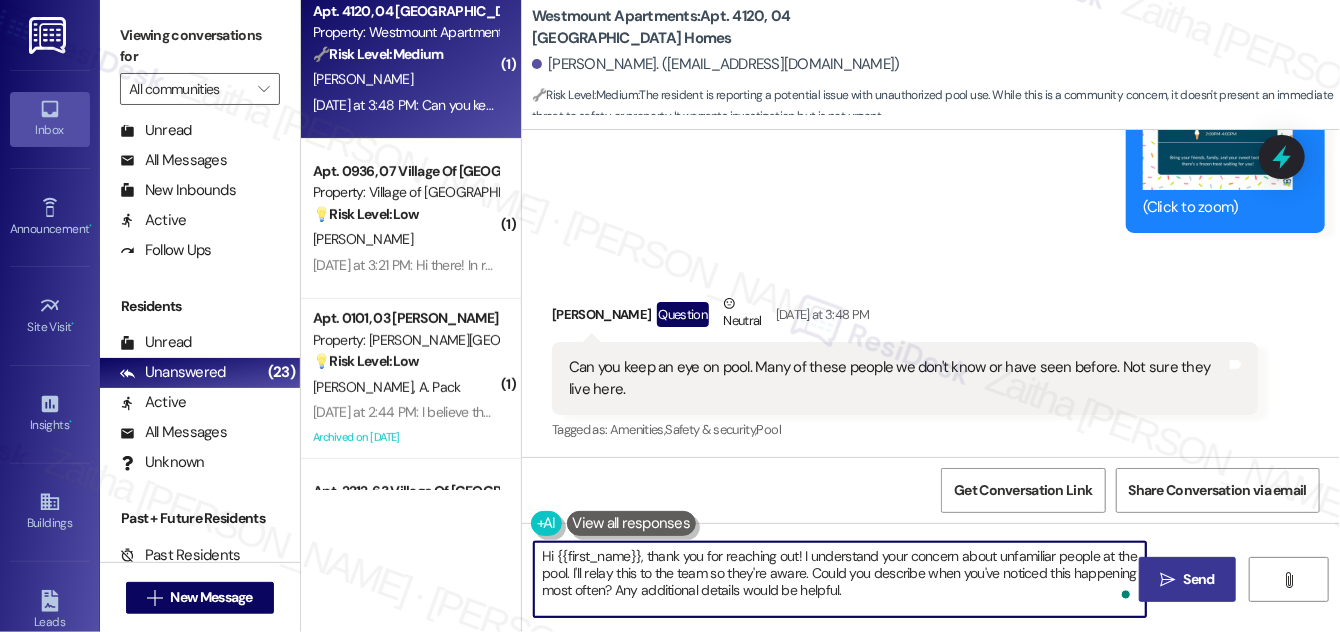 type on "Hi {{first_name}}, thank you for reaching out! I understand your concern about unfamiliar people at the pool. I'll relay this to the team so they're aware. Could you describe when you've noticed this happening most often? Any additional details would be helpful." 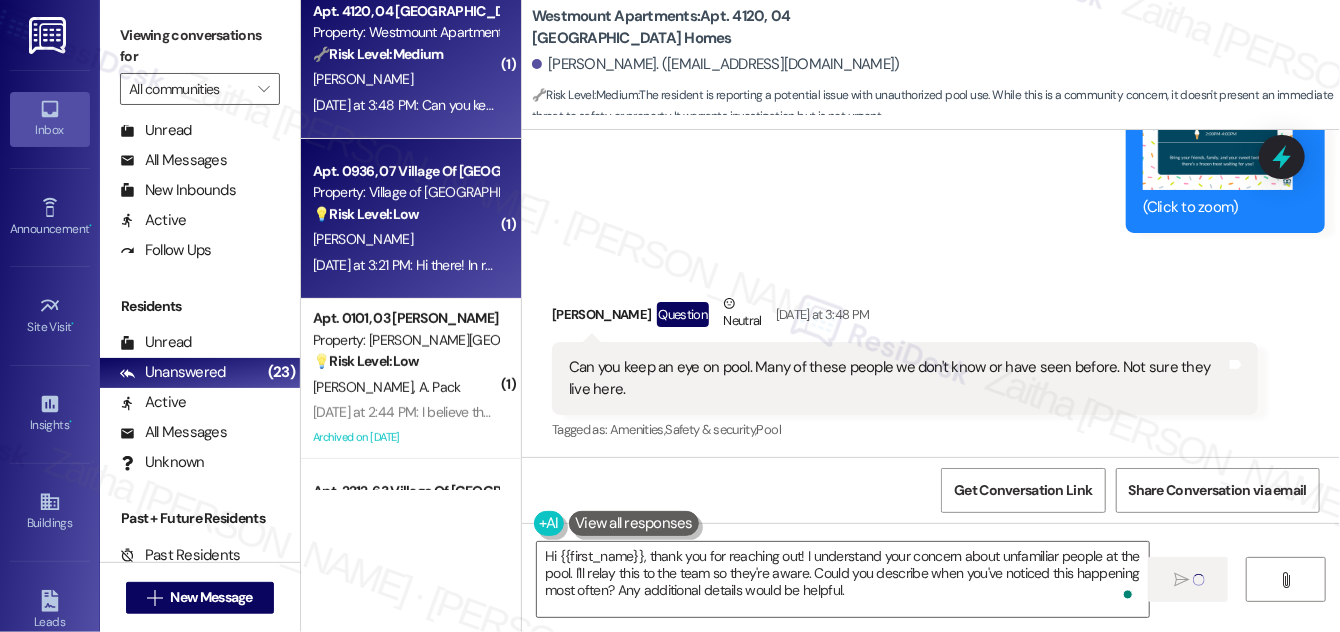 type 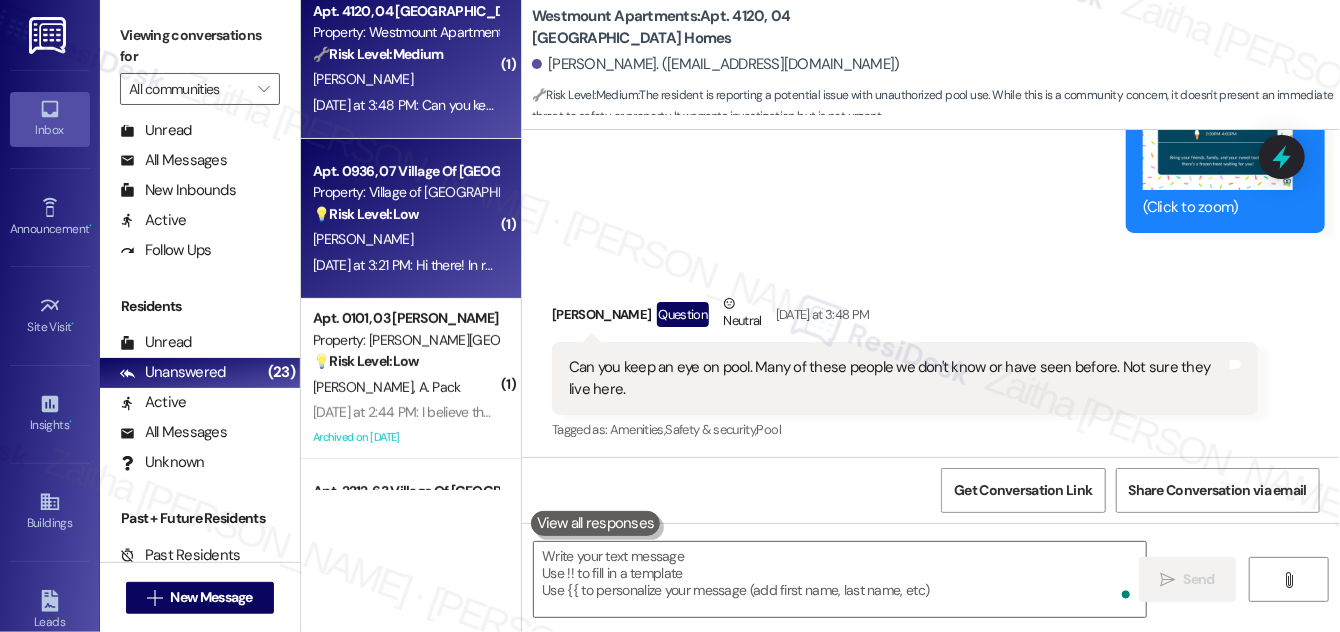 scroll, scrollTop: 12669, scrollLeft: 0, axis: vertical 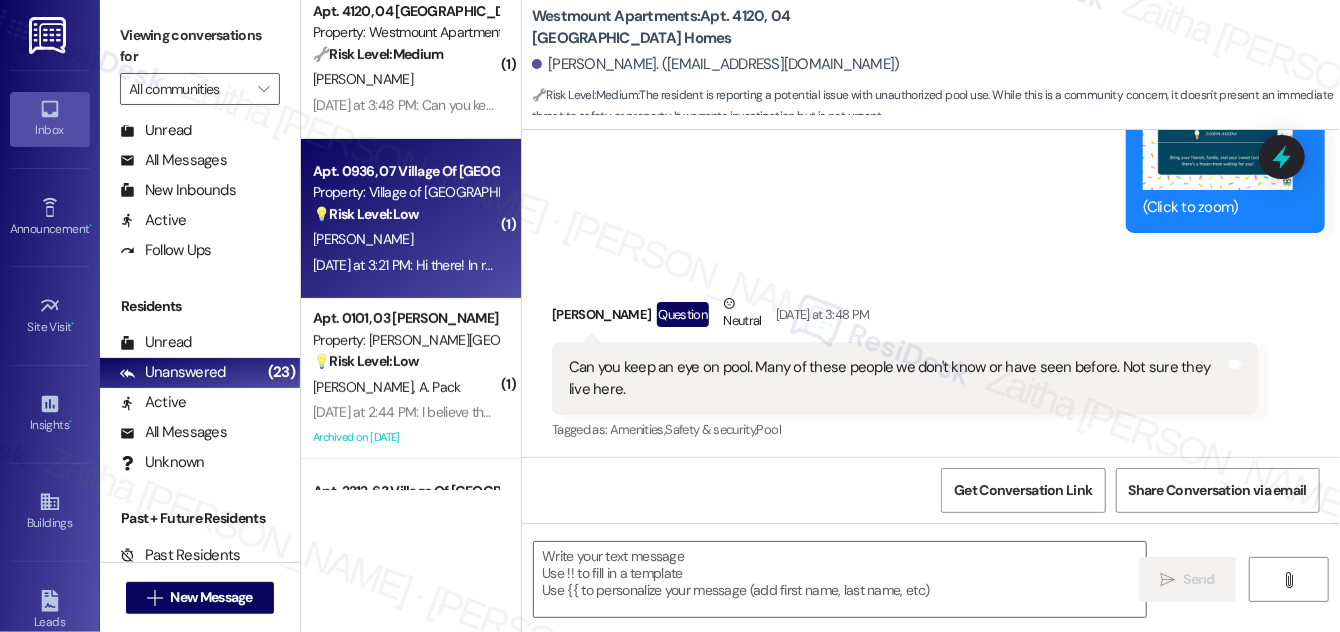 type on "Fetching suggested responses. Please feel free to read through the conversation in the meantime." 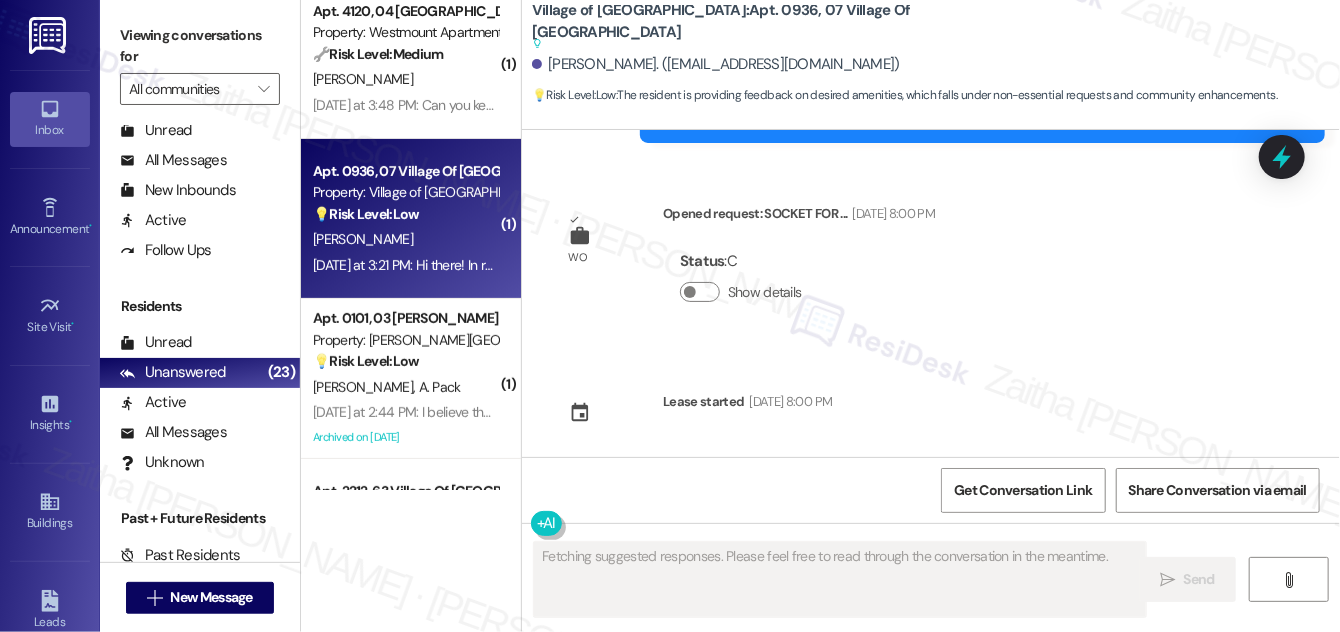 scroll, scrollTop: 2863, scrollLeft: 0, axis: vertical 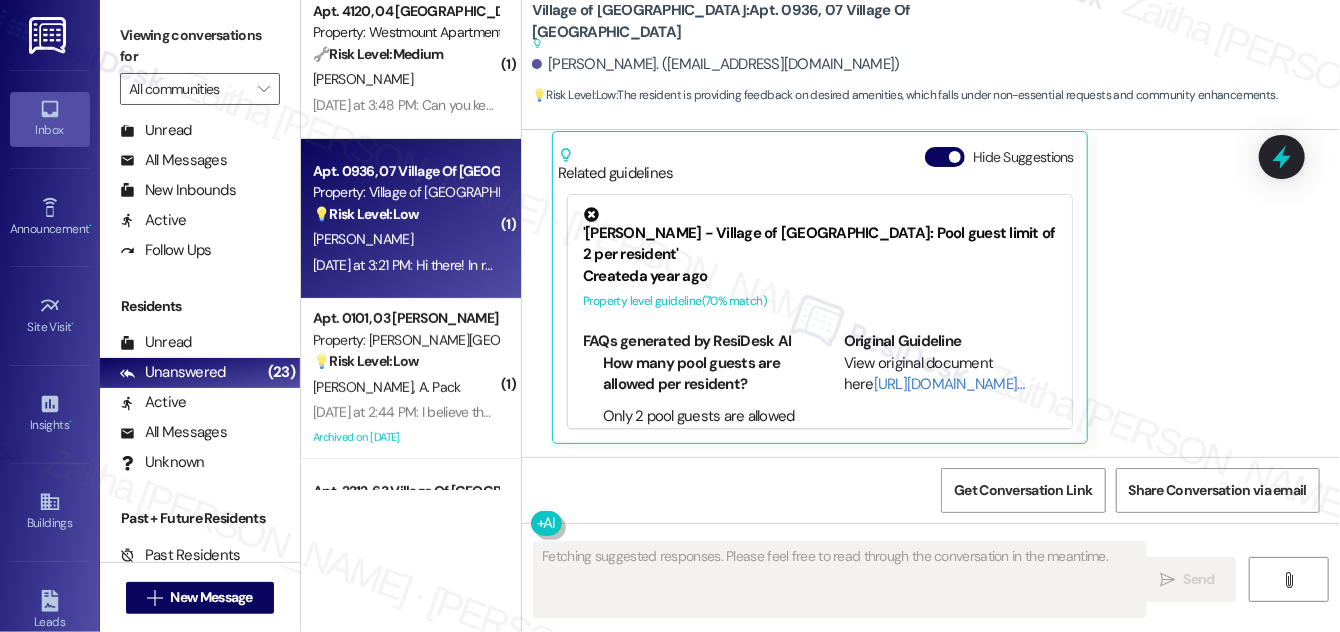 drag, startPoint x: 935, startPoint y: 160, endPoint x: 959, endPoint y: 197, distance: 44.102154 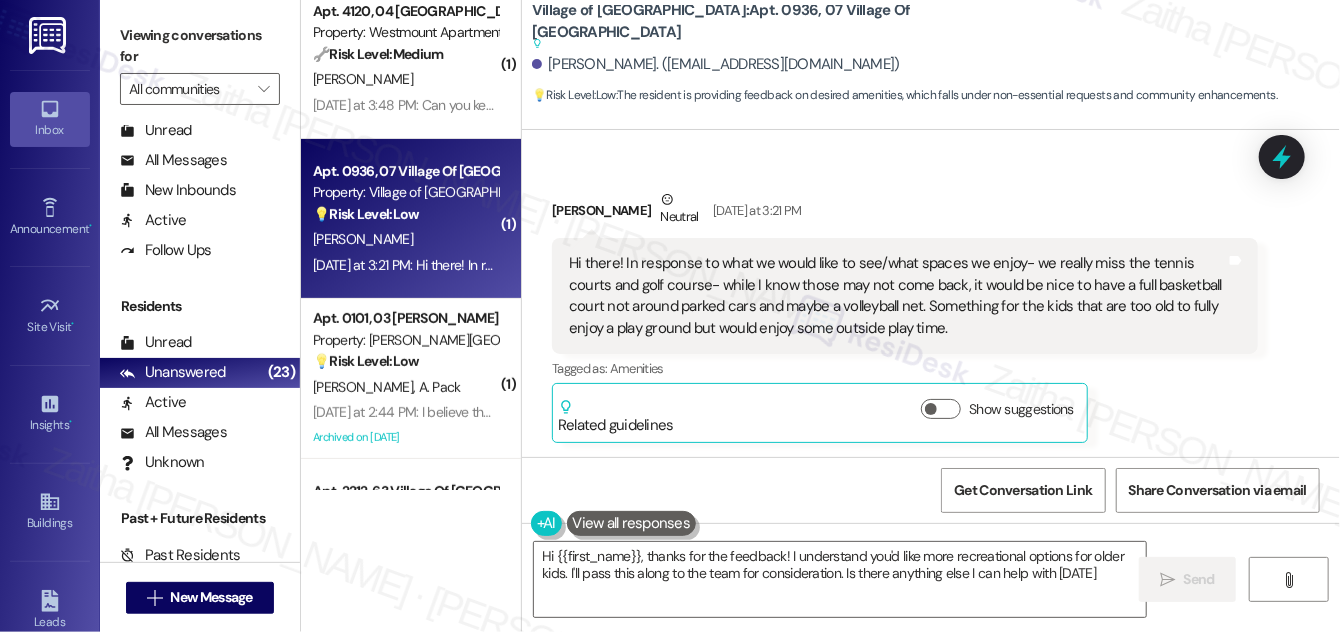 type on "Hi {{first_name}}, thanks for the feedback! I understand you'd like more recreational options for older kids. I'll pass this along to the team for consideration. Is there anything else I can help with today?" 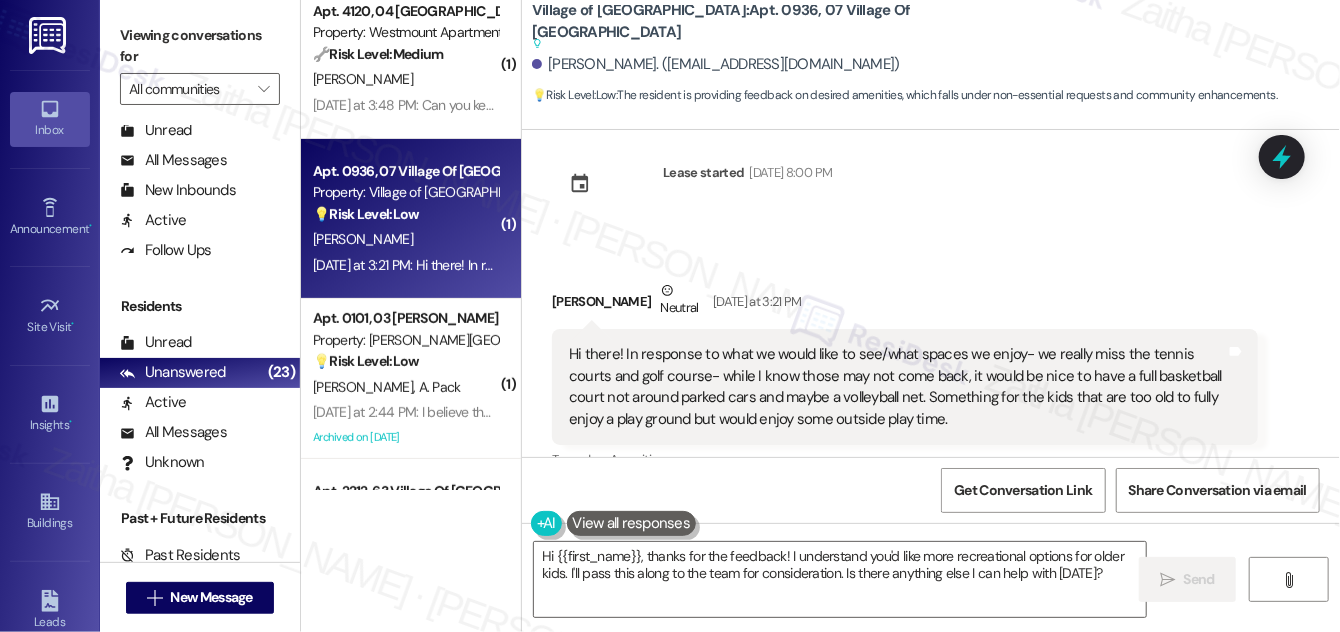 scroll, scrollTop: 2611, scrollLeft: 0, axis: vertical 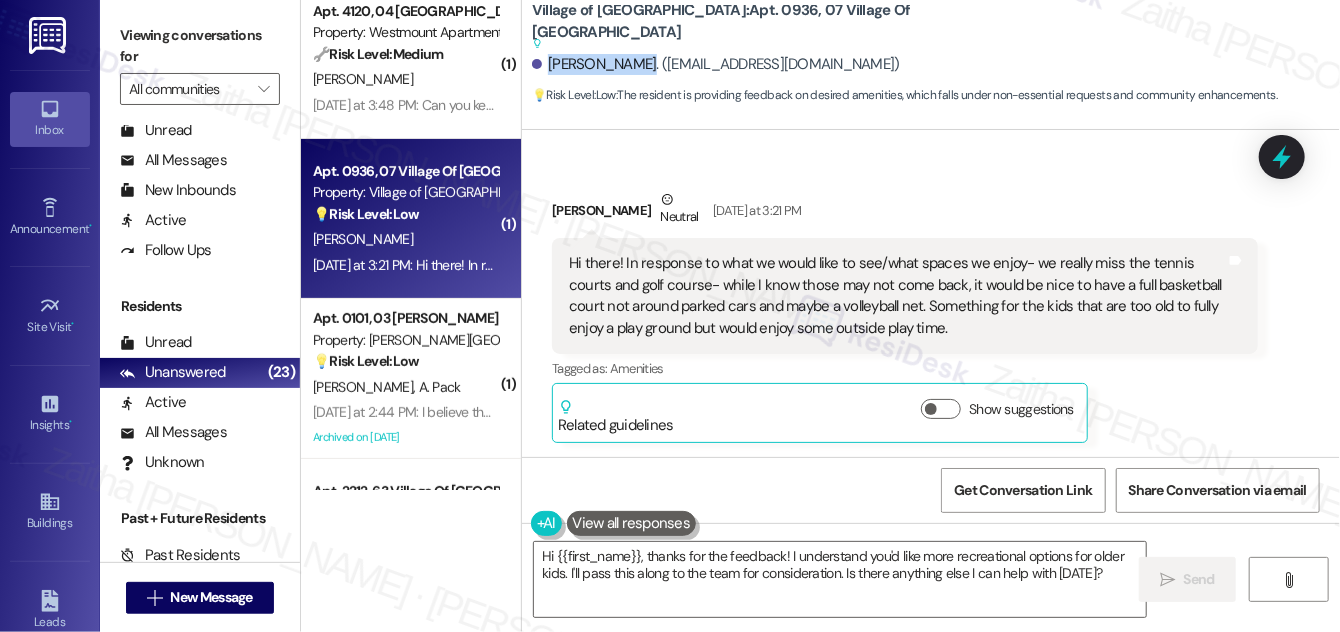 drag, startPoint x: 546, startPoint y: 66, endPoint x: 632, endPoint y: 63, distance: 86.05231 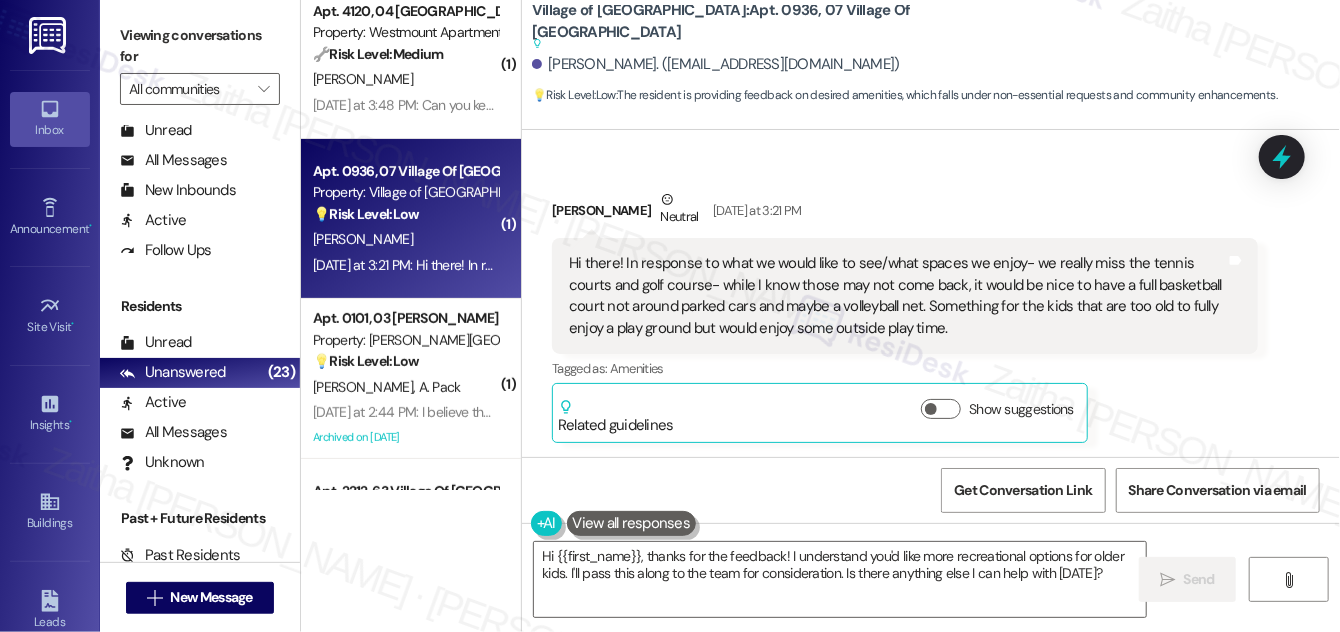 click on "Received via SMS Maegan Kelley   Neutral Yesterday at 3:21 PM Hi there! In response to what we would like to see/what spaces we enjoy-  we really miss the tennis courts and golf course- while I know those may not come back, it would be nice to have a full basketball court not around parked cars and maybe a volleyball net. Something for the kids that are too old to fully enjoy a play ground but would enjoy some outside play time.  Tags and notes Tagged as:   Amenities Click to highlight conversations about Amenities  Related guidelines Show suggestions" at bounding box center [905, 315] 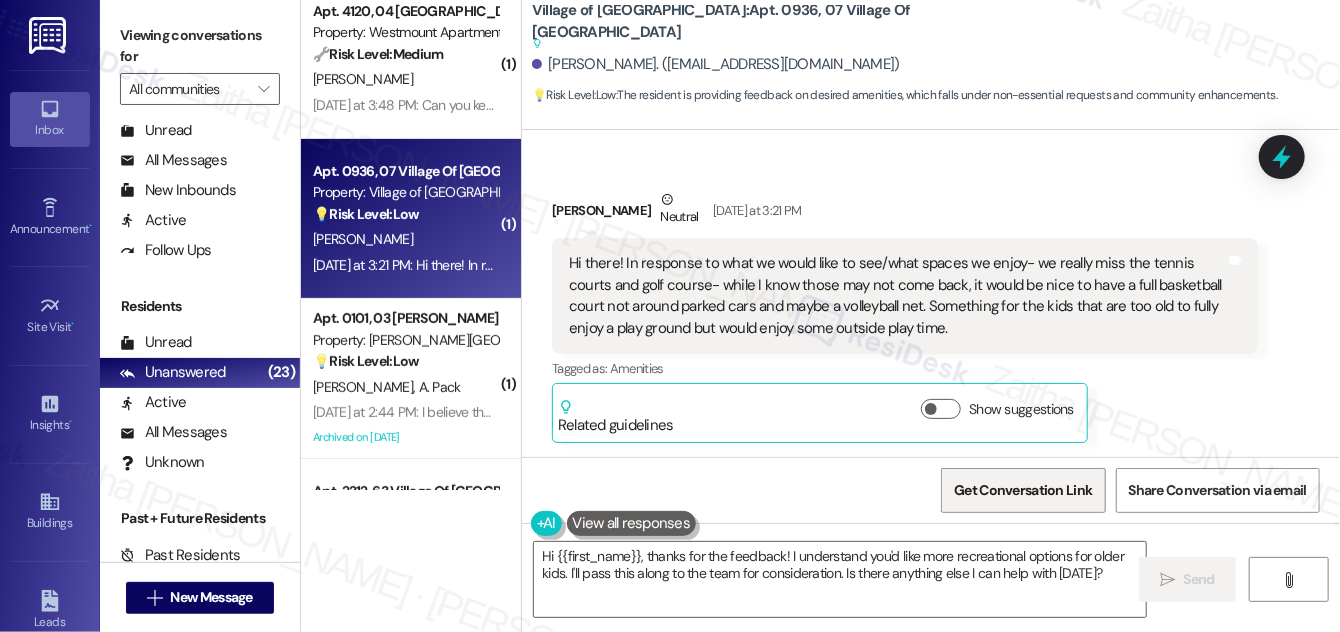 click on "Get Conversation Link" at bounding box center (1023, 490) 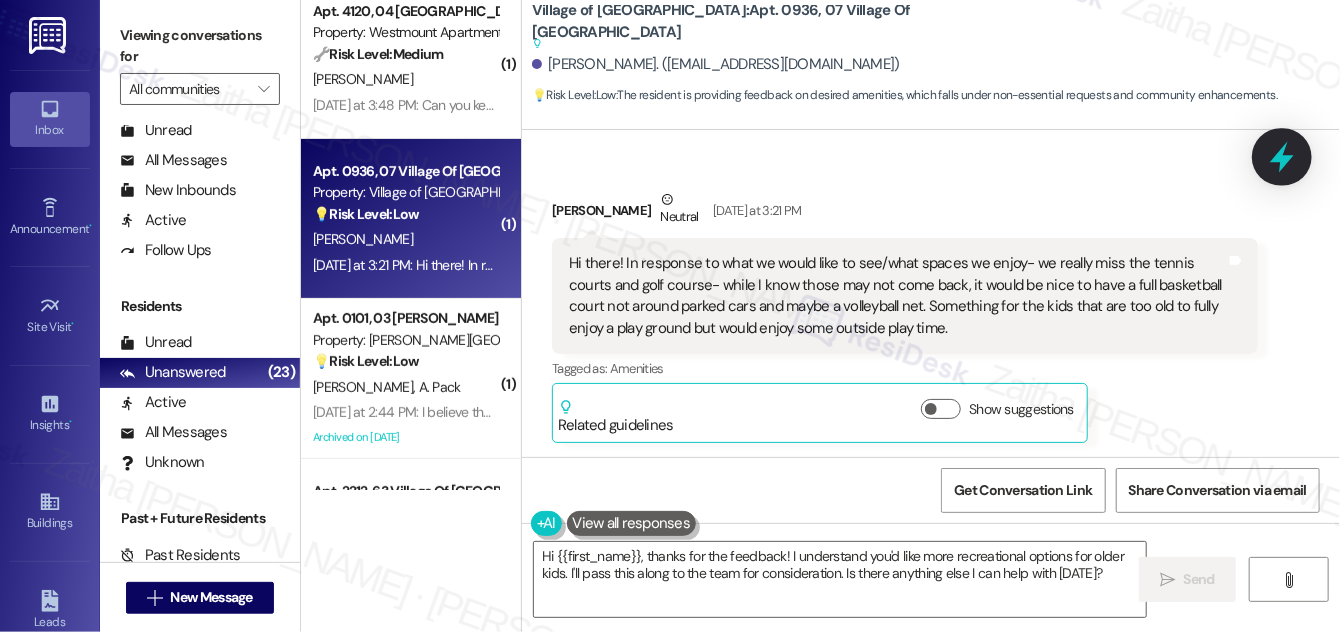 click 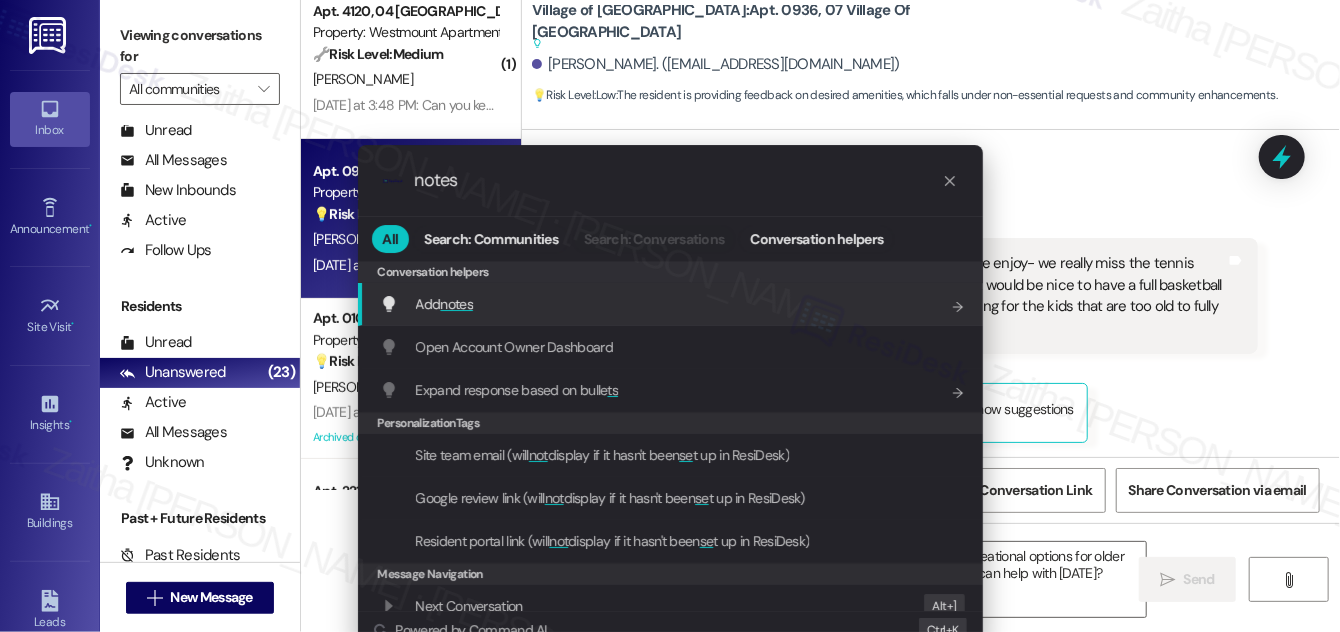 type on "notes" 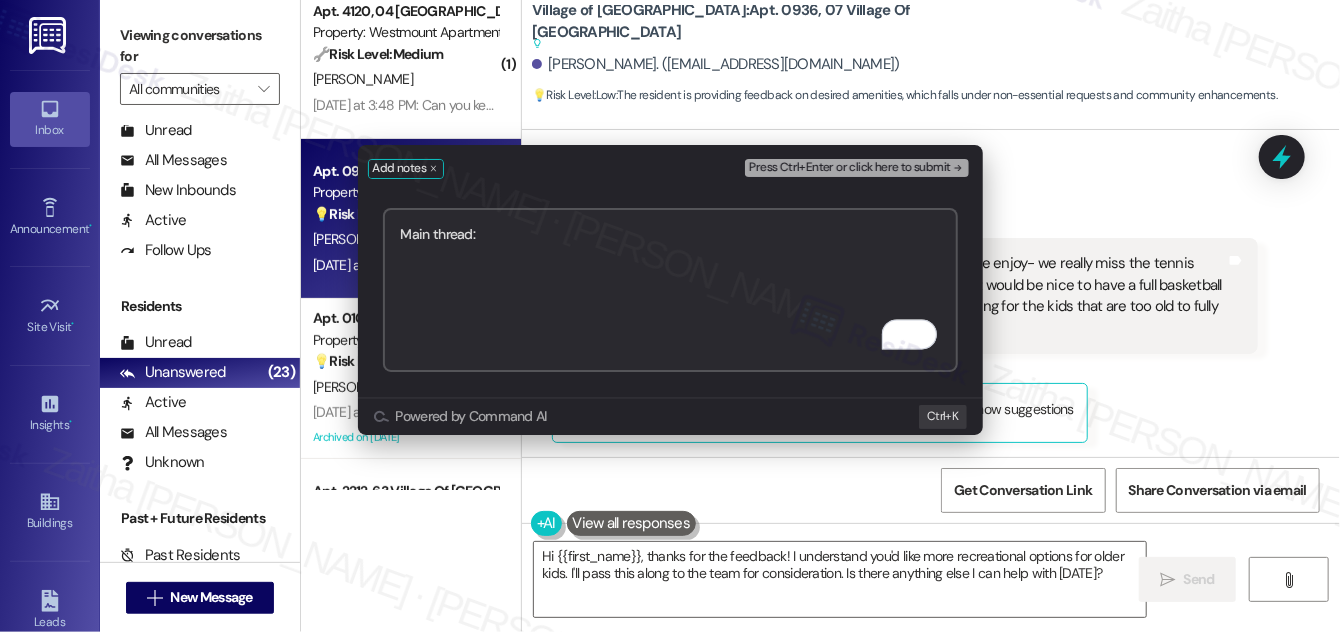 paste on "https://www.theresidesk.com/text/insights-conversations/571067/share-conversation-link" 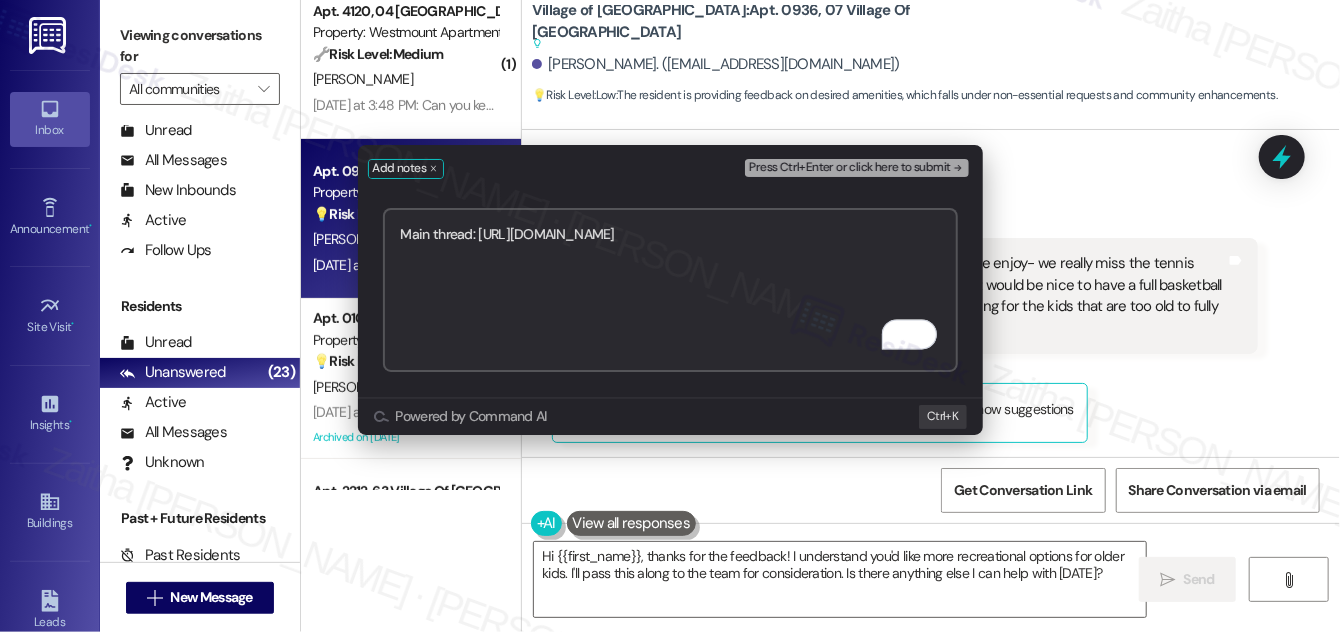 type on "Main thread: https://www.theresidesk.com/text/insights-conversations/571067/share-conversation-link" 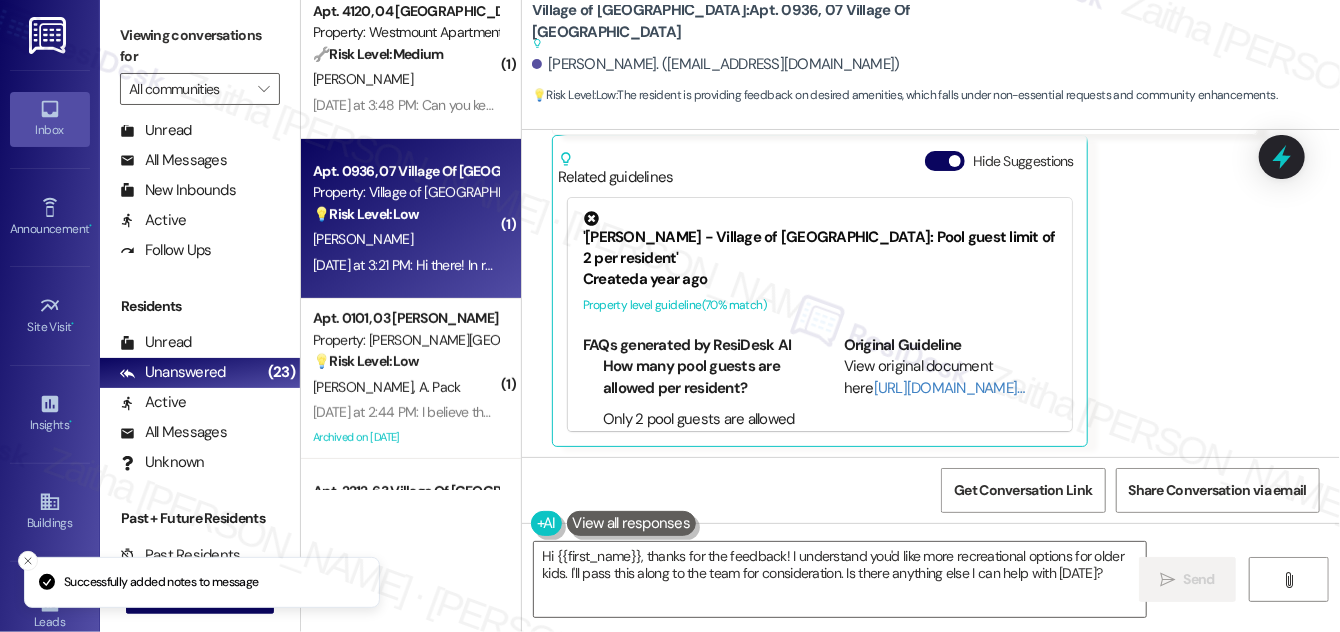 scroll, scrollTop: 3075, scrollLeft: 0, axis: vertical 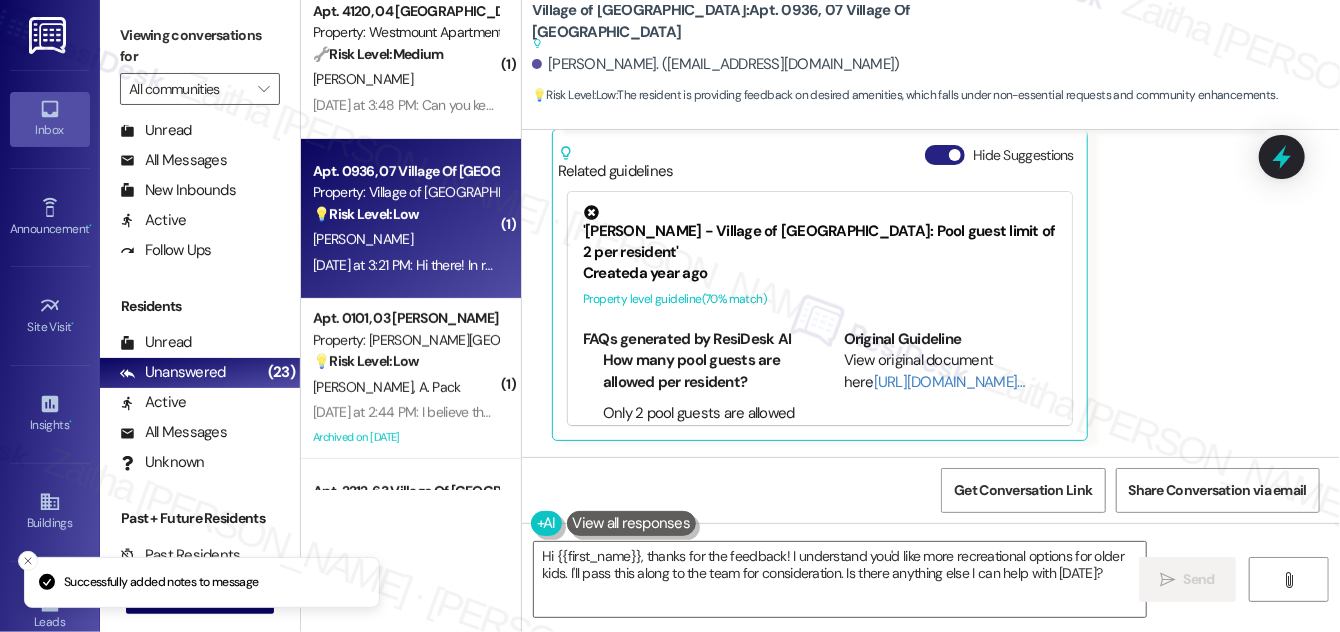 click on "Hide Suggestions" at bounding box center [945, 155] 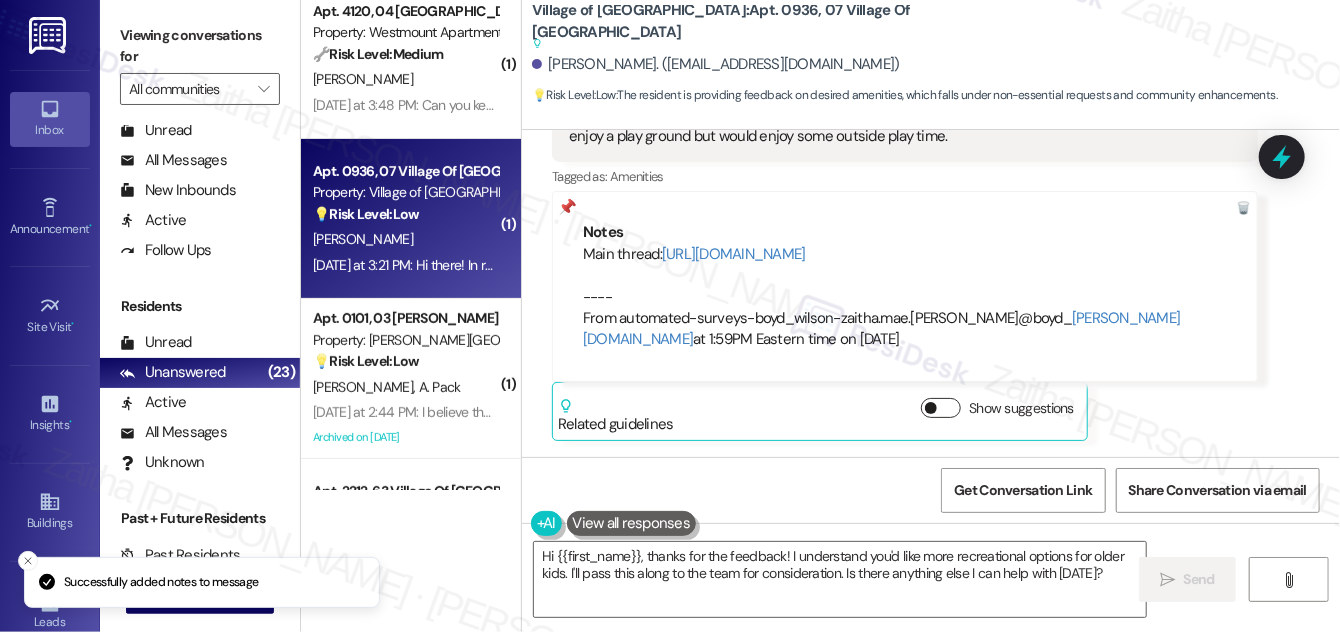 scroll, scrollTop: 2822, scrollLeft: 0, axis: vertical 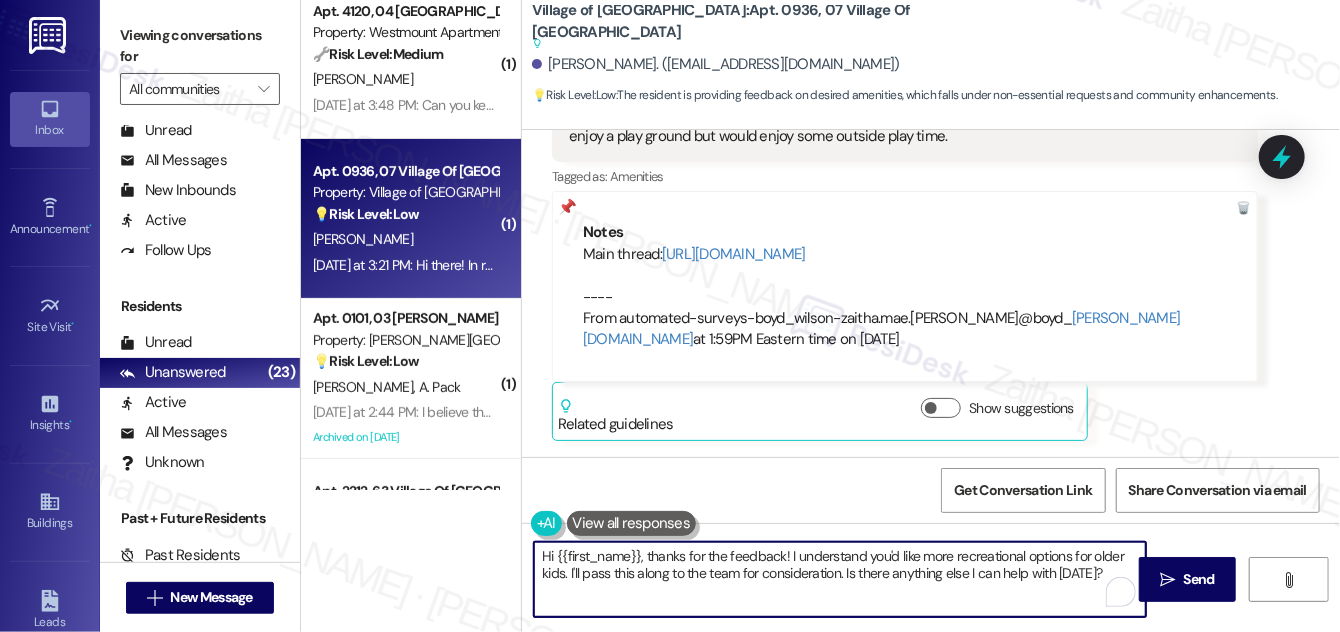 drag, startPoint x: 842, startPoint y: 573, endPoint x: 1099, endPoint y: 567, distance: 257.07004 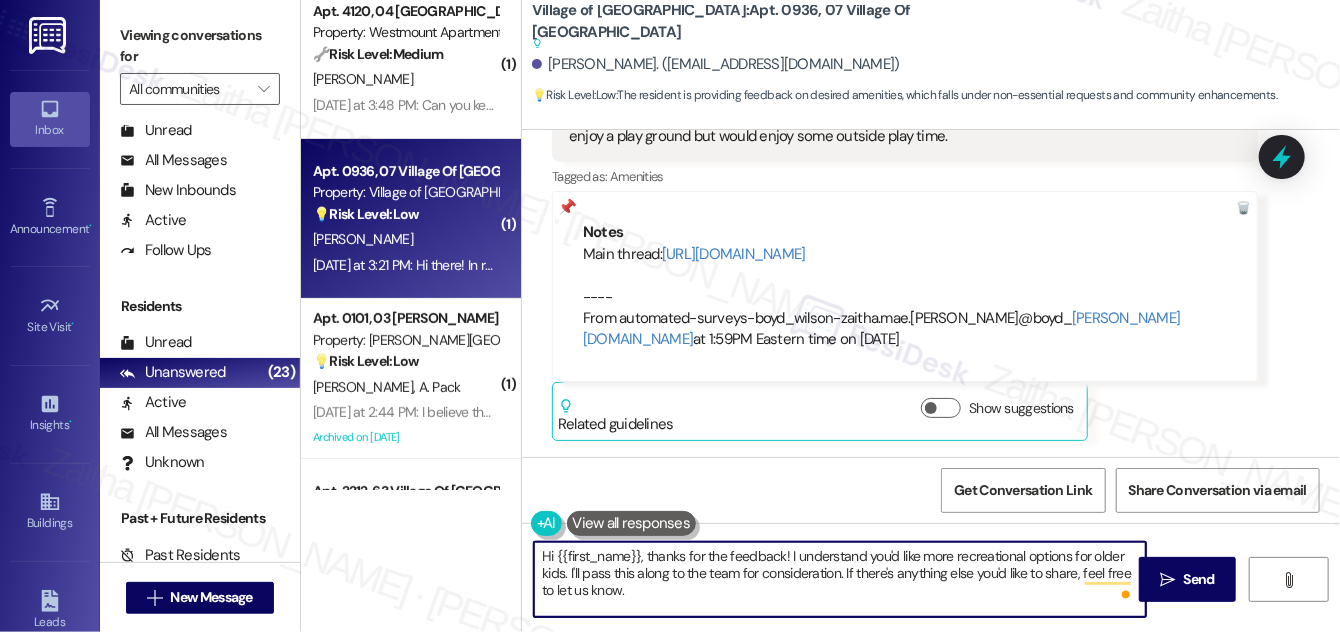 scroll, scrollTop: 2640, scrollLeft: 0, axis: vertical 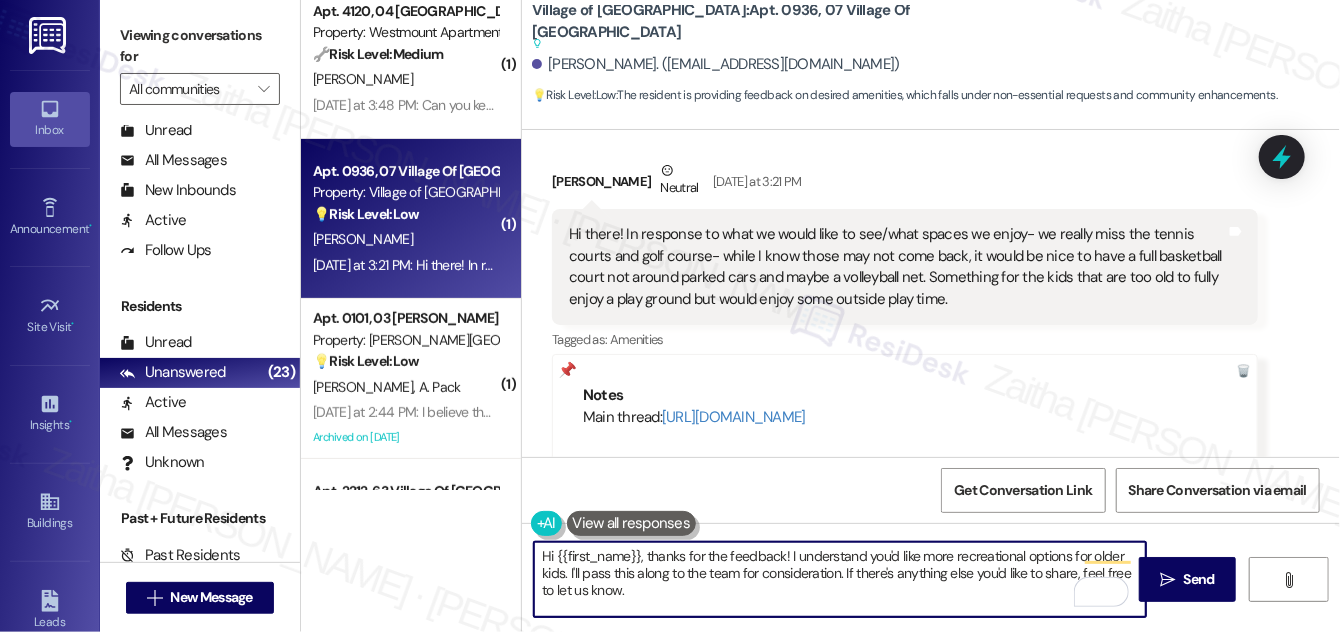 paste on "When you get a chance, please reply within the main group chat thread so we can keep all communication in one place. Thank you!" 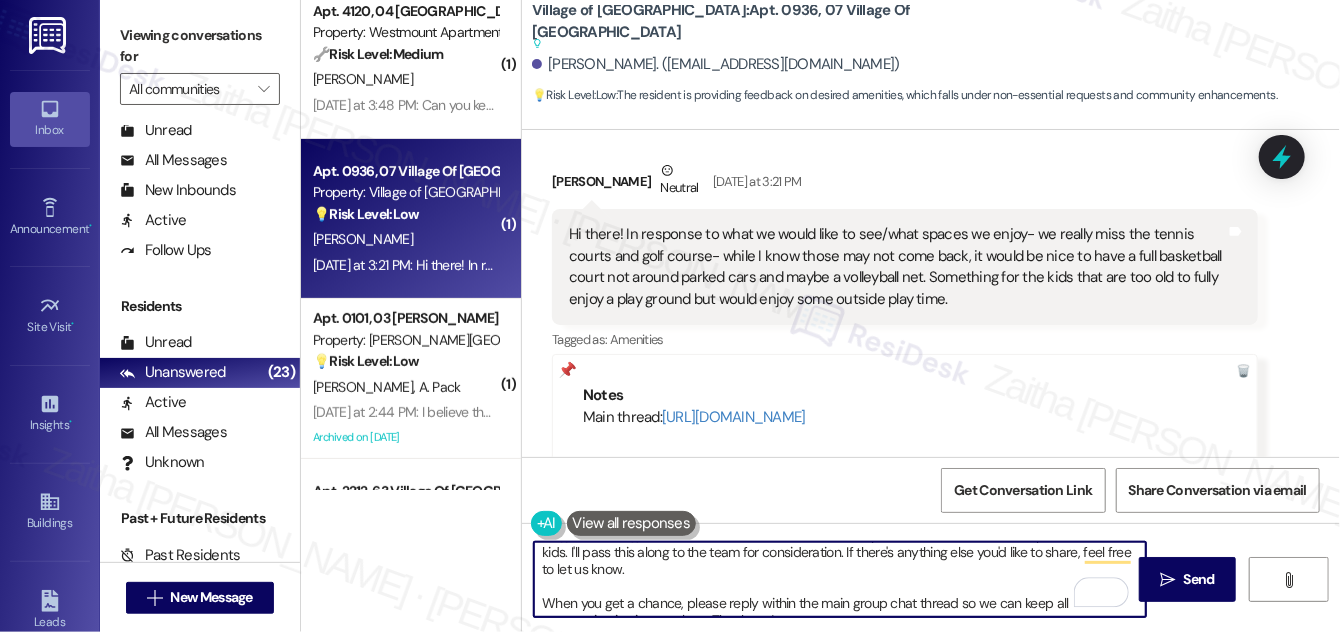 scroll, scrollTop: 43, scrollLeft: 0, axis: vertical 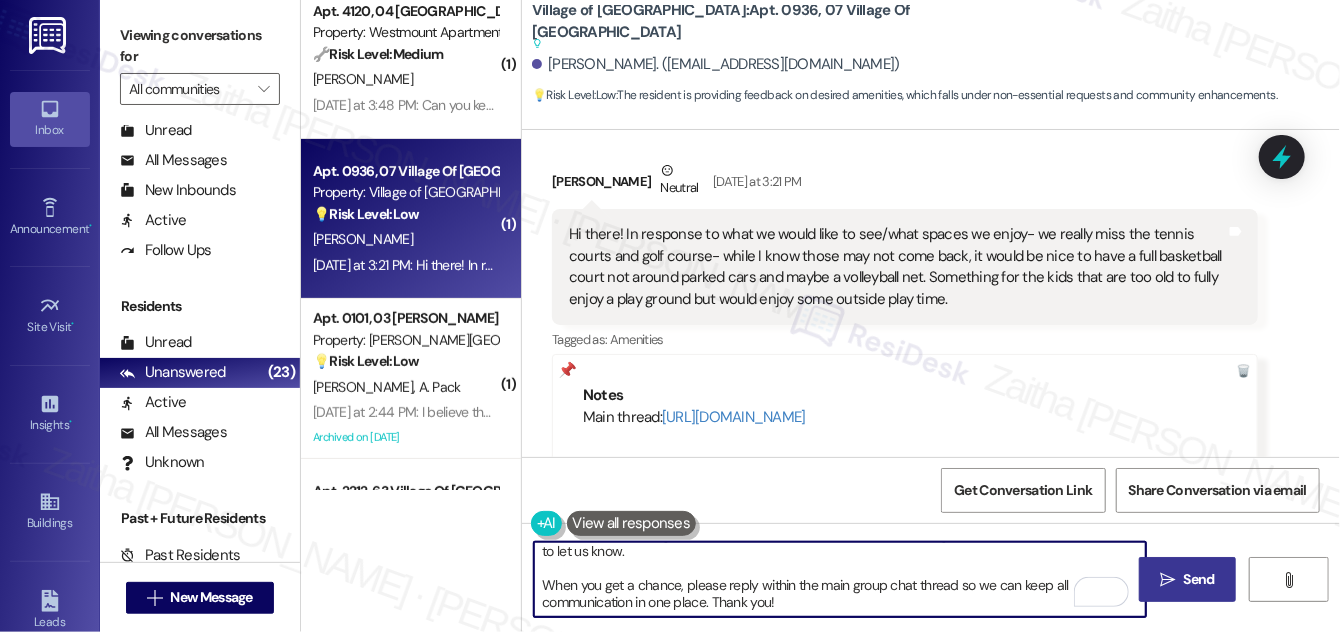 type on "Hi {{first_name}}, thanks for the feedback! I understand you'd like more recreational options for older kids. I'll pass this along to the team for consideration. If there's anything else you'd like to share, feel free to let us know.
When you get a chance, please reply within the main group chat thread so we can keep all communication in one place. Thank you!" 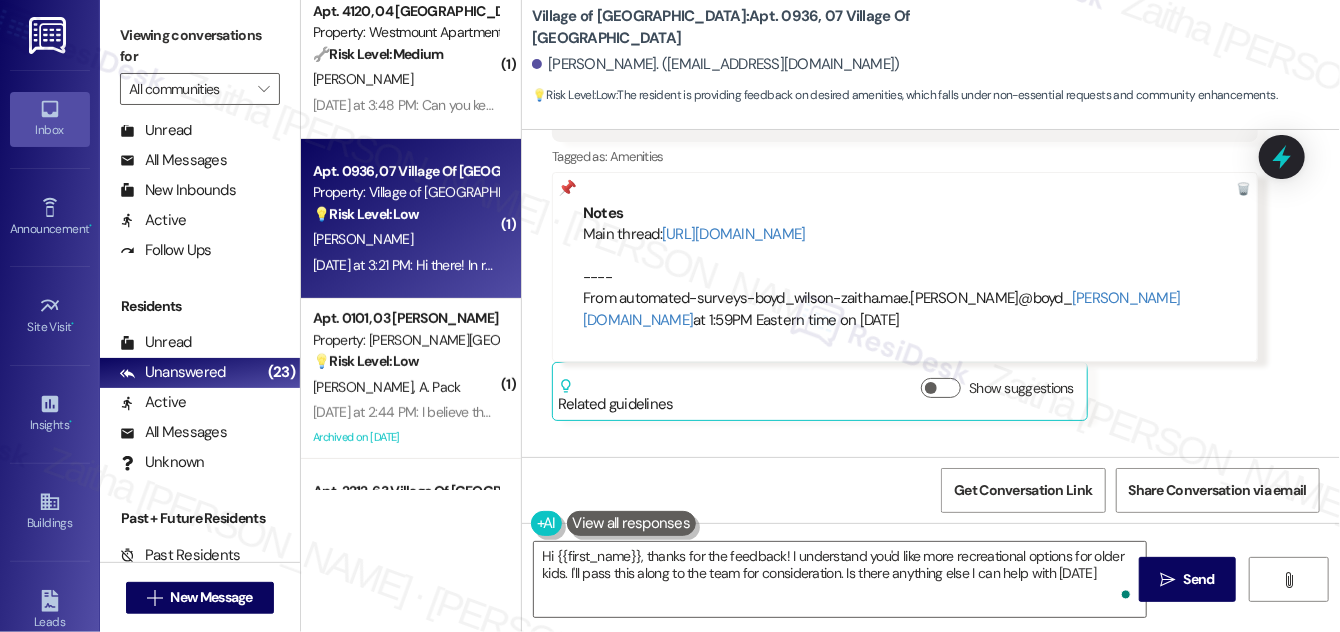 type on "Hi {{first_name}}, thanks for the feedback! I understand you'd like more recreational options for older kids. I'll pass this along to the team for consideration. Is there anything else I can help with today?" 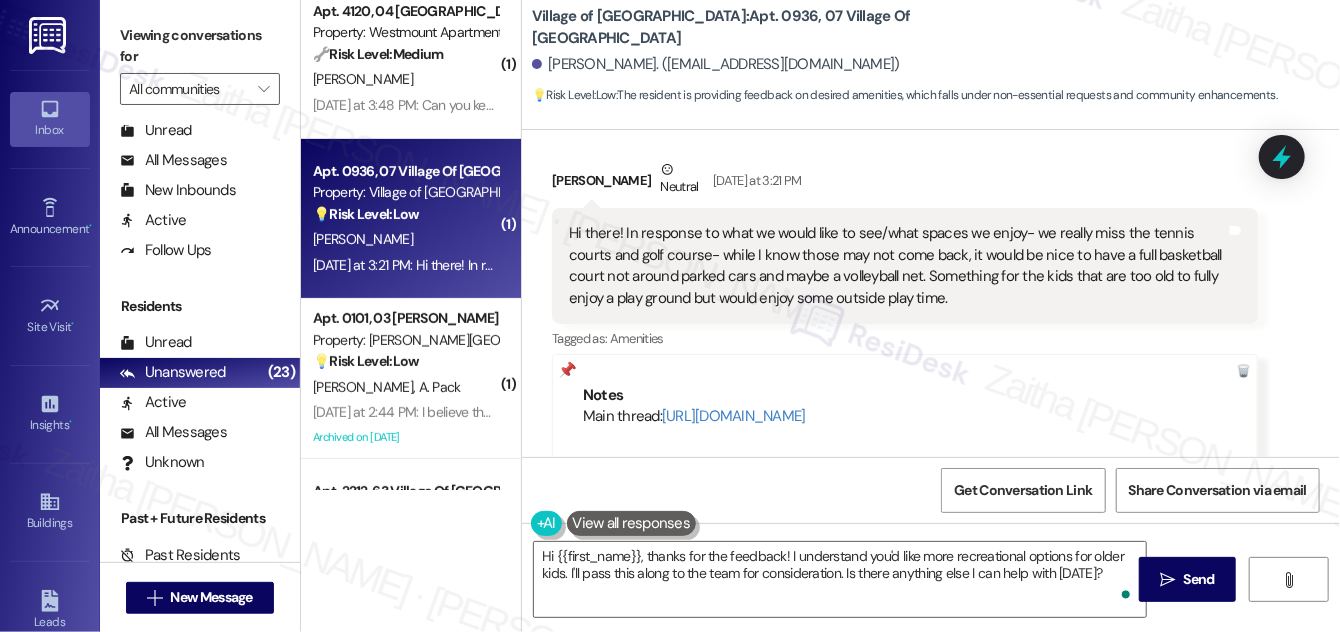 click on "Hi there! In response to what we would like to see/what spaces we enjoy-  we really miss the tennis courts and golf course- while I know those may not come back, it would be nice to have a full basketball court not around parked cars and maybe a volleyball net. Something for the kids that are too old to fully enjoy a play ground but would enjoy some outside play time." at bounding box center (897, 266) 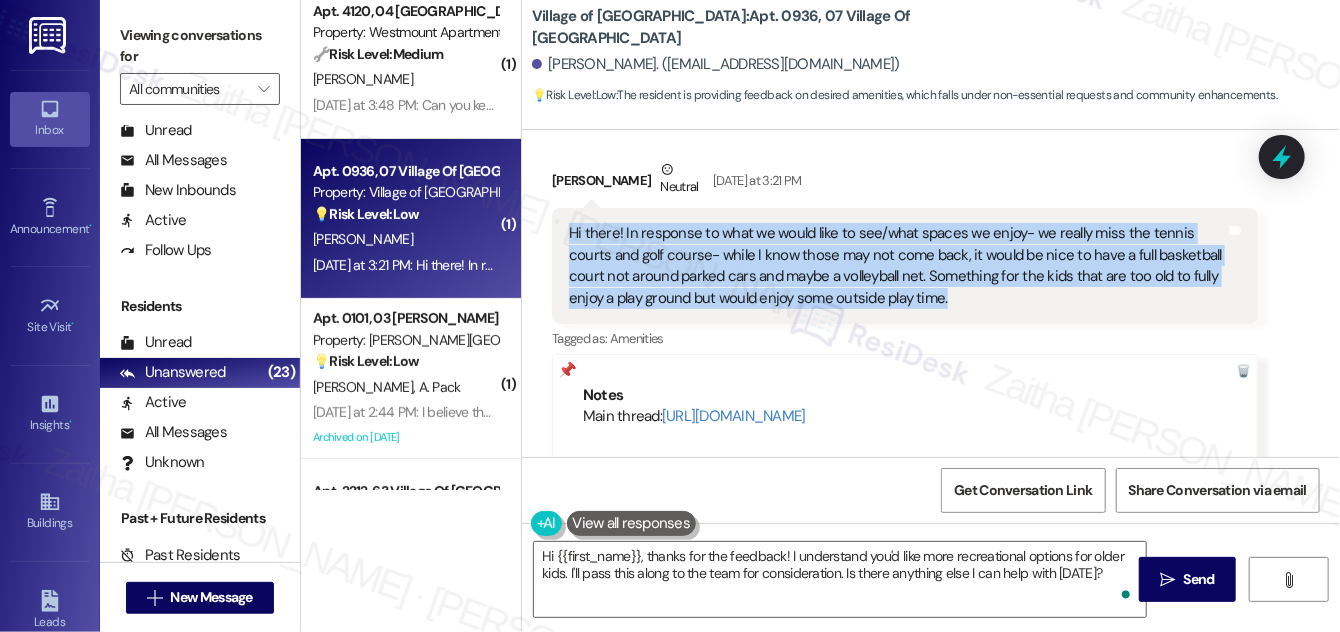drag, startPoint x: 567, startPoint y: 229, endPoint x: 955, endPoint y: 303, distance: 394.99368 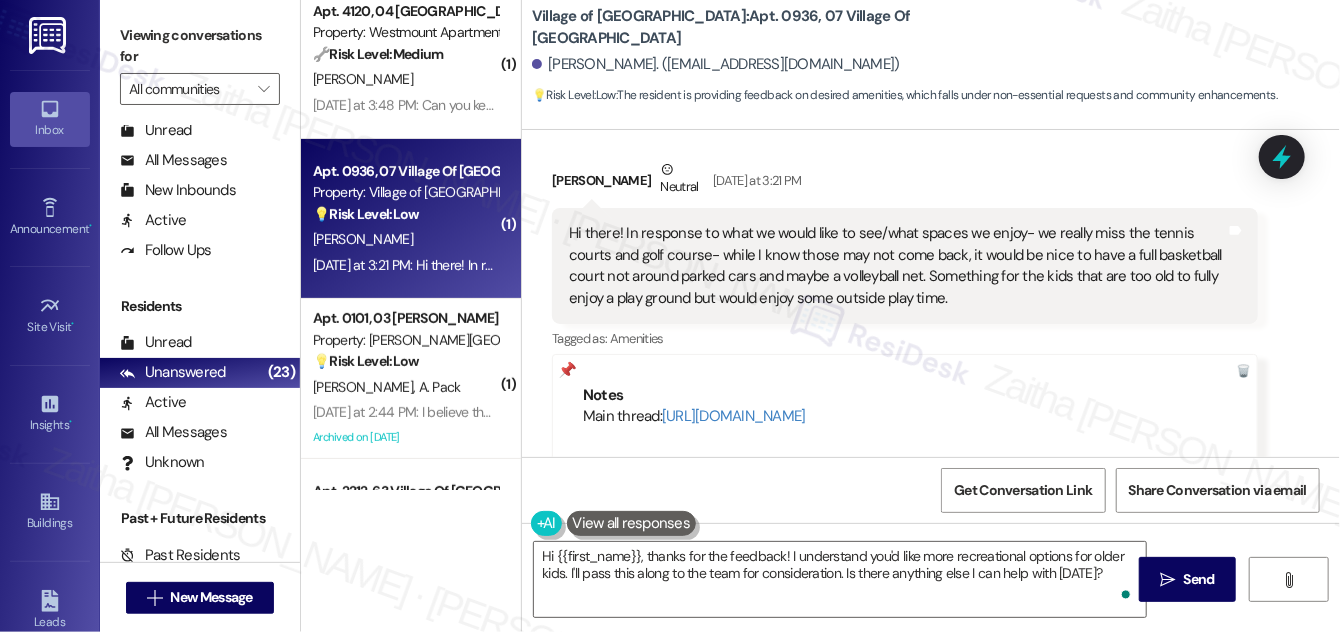 click on "Maegan Kelley   Neutral Yesterday at 3:21 PM" at bounding box center (905, 183) 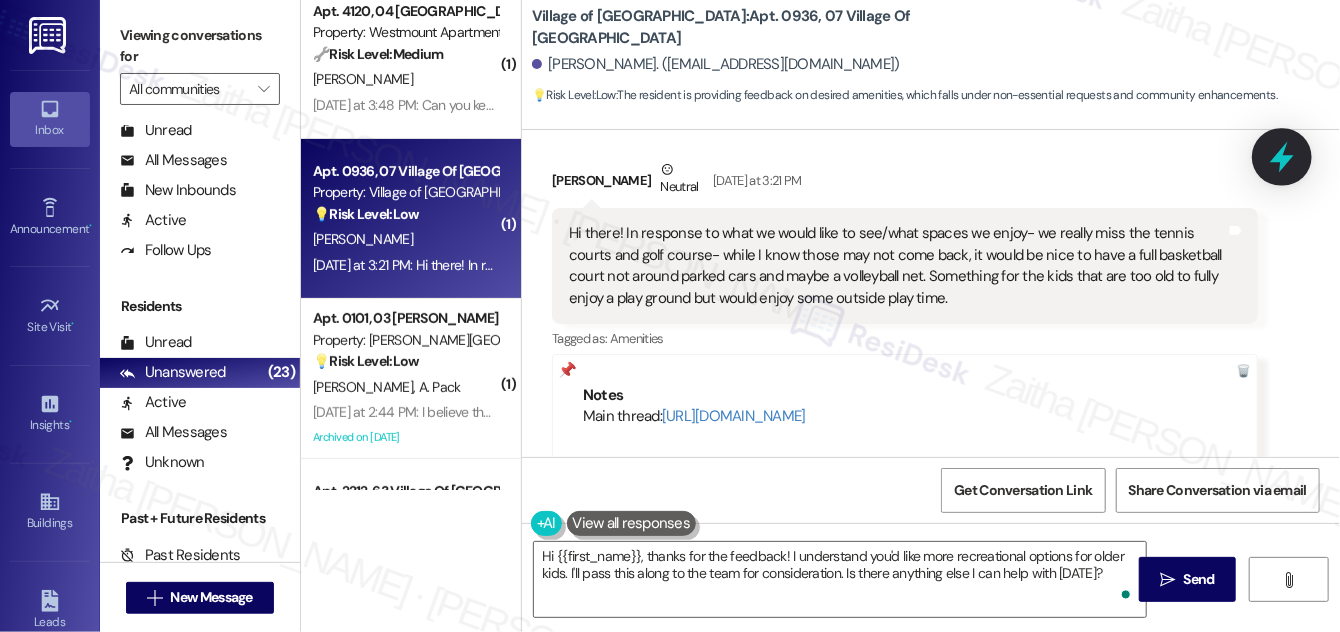 click 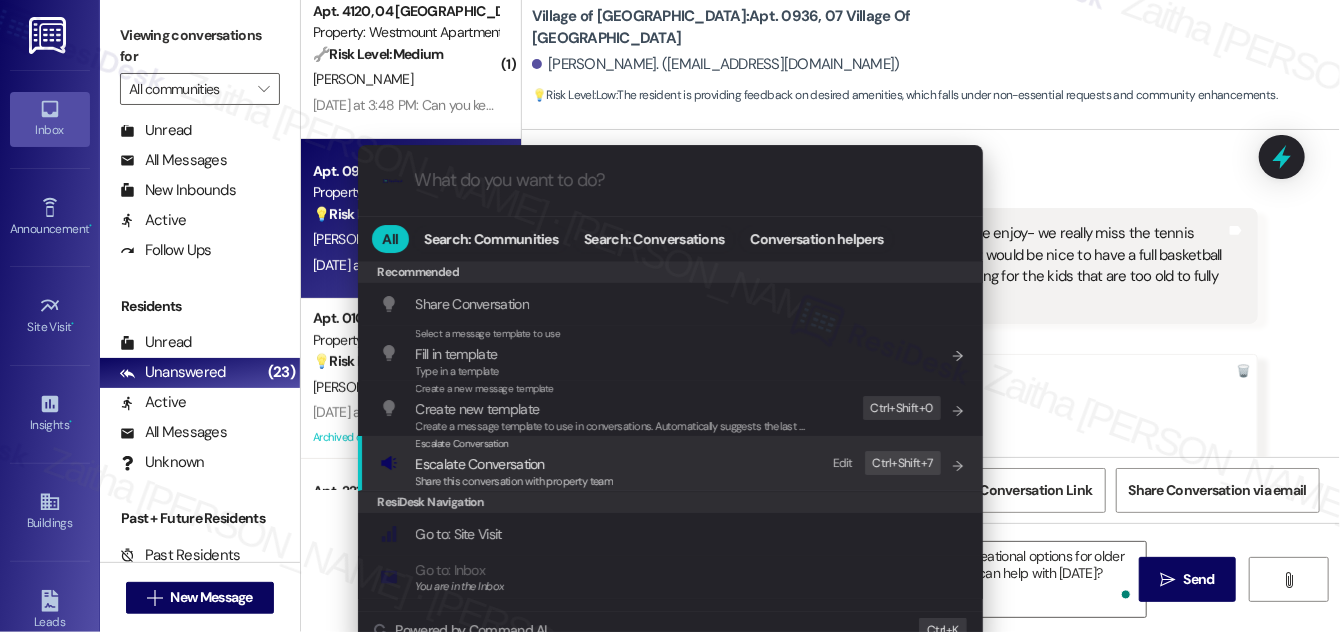 click on "Escalate Conversation" at bounding box center (480, 464) 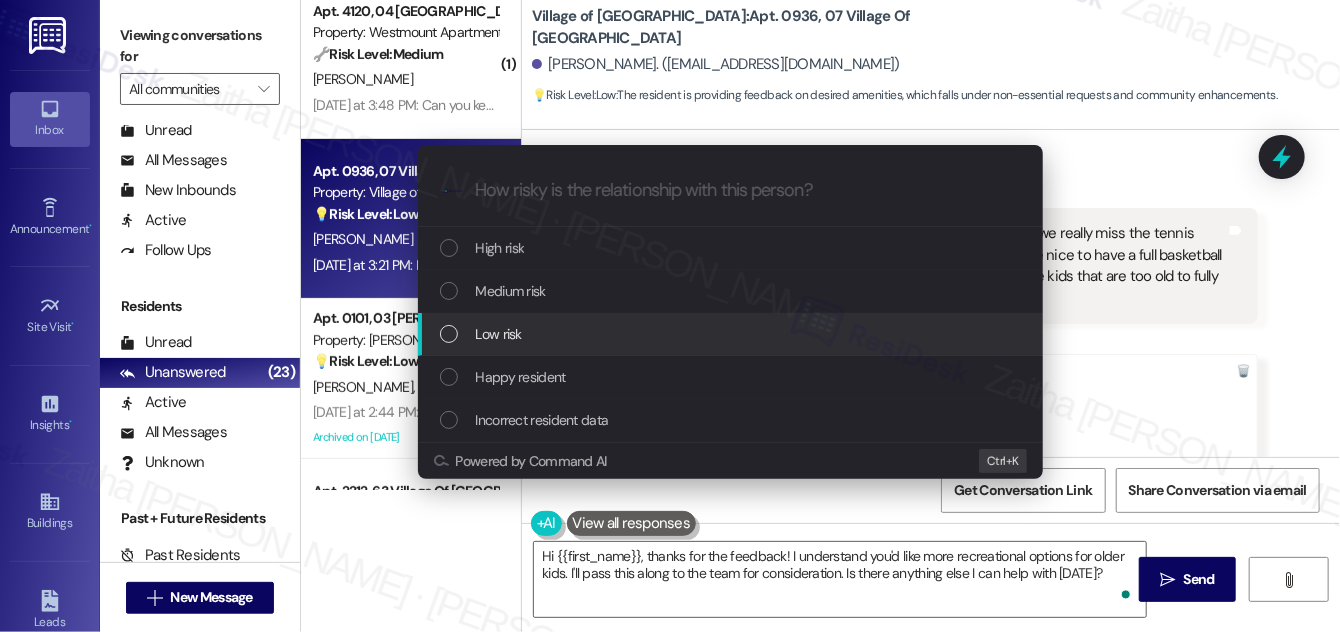 click on "Low risk" at bounding box center (499, 334) 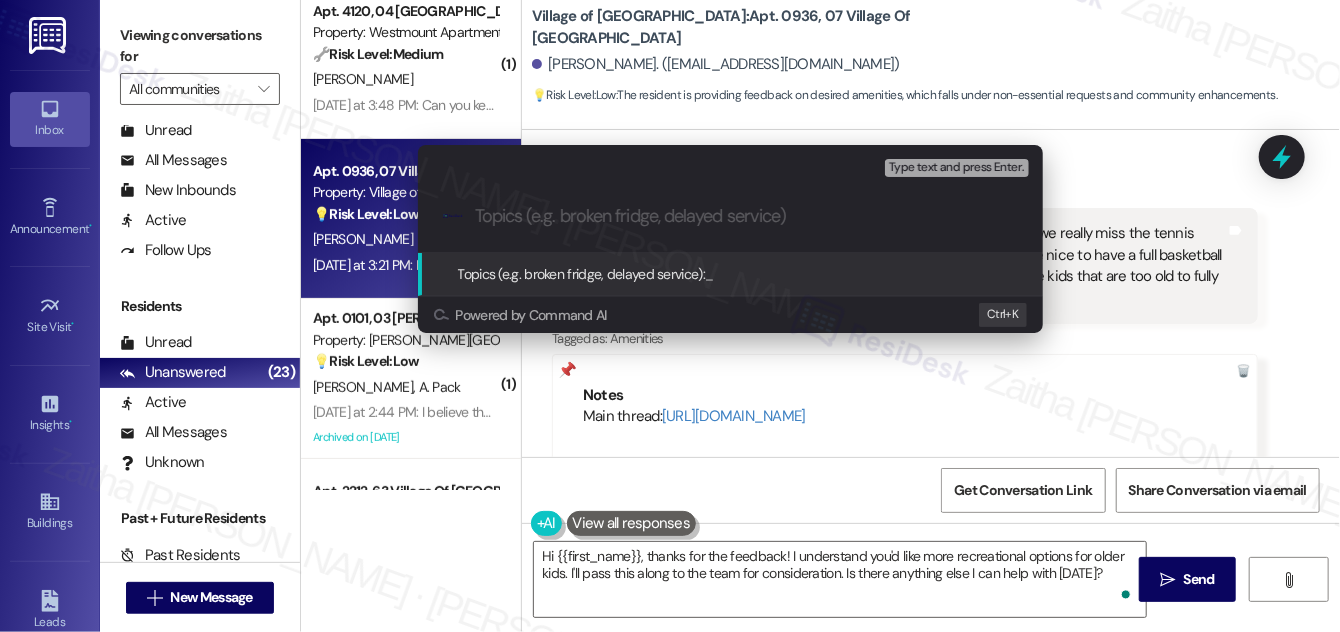 paste on "Amenity Feedback – Outdoor Recreation for Older Kids" 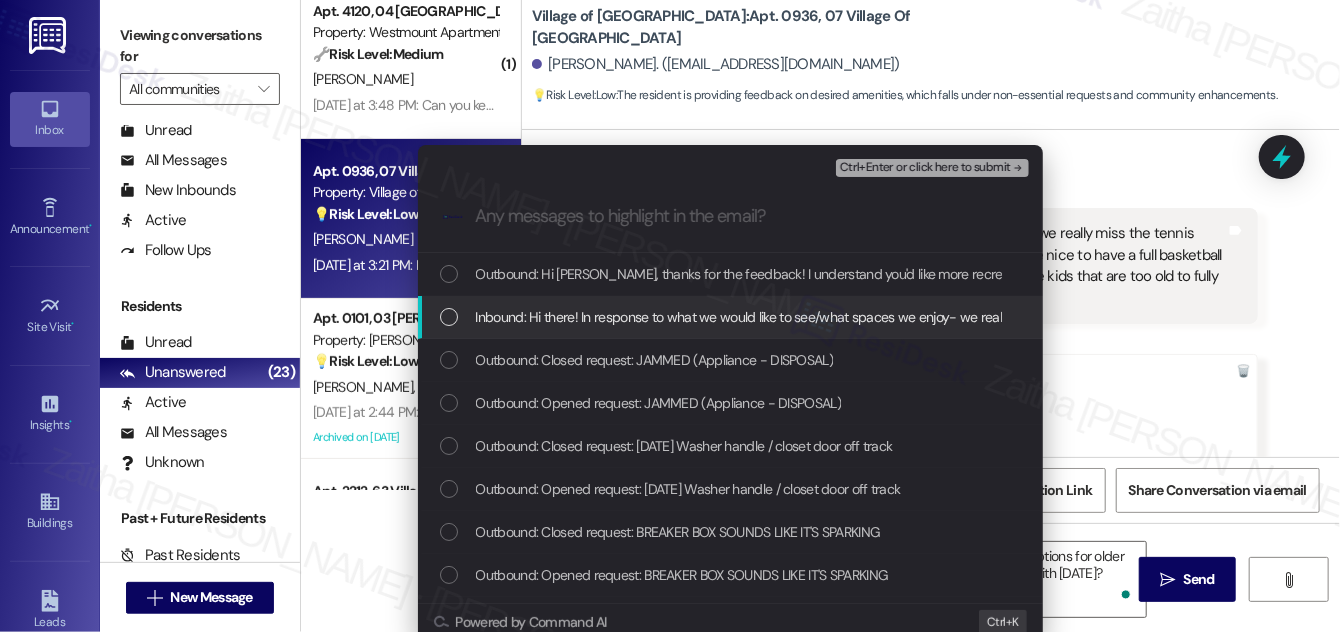 click on "Inbound: Hi there! In response to what we would like to see/what spaces we enjoy-  we really miss the tennis courts and golf course- while I know those may not come back, it would be nice to have a full basketball court not around parked cars and maybe a volleyball net. Something for the kids that are too old to fully enjoy a play ground but would enjoy some outside play time." at bounding box center (732, 317) 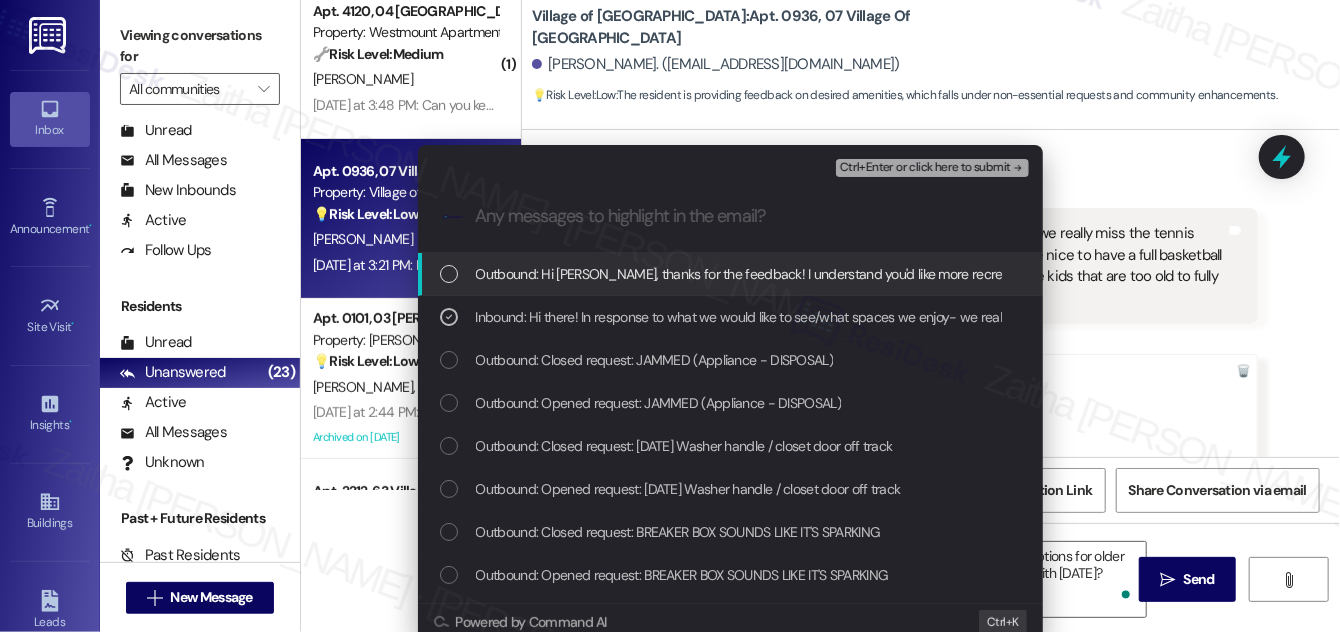 click on "Ctrl+Enter or click here to submit" at bounding box center (925, 168) 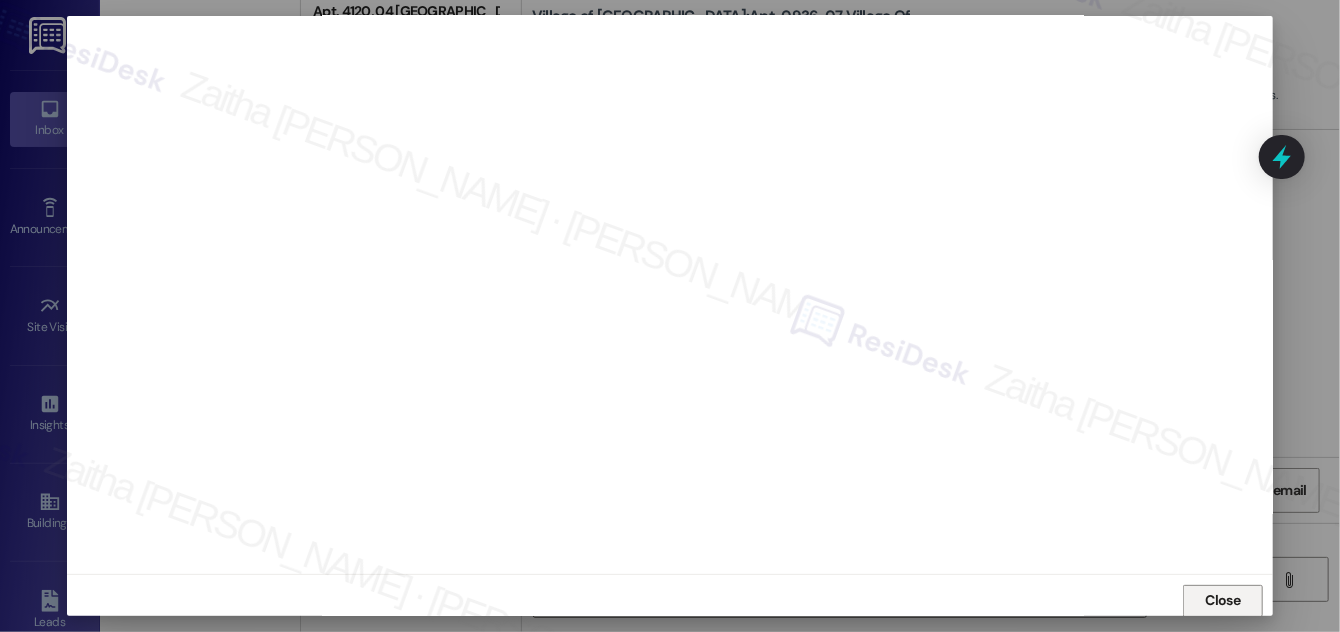 click on "Close" at bounding box center [1223, 600] 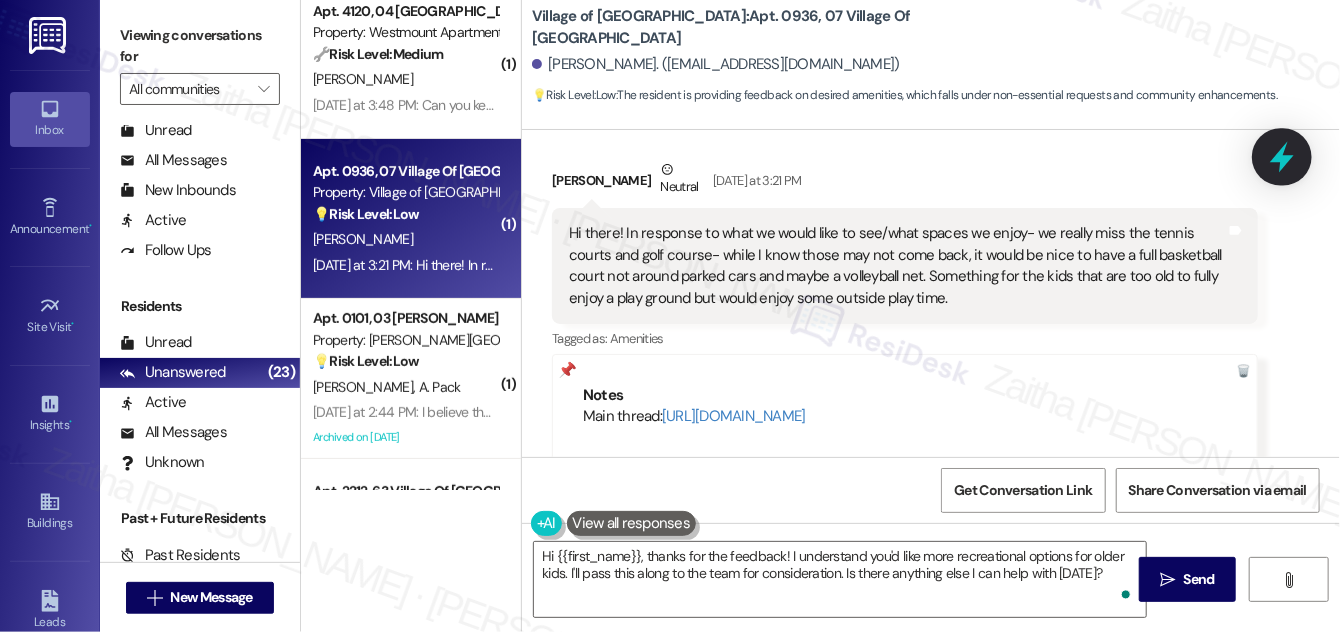 click 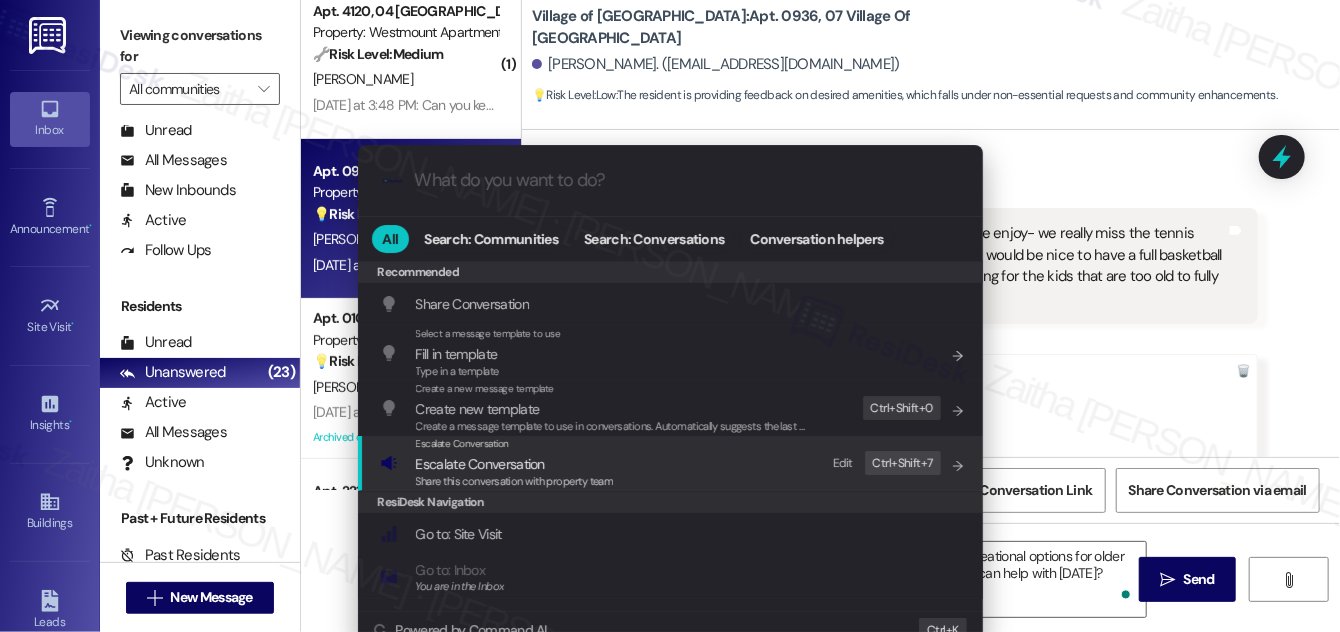 click on "Escalate Conversation" at bounding box center (480, 464) 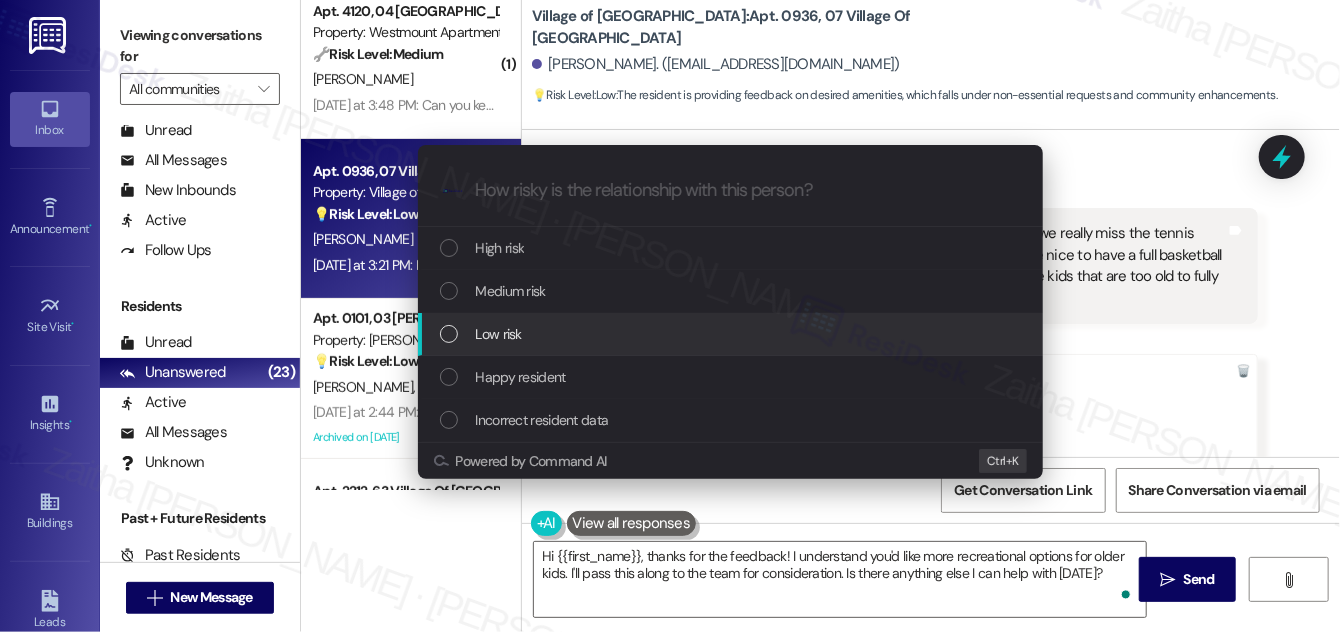 click on "Low risk" at bounding box center (732, 334) 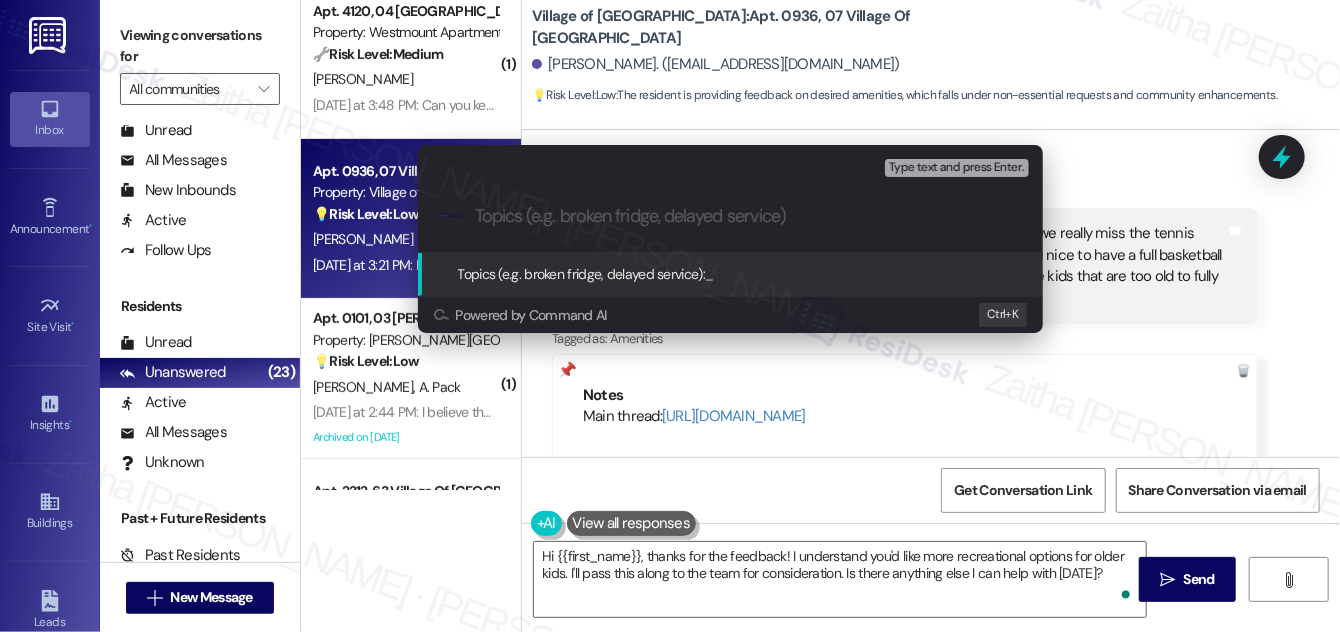 paste on "Amenity Feedback – Outdoor Recreation for Older Kids" 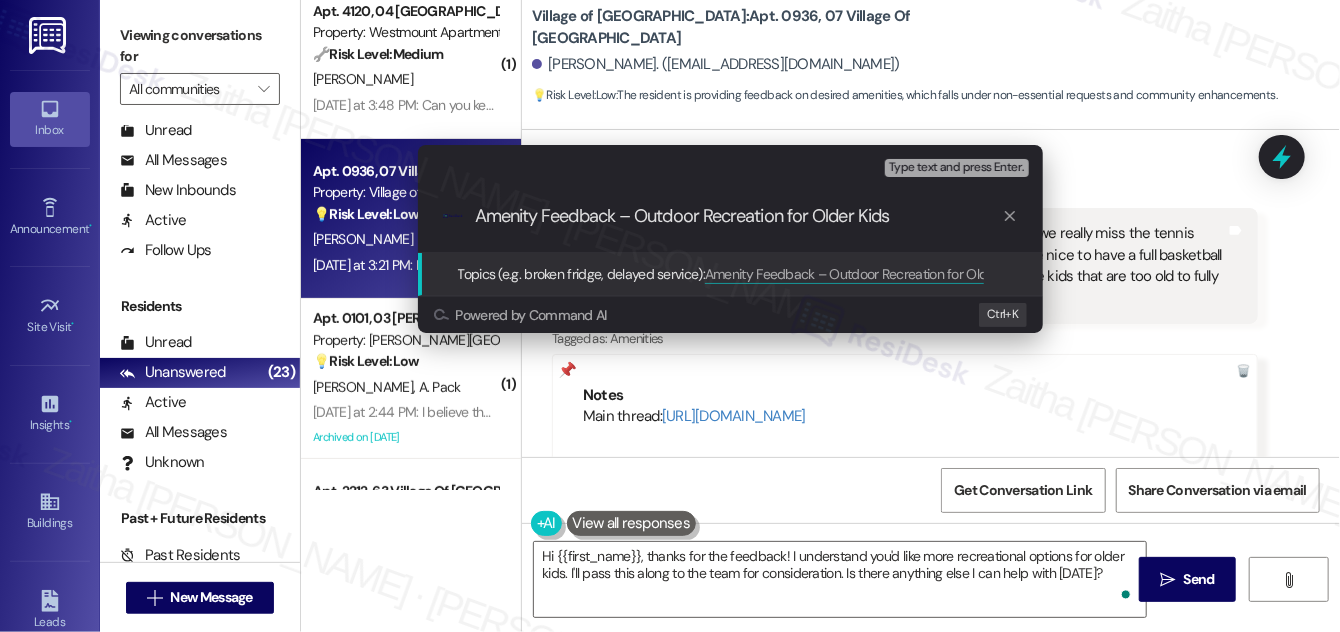 type 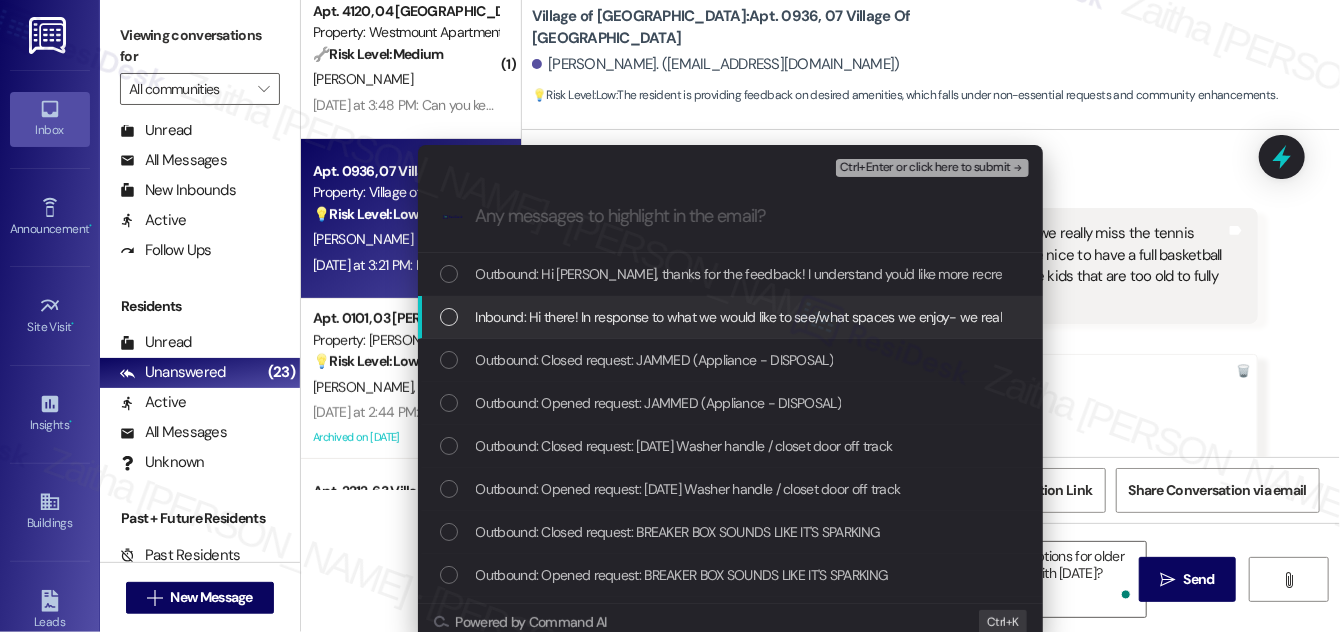 click at bounding box center (449, 317) 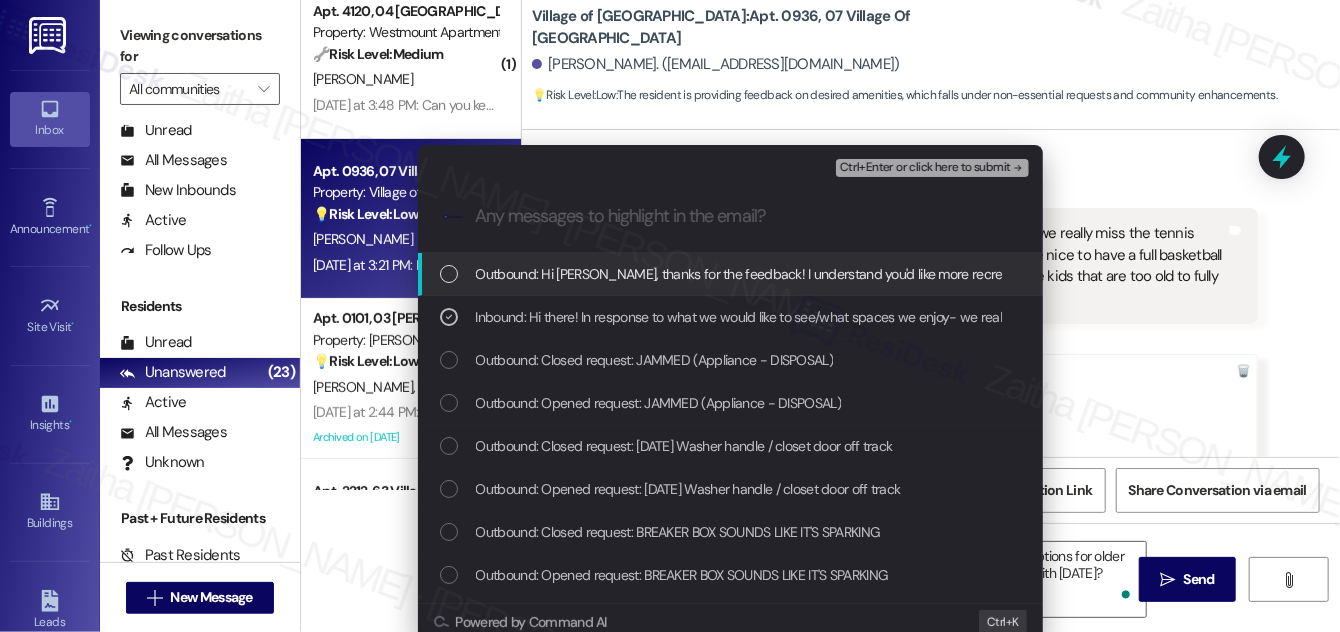 click on "Ctrl+Enter or click here to submit" at bounding box center [925, 168] 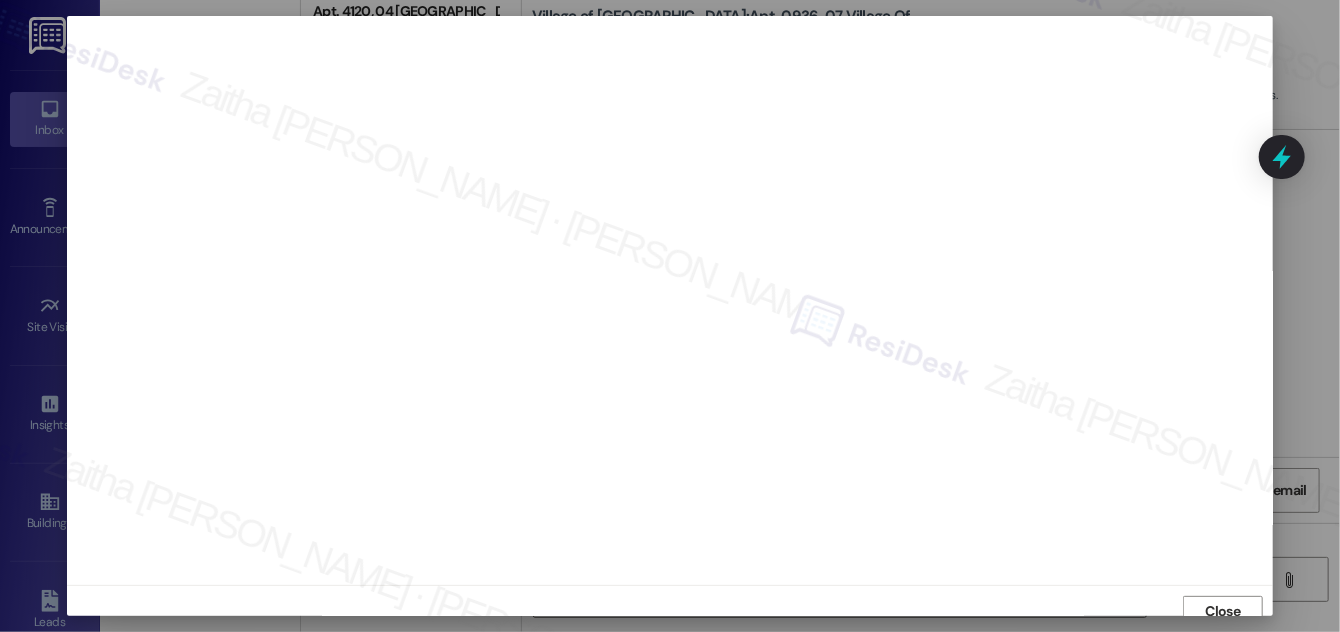 scroll, scrollTop: 11, scrollLeft: 0, axis: vertical 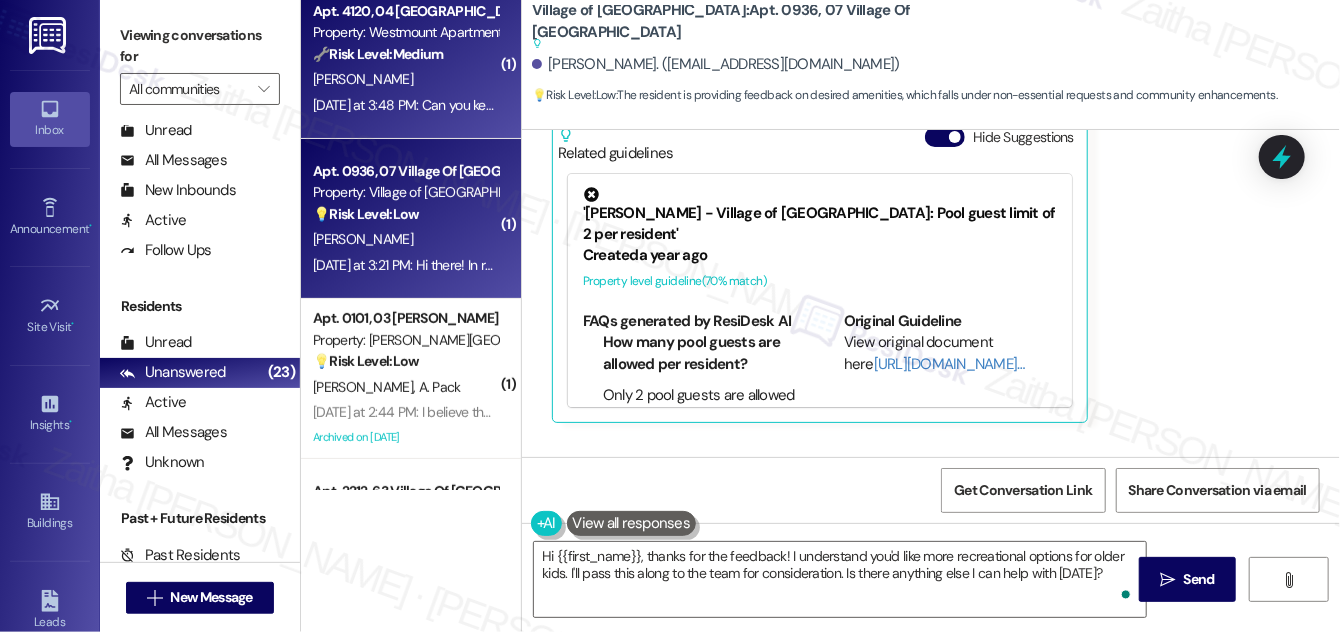 click on "W. Paletski" at bounding box center [405, 79] 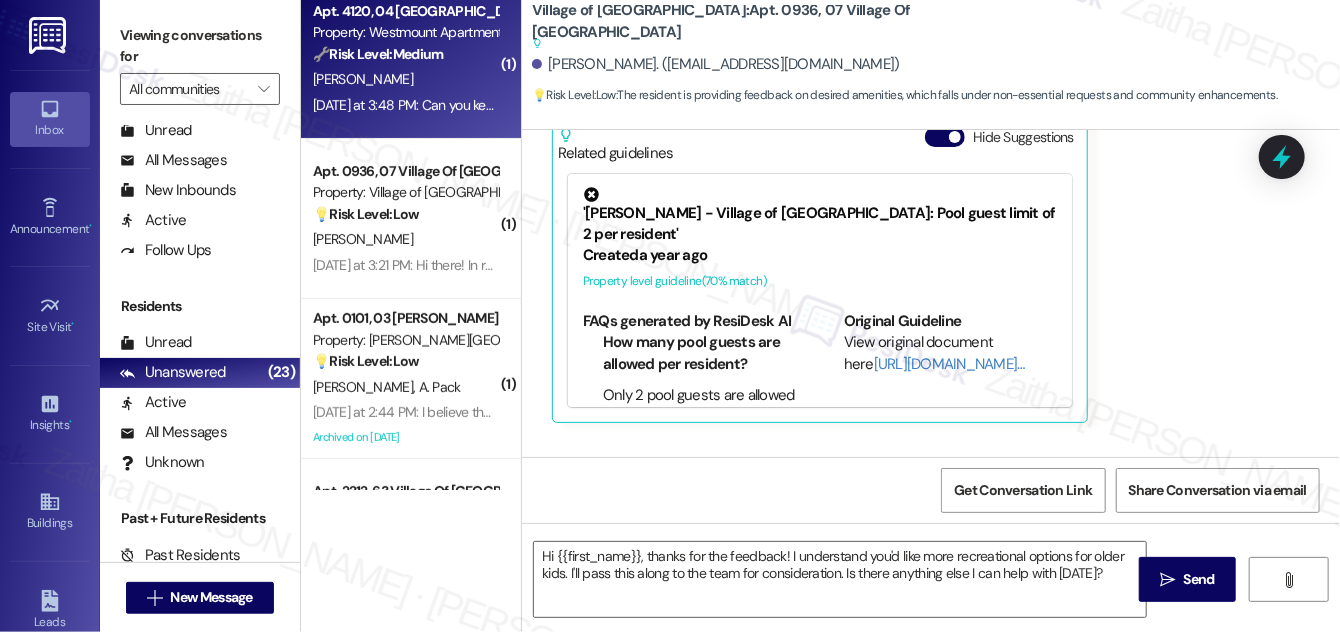 type on "Fetching suggested responses. Please feel free to read through the conversation in the meantime." 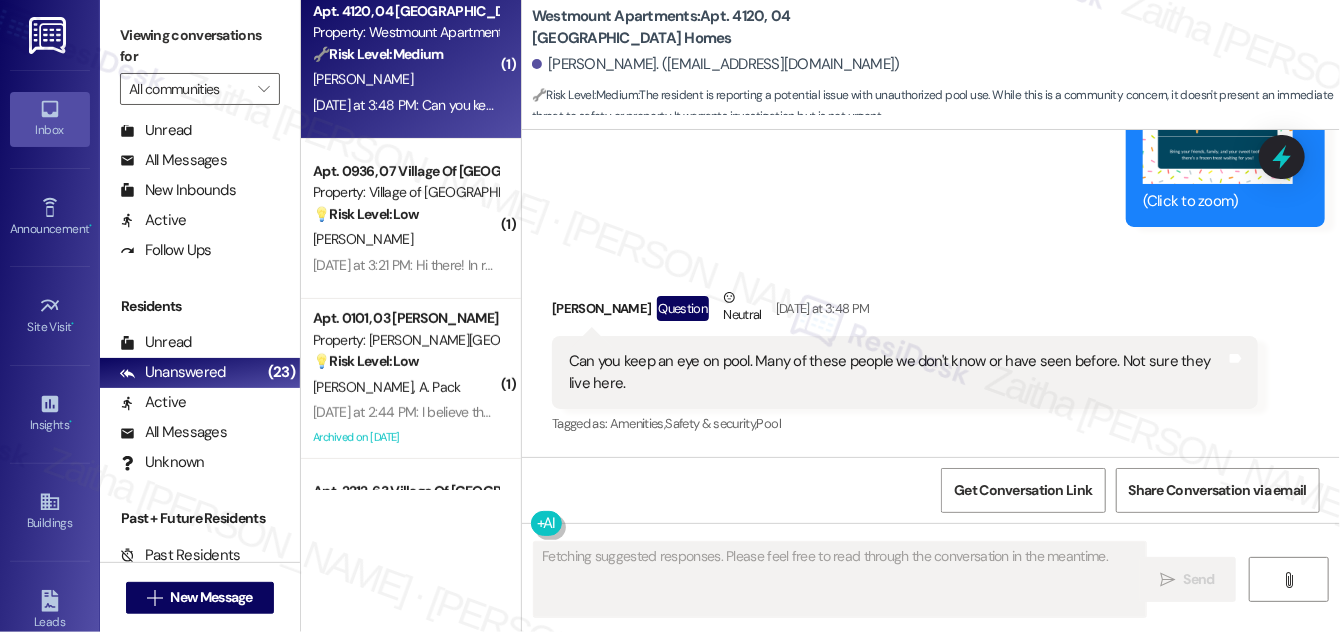 scroll, scrollTop: 12669, scrollLeft: 0, axis: vertical 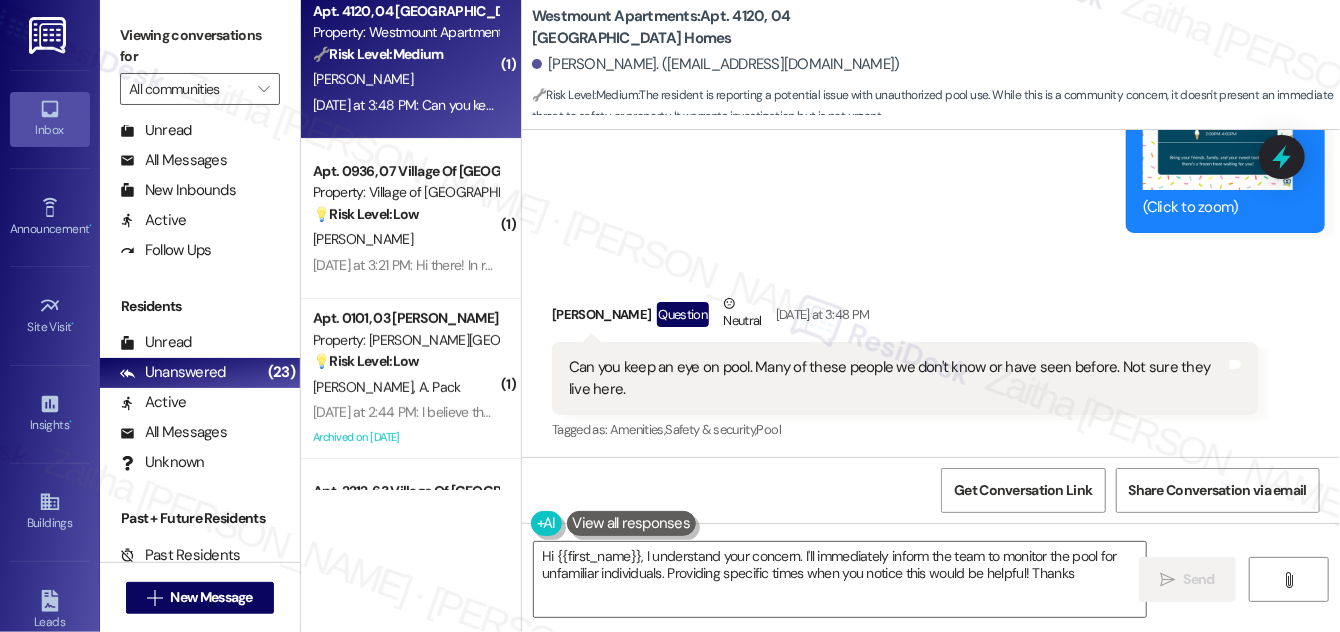 type on "Hi {{first_name}}, I understand your concern. I'll immediately inform the team to monitor the pool for unfamiliar individuals. Providing specific times when you notice this would be helpful! Thanks!" 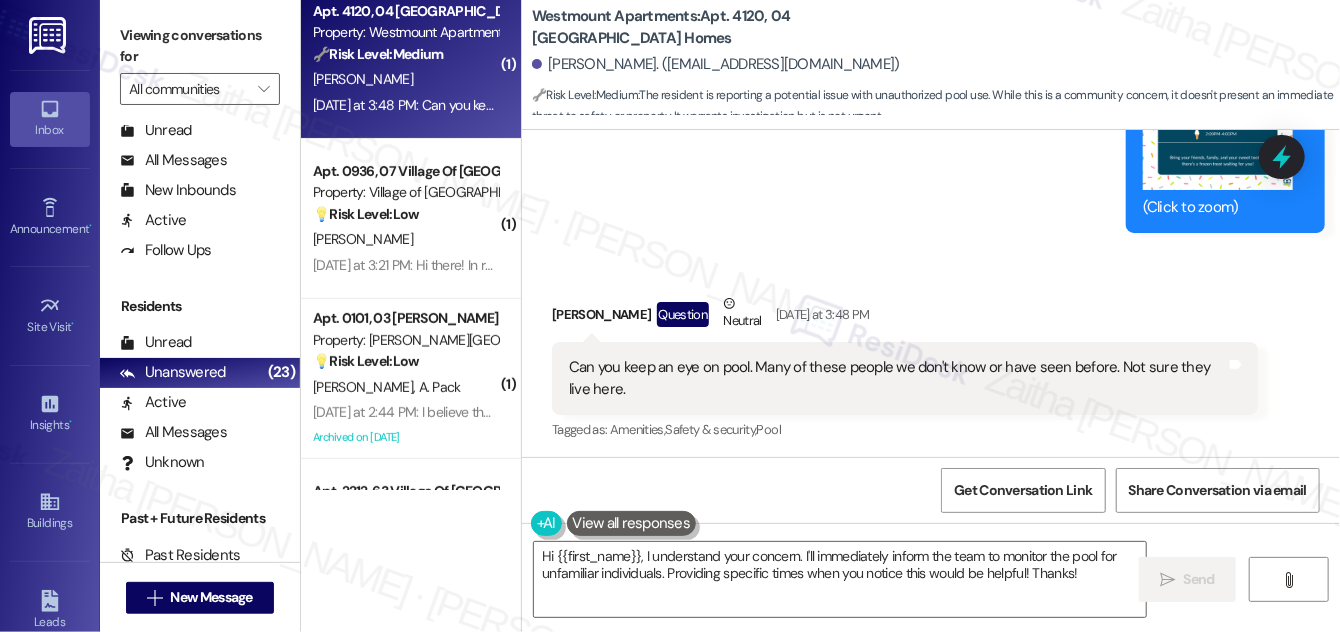 scroll, scrollTop: 12881, scrollLeft: 0, axis: vertical 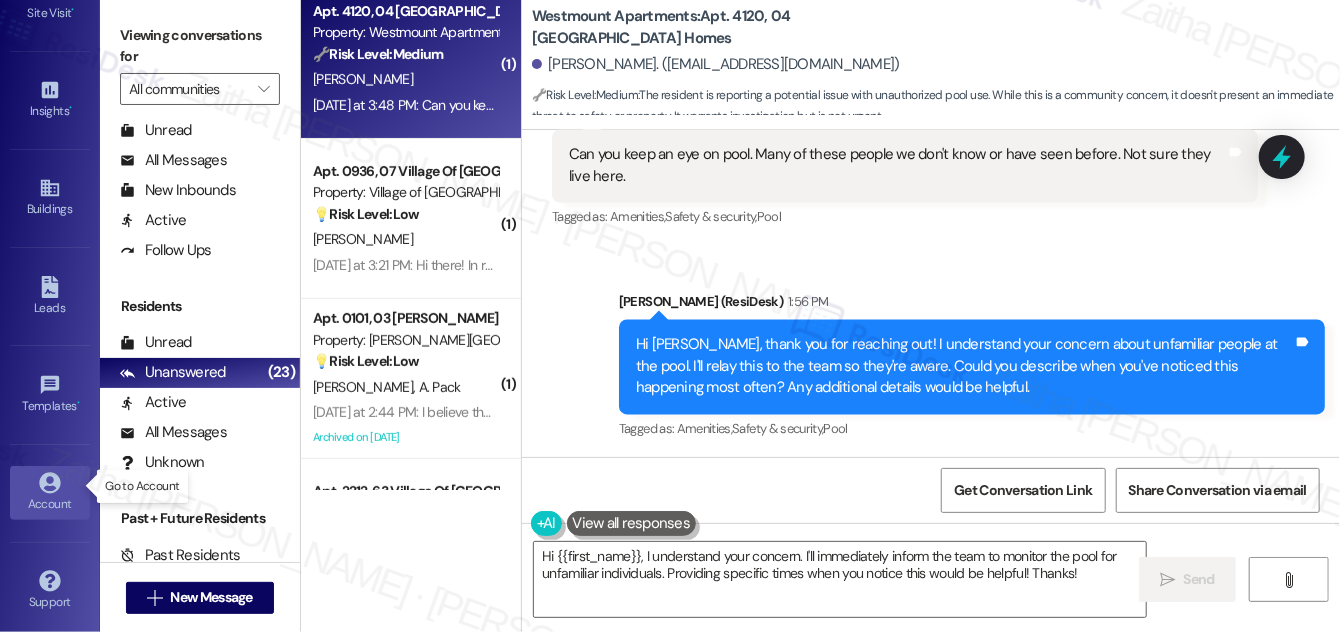 click 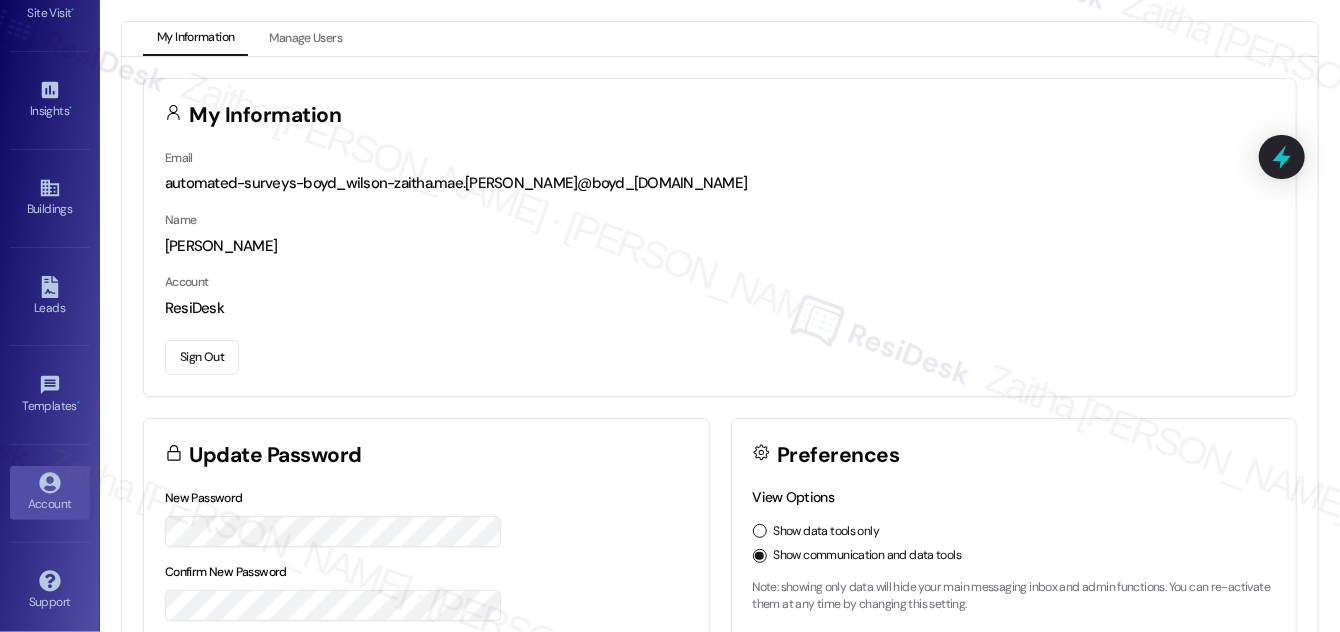 click on "Sign Out" at bounding box center [202, 357] 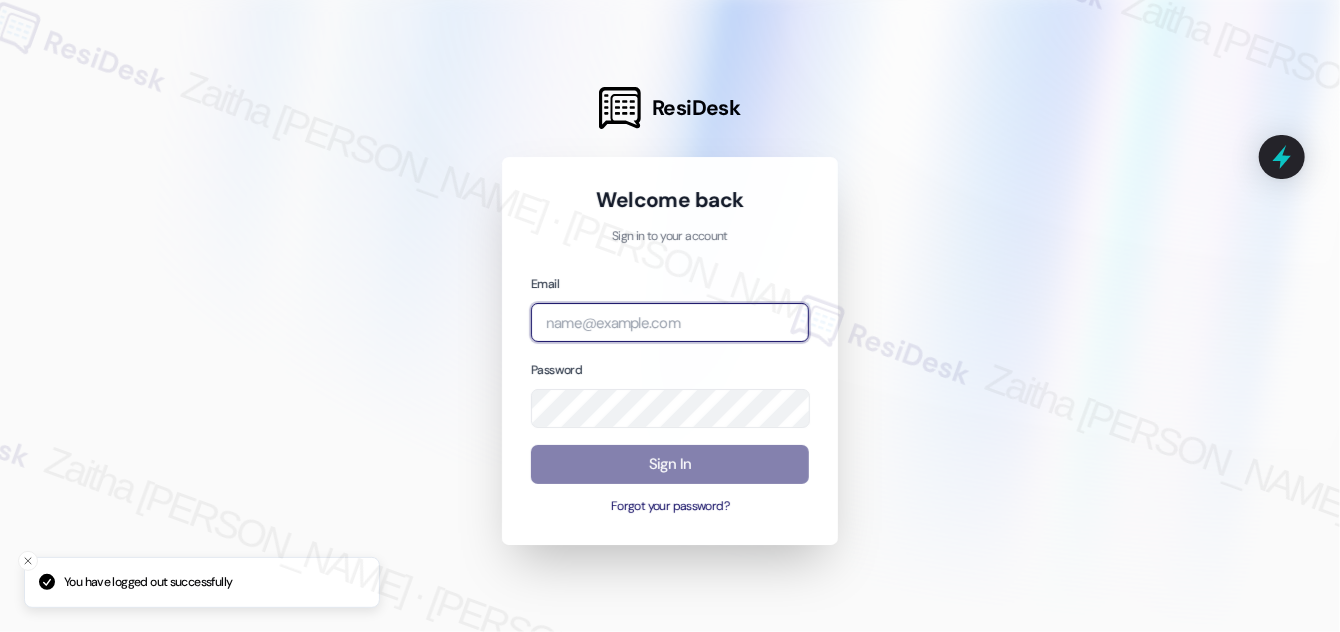 click at bounding box center (670, 322) 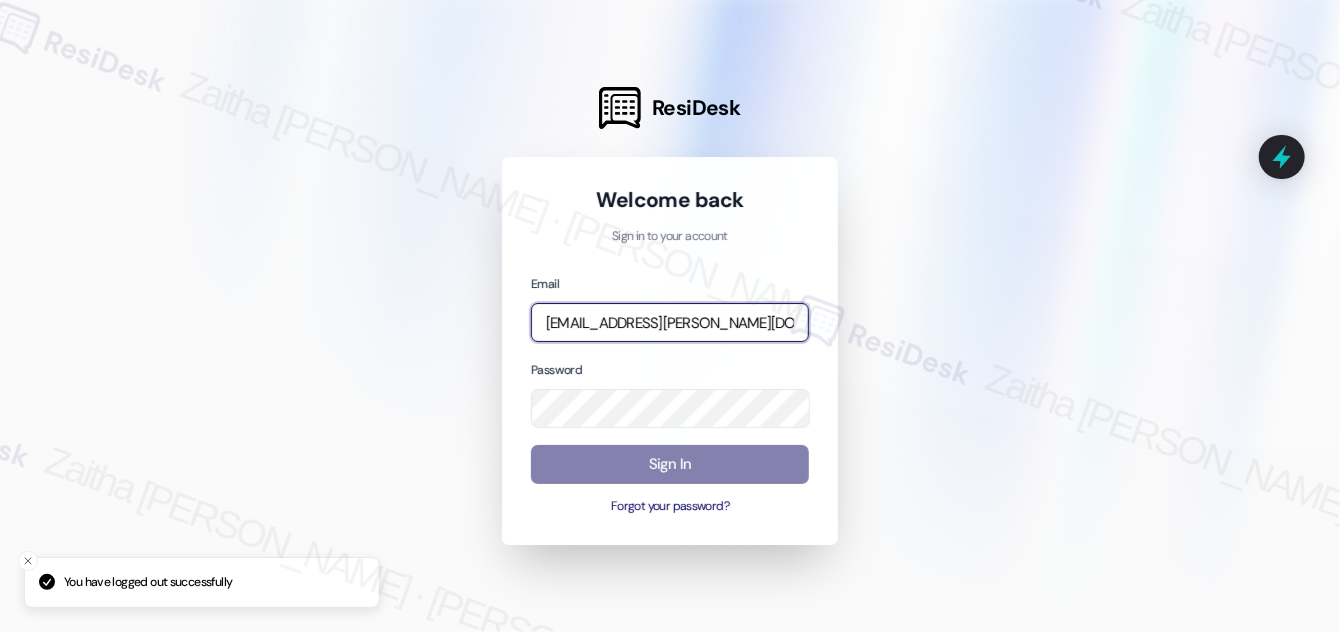 type on "automated-surveys-jag-zaitha.mae.garcia@jag.com" 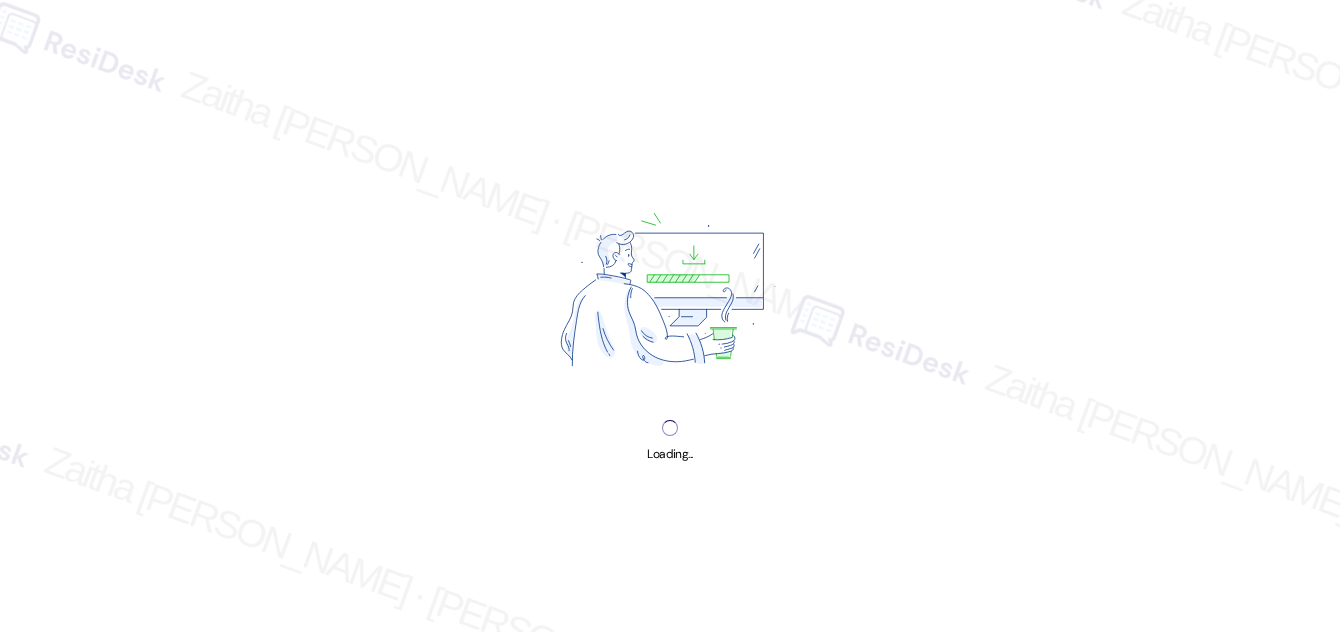 scroll, scrollTop: 0, scrollLeft: 0, axis: both 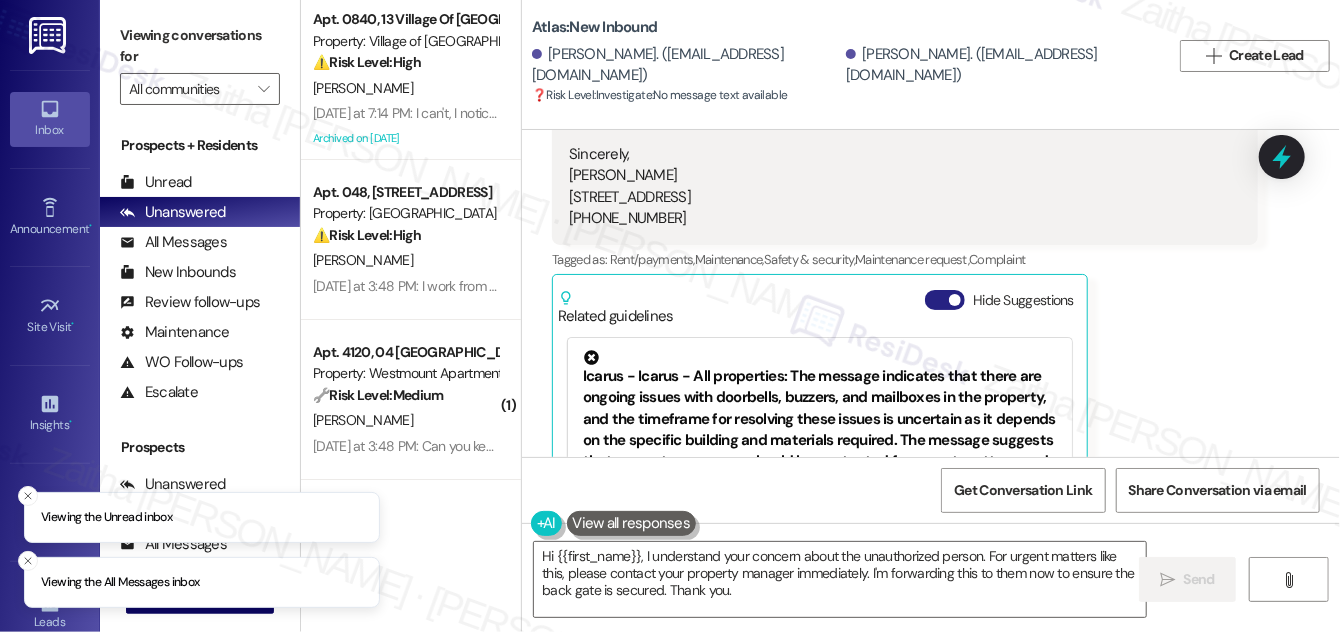 click on "Hide Suggestions" at bounding box center [945, 300] 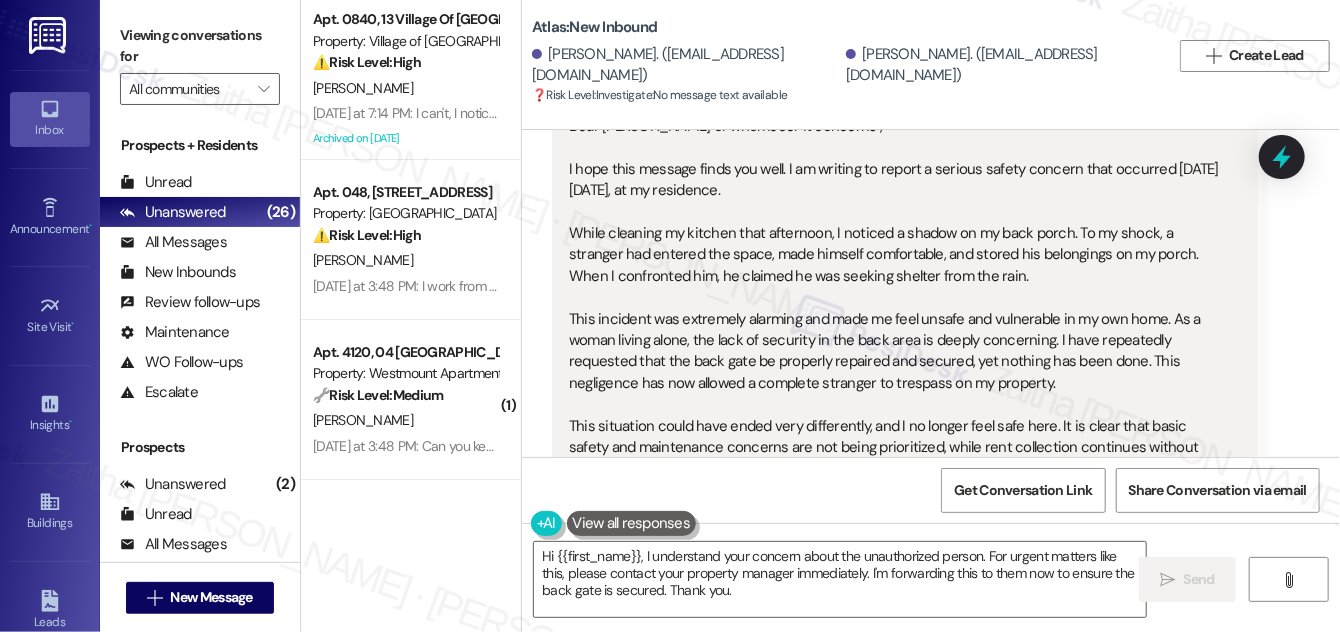 scroll, scrollTop: 9378, scrollLeft: 0, axis: vertical 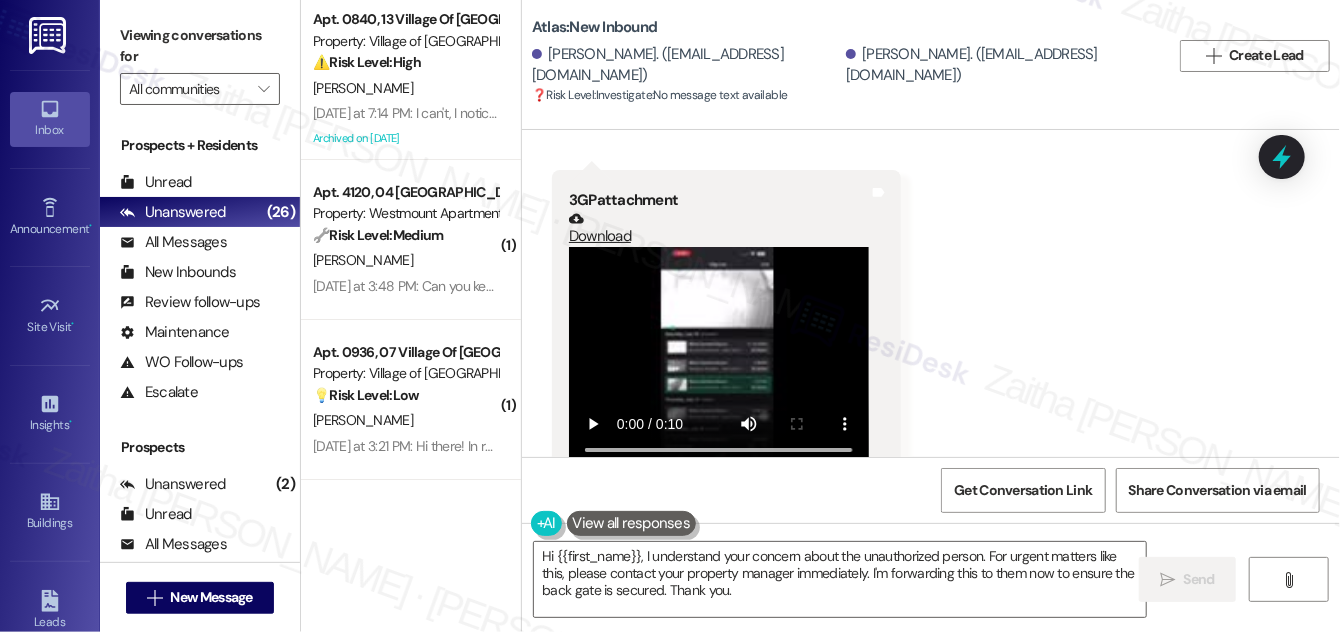 click at bounding box center [719, 359] 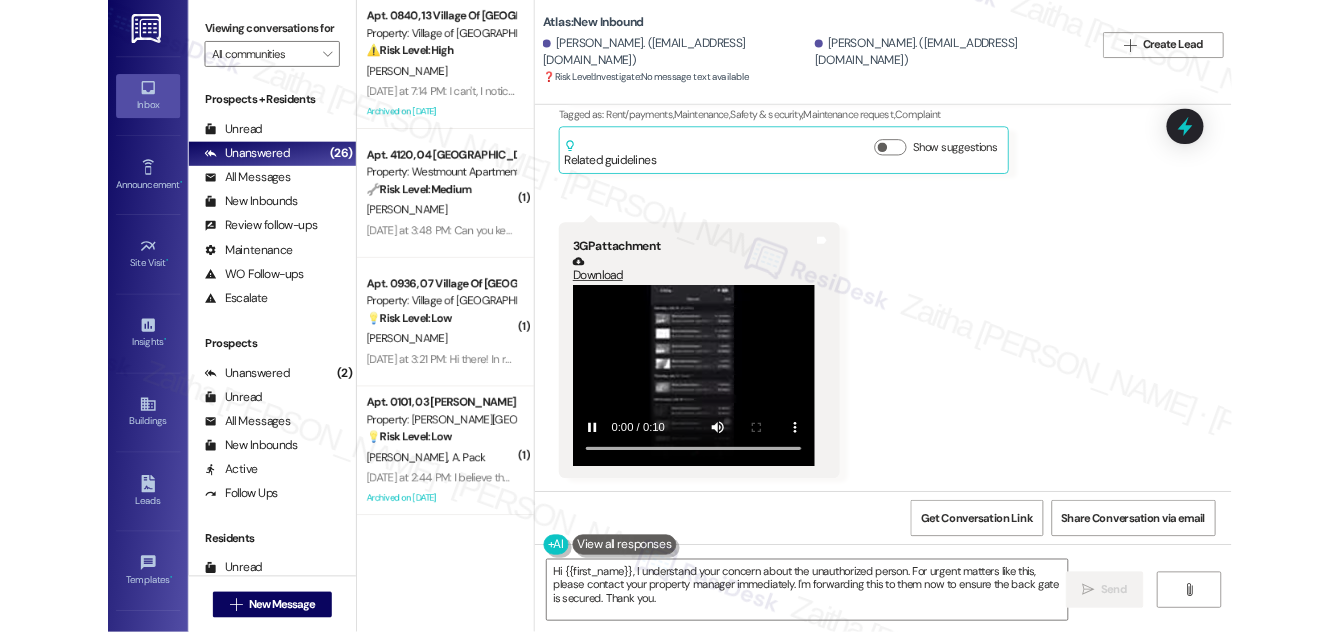 scroll, scrollTop: 9550, scrollLeft: 0, axis: vertical 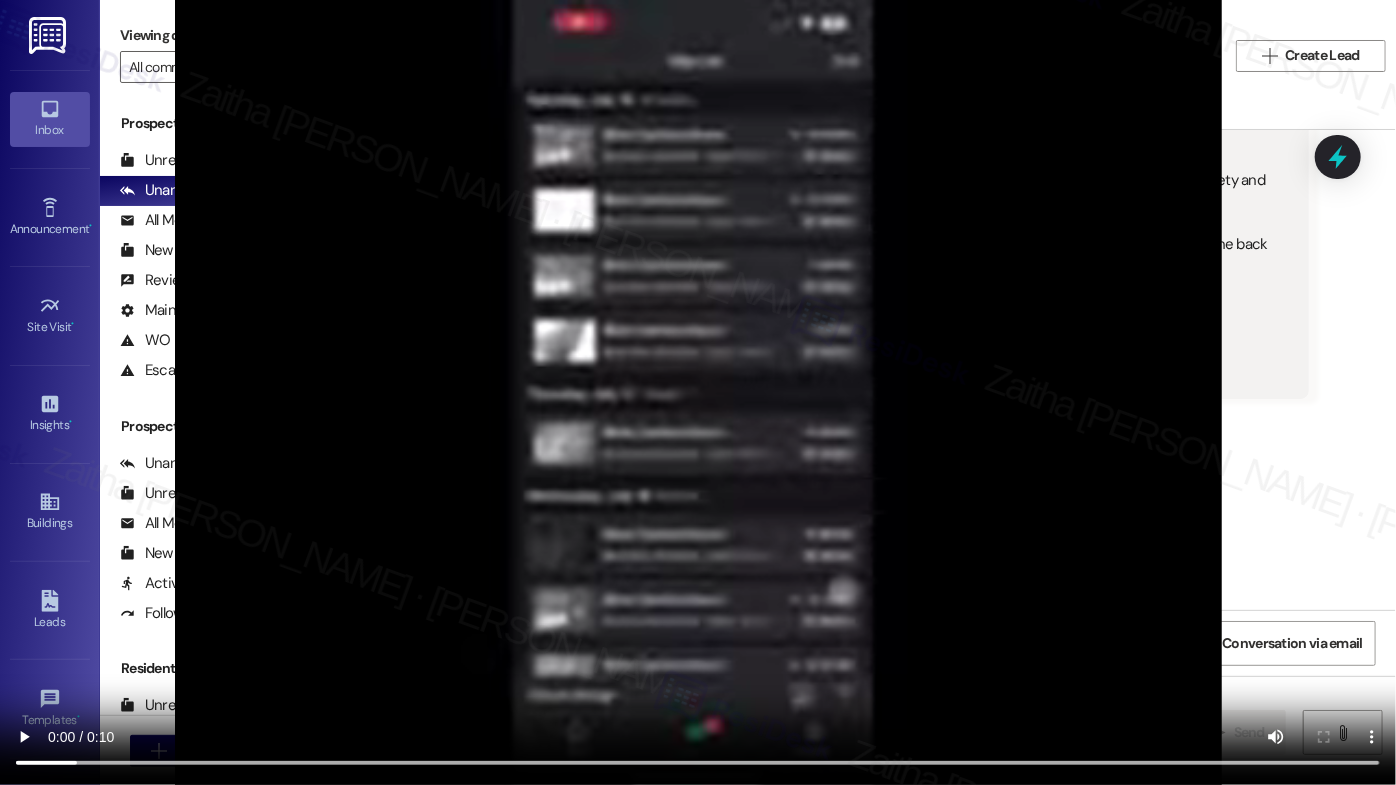 click at bounding box center [698, 392] 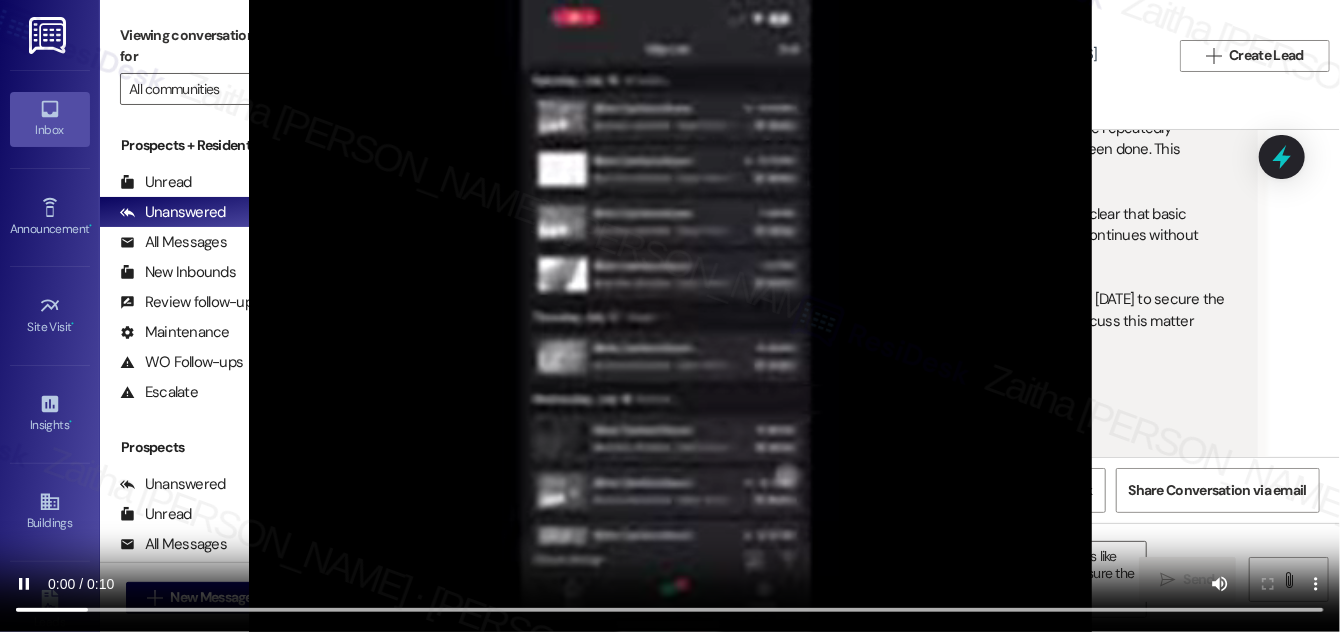 scroll, scrollTop: 9784, scrollLeft: 0, axis: vertical 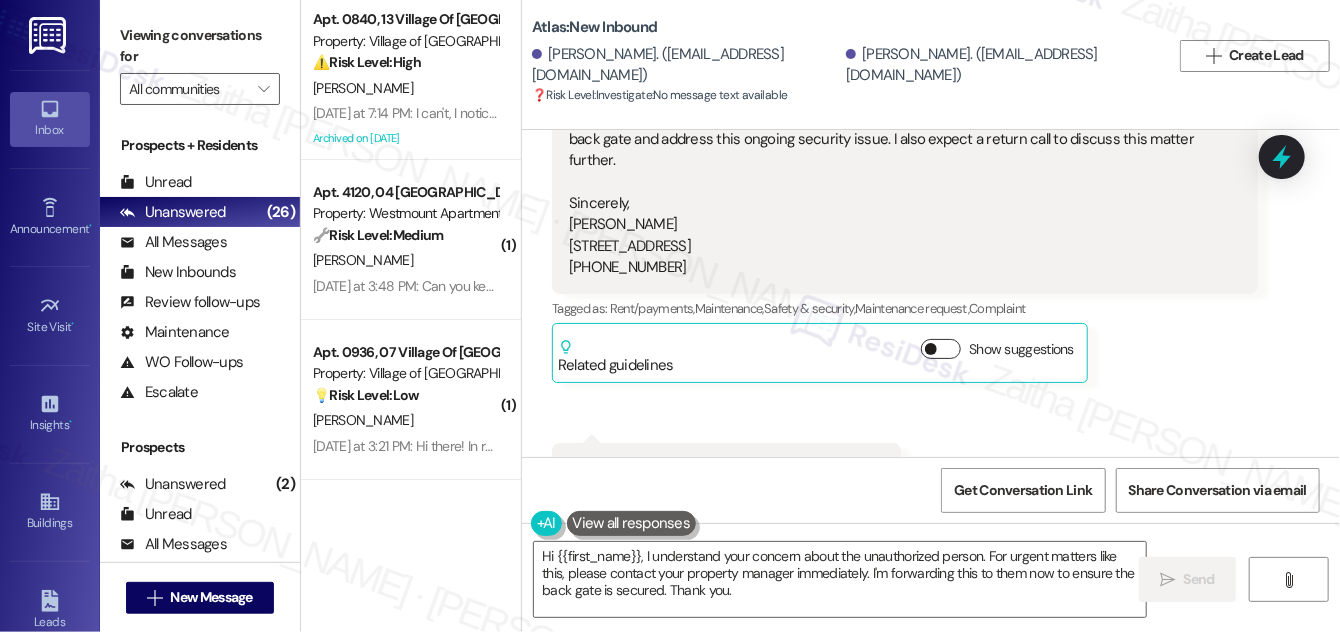 click on "Show suggestions" at bounding box center (941, 349) 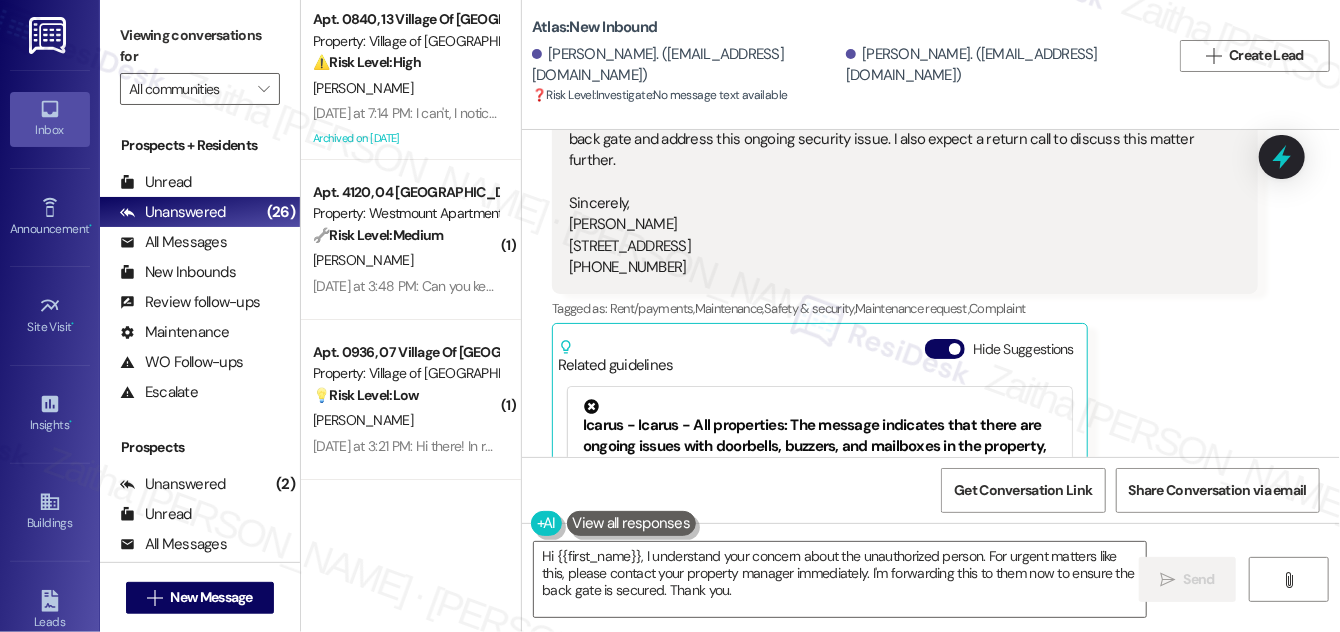 scroll, scrollTop: 9875, scrollLeft: 0, axis: vertical 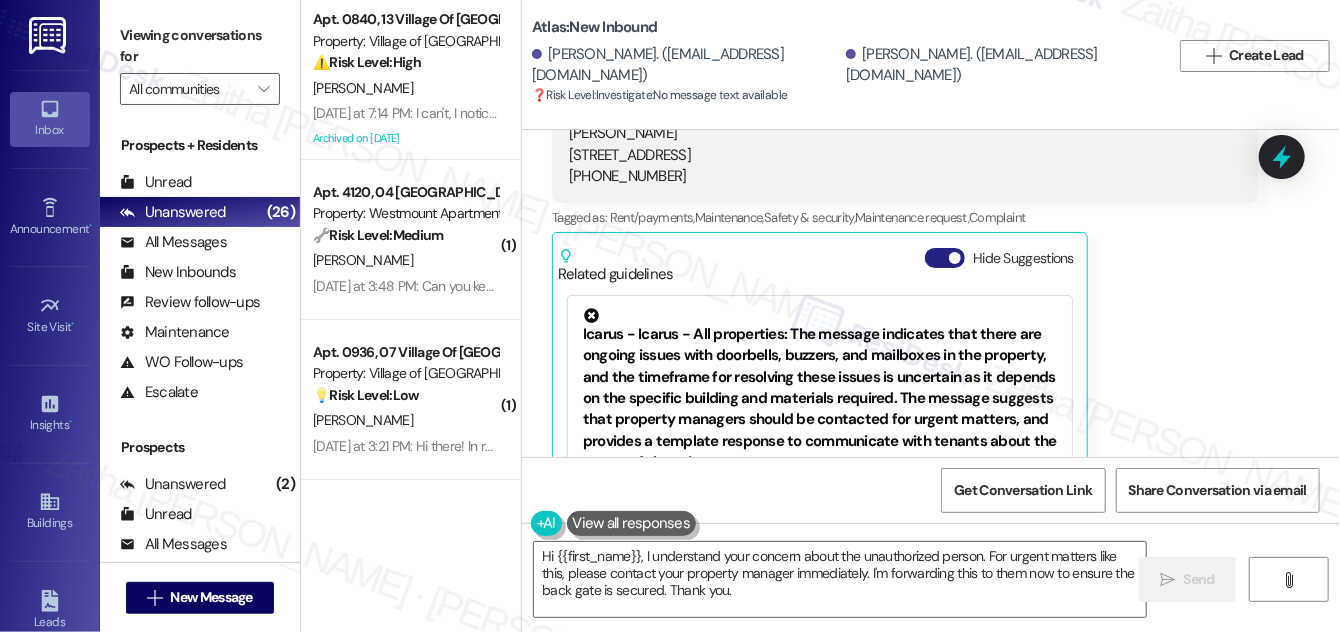click on "Hide Suggestions" at bounding box center (945, 258) 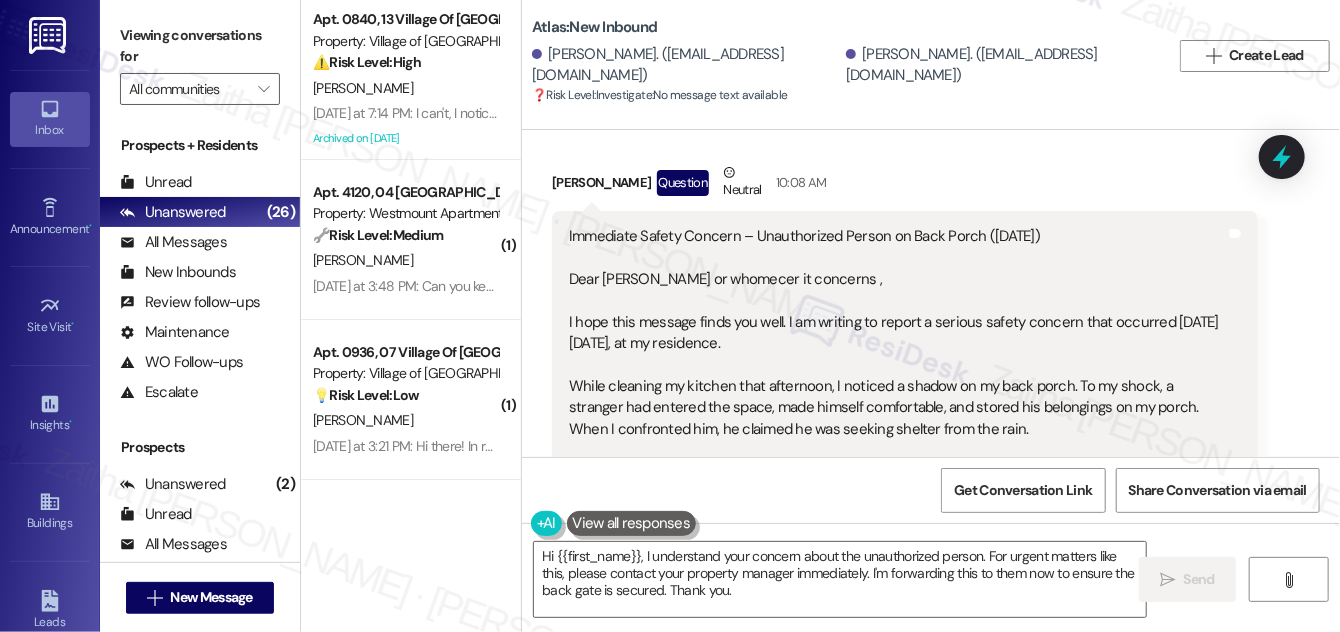 scroll, scrollTop: 9239, scrollLeft: 0, axis: vertical 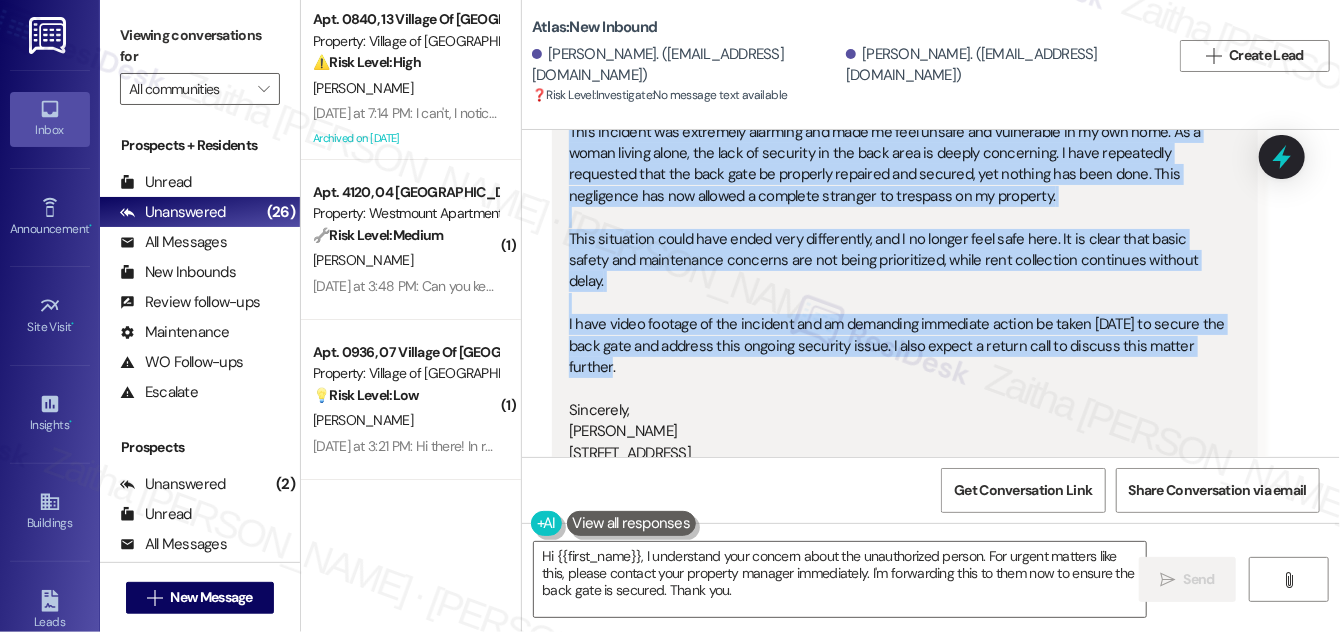 drag, startPoint x: 568, startPoint y: 210, endPoint x: 759, endPoint y: 316, distance: 218.44221 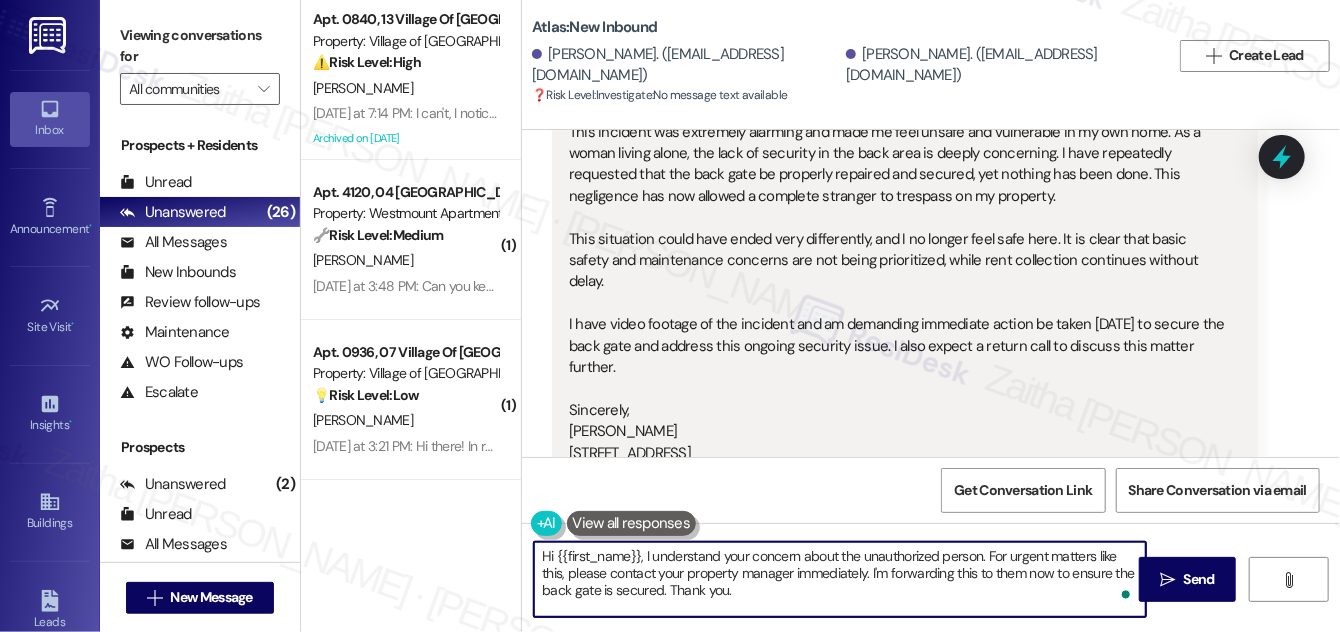drag, startPoint x: 645, startPoint y: 554, endPoint x: 762, endPoint y: 597, distance: 124.65151 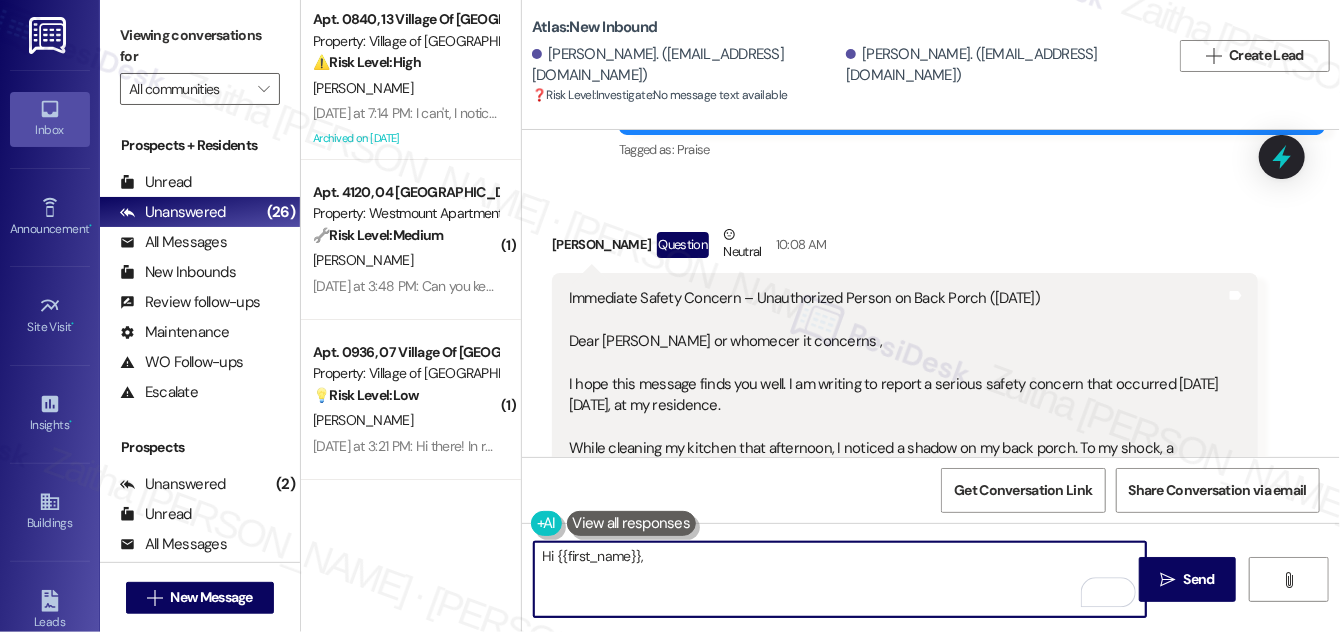 scroll, scrollTop: 9122, scrollLeft: 0, axis: vertical 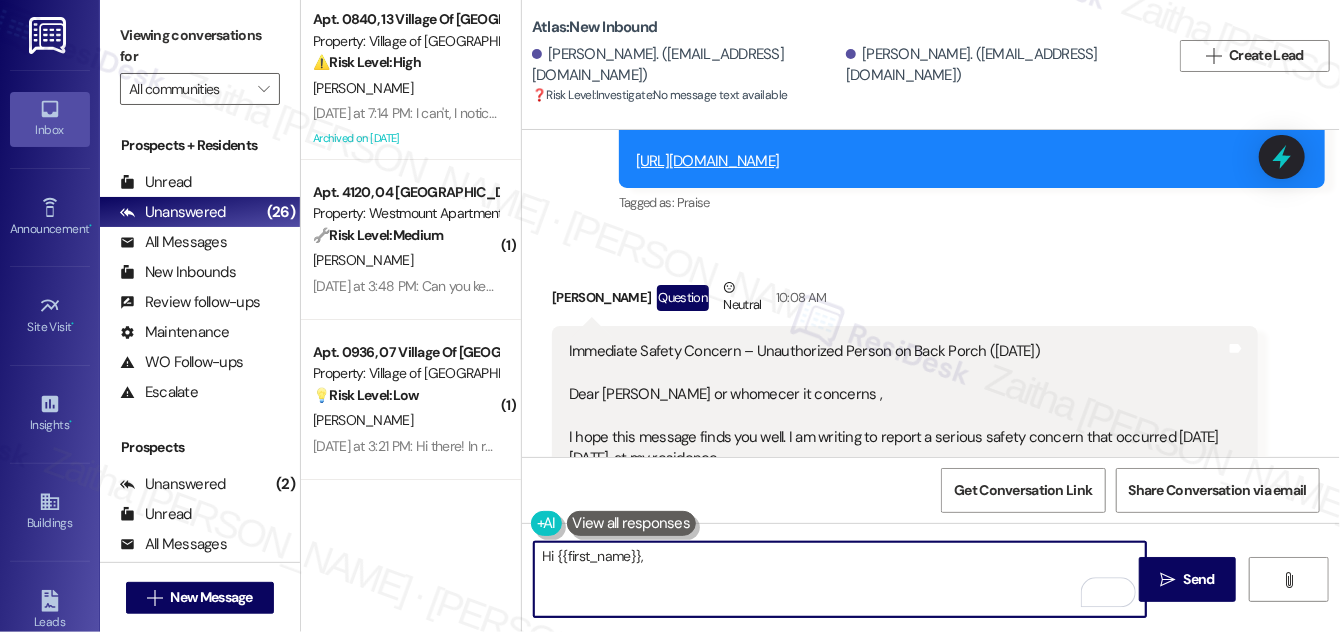 click on "Sharda Westmorland Question   Neutral 10:08 AM" at bounding box center [905, 301] 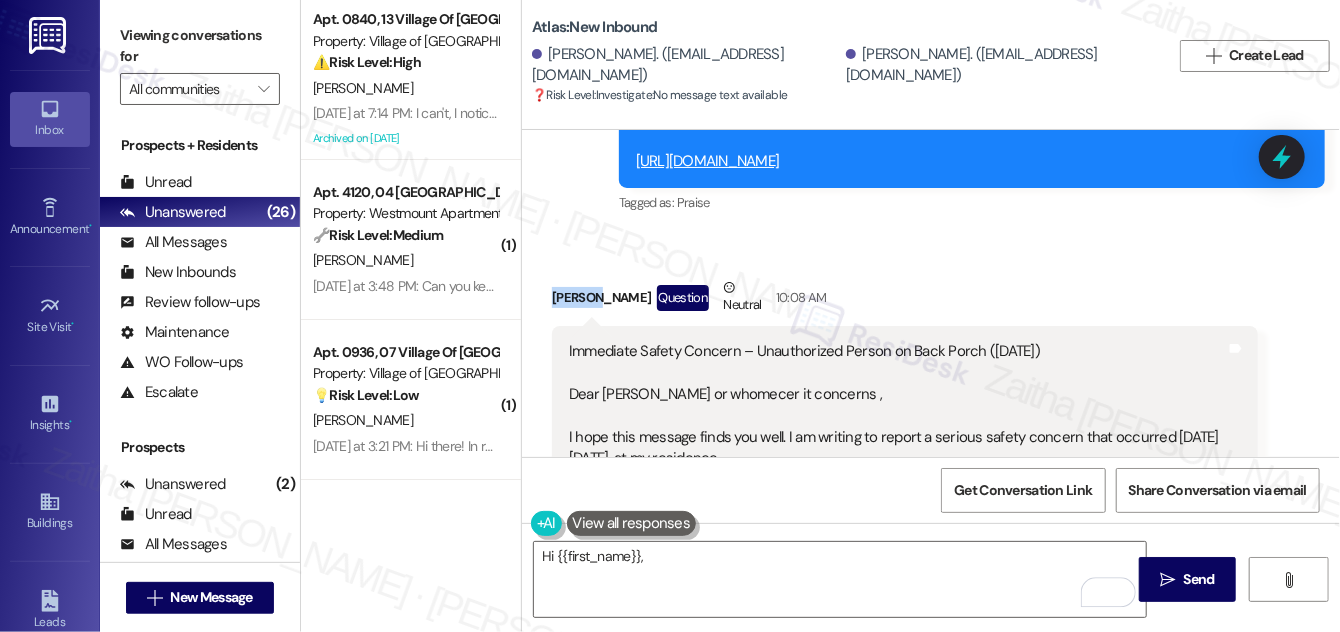 click on "Sharda Westmorland Question   Neutral 10:08 AM" at bounding box center [905, 301] 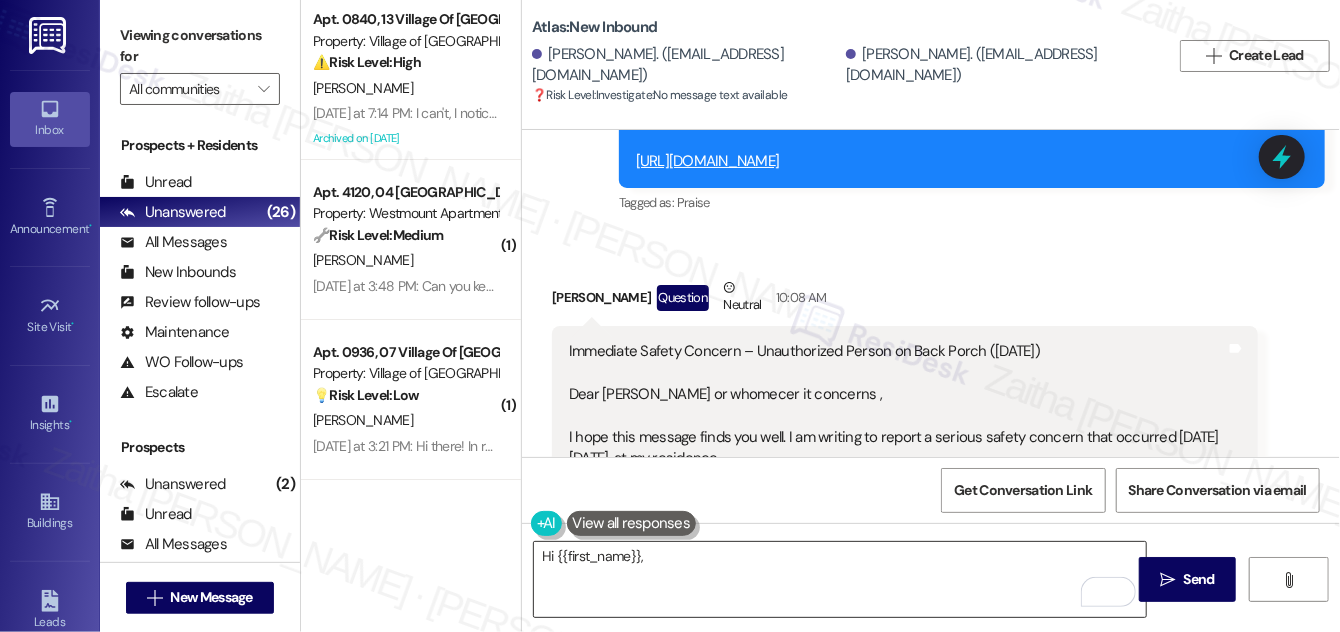 click on "Hi {{first_name}}," at bounding box center (840, 579) 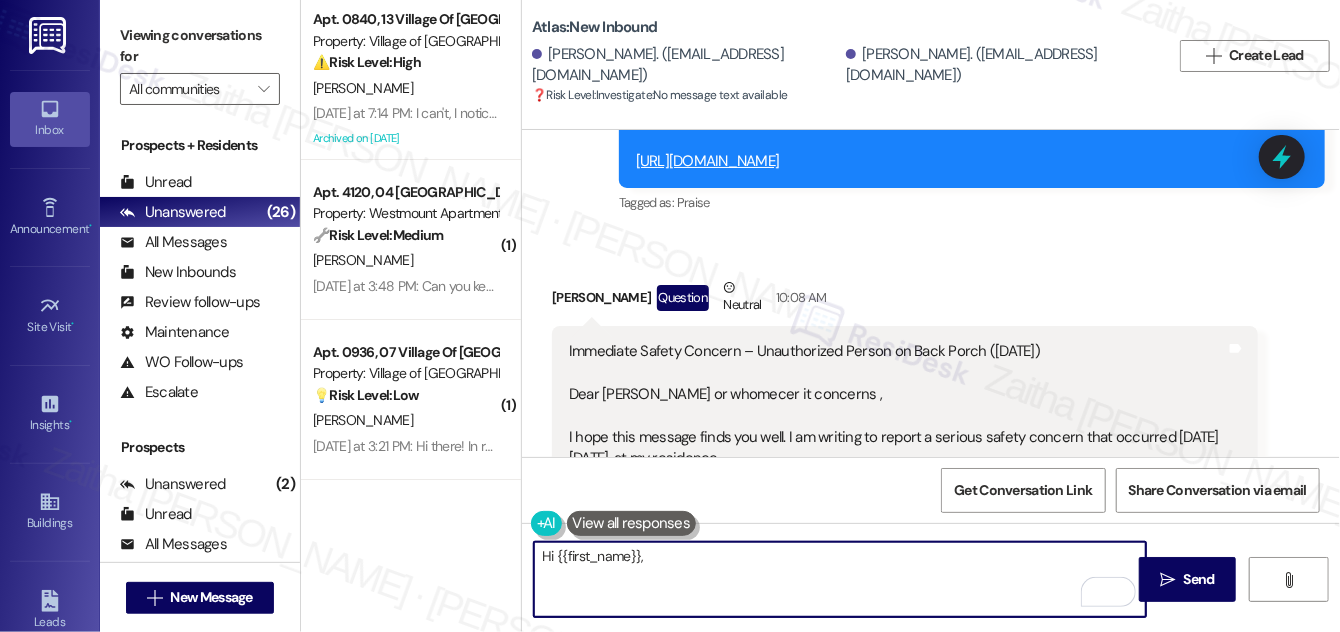 click on "Hi {{first_name}}," at bounding box center (840, 579) 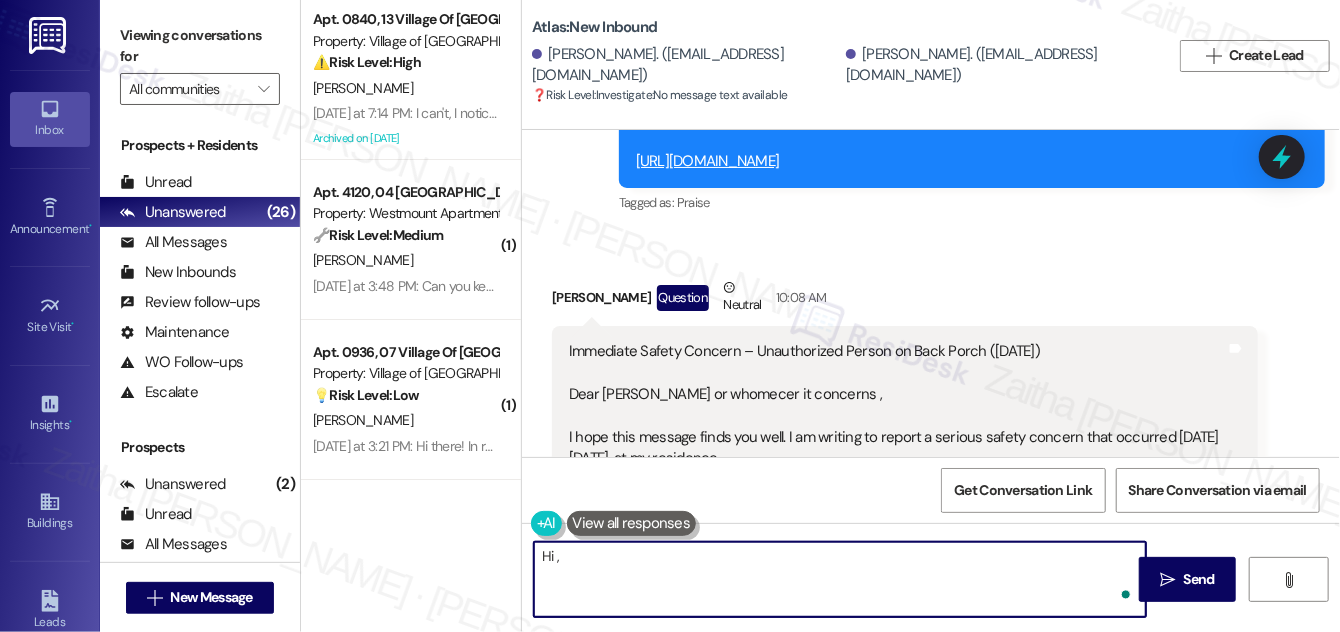 paste on "Sharda" 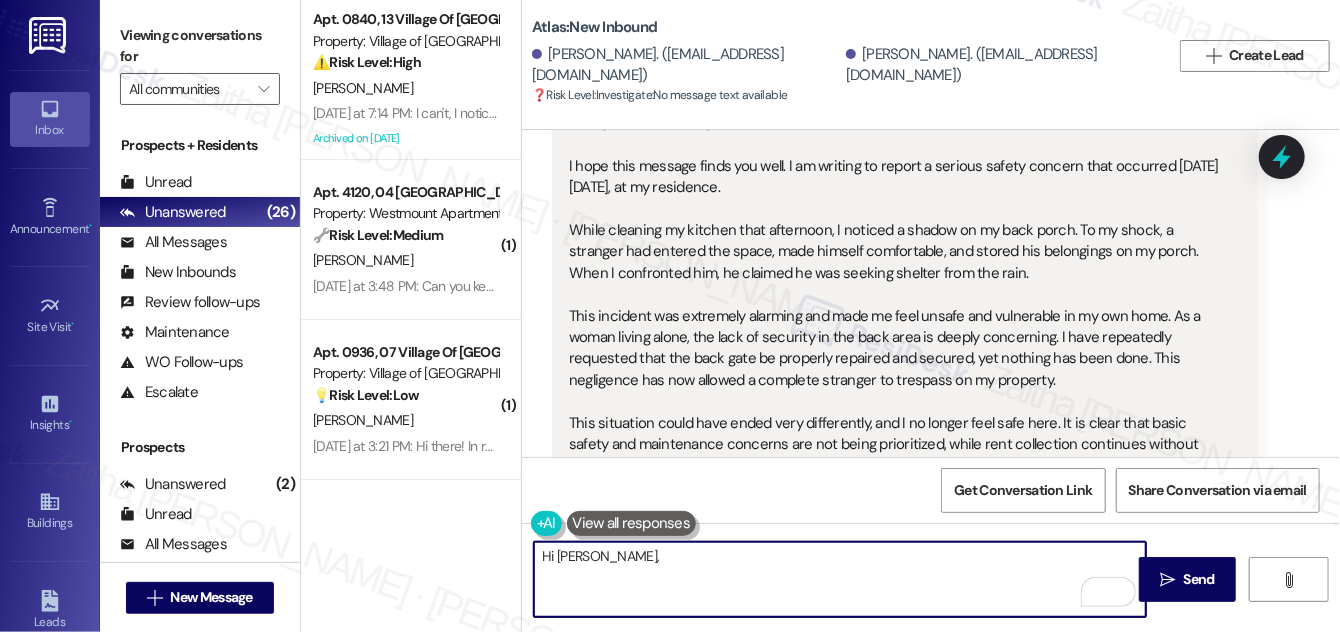 scroll, scrollTop: 9395, scrollLeft: 0, axis: vertical 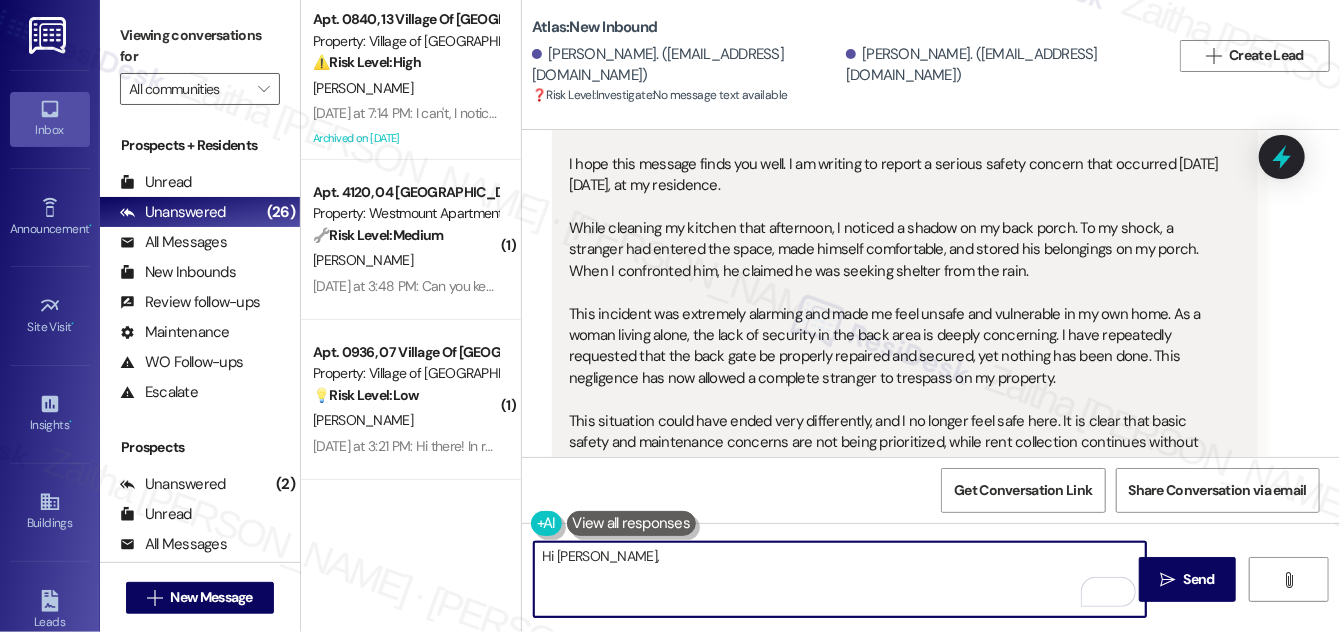 paste on "thank you for bringing this to our attention and for sending the video. I’m so sorry you experienced this. What you described is concerning, and I completely understand how unsafe and shaken you must feel. I’ll pass this along to the team so it can be addressed." 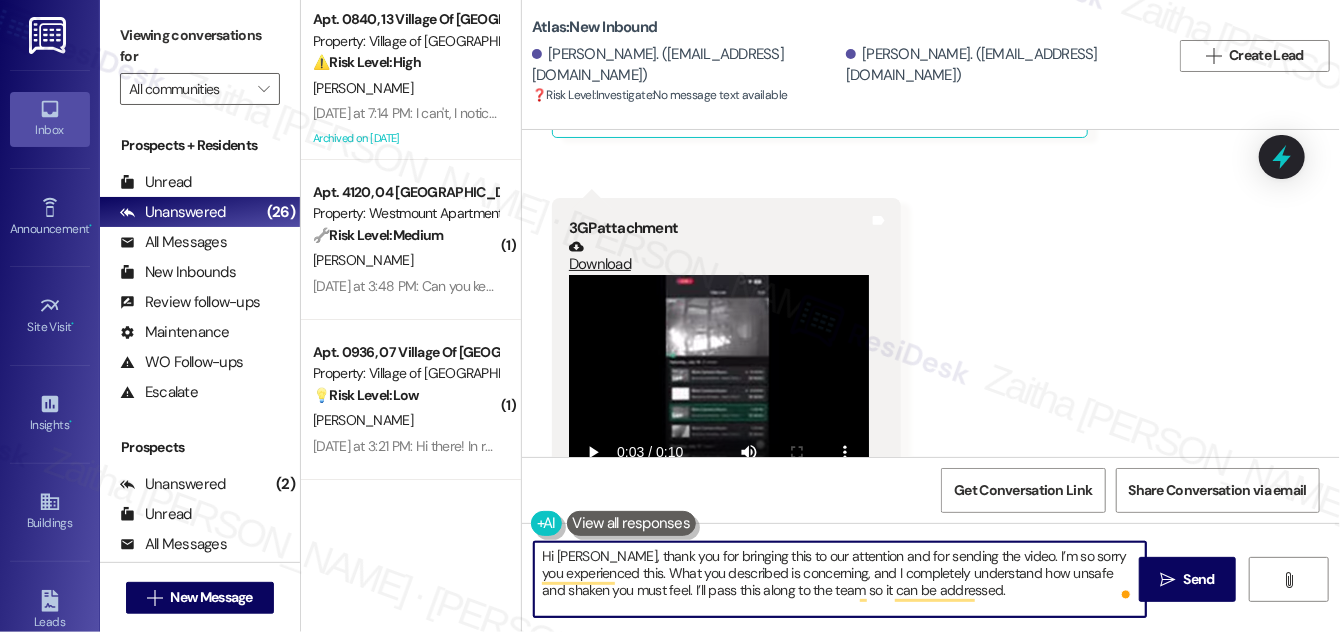 scroll, scrollTop: 10057, scrollLeft: 0, axis: vertical 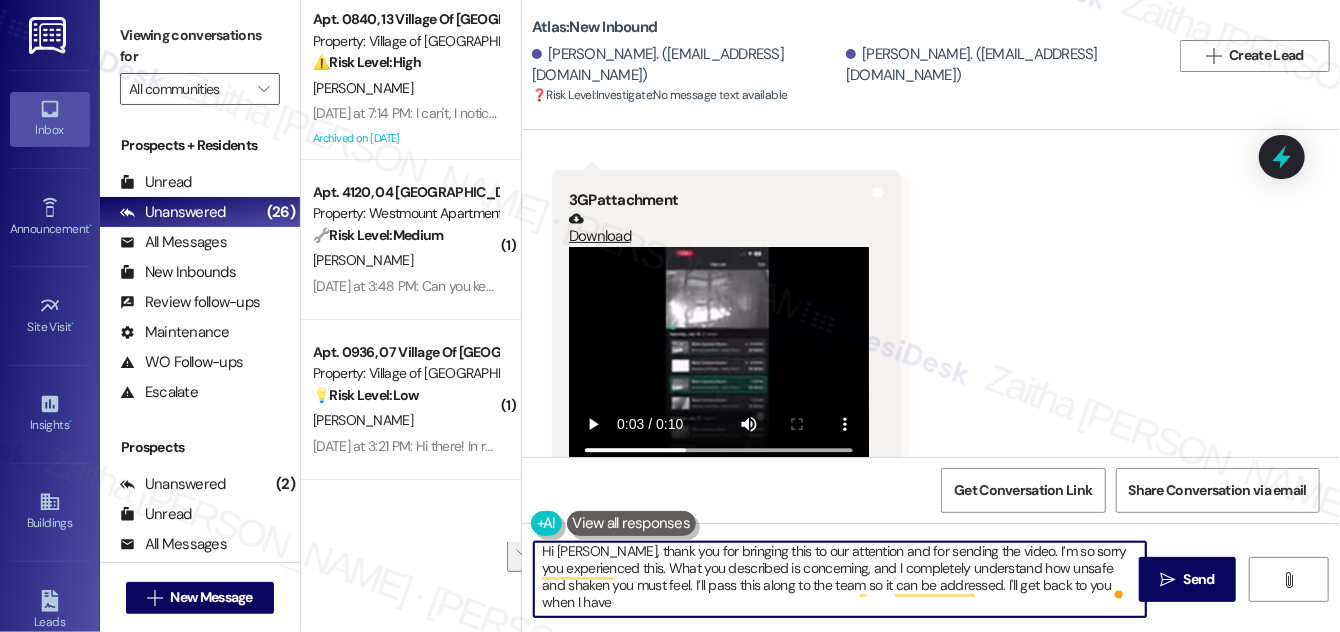 drag, startPoint x: 978, startPoint y: 588, endPoint x: 983, endPoint y: 603, distance: 15.811388 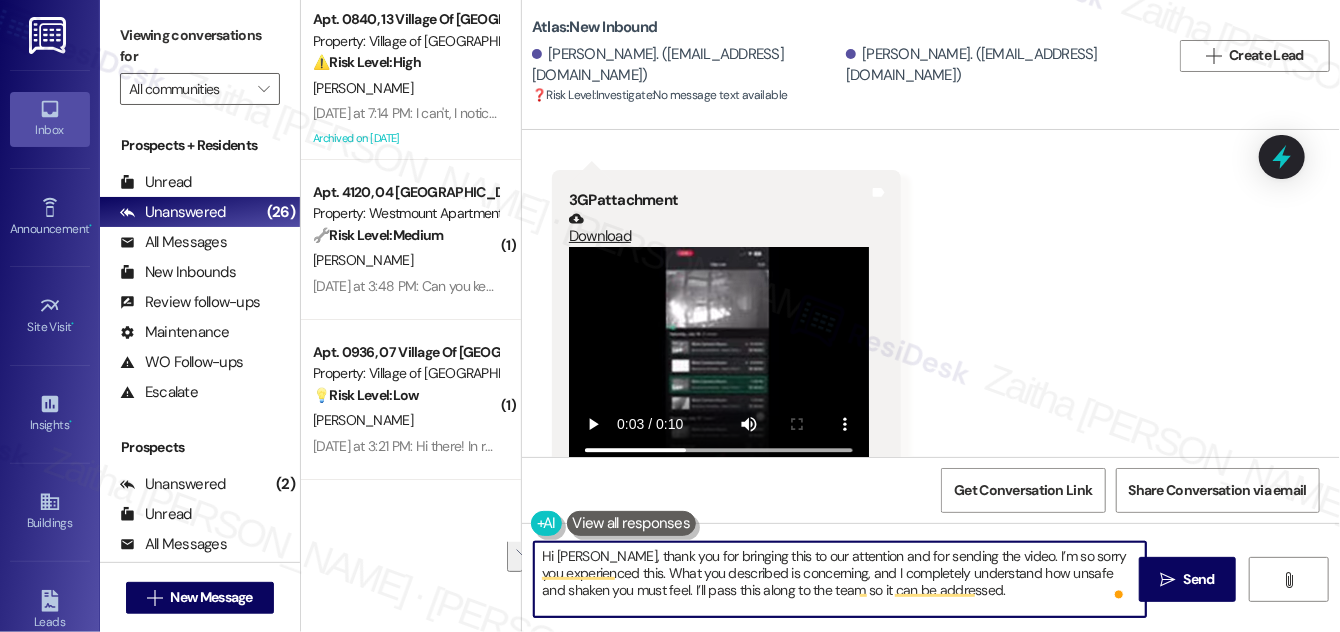 scroll, scrollTop: 0, scrollLeft: 0, axis: both 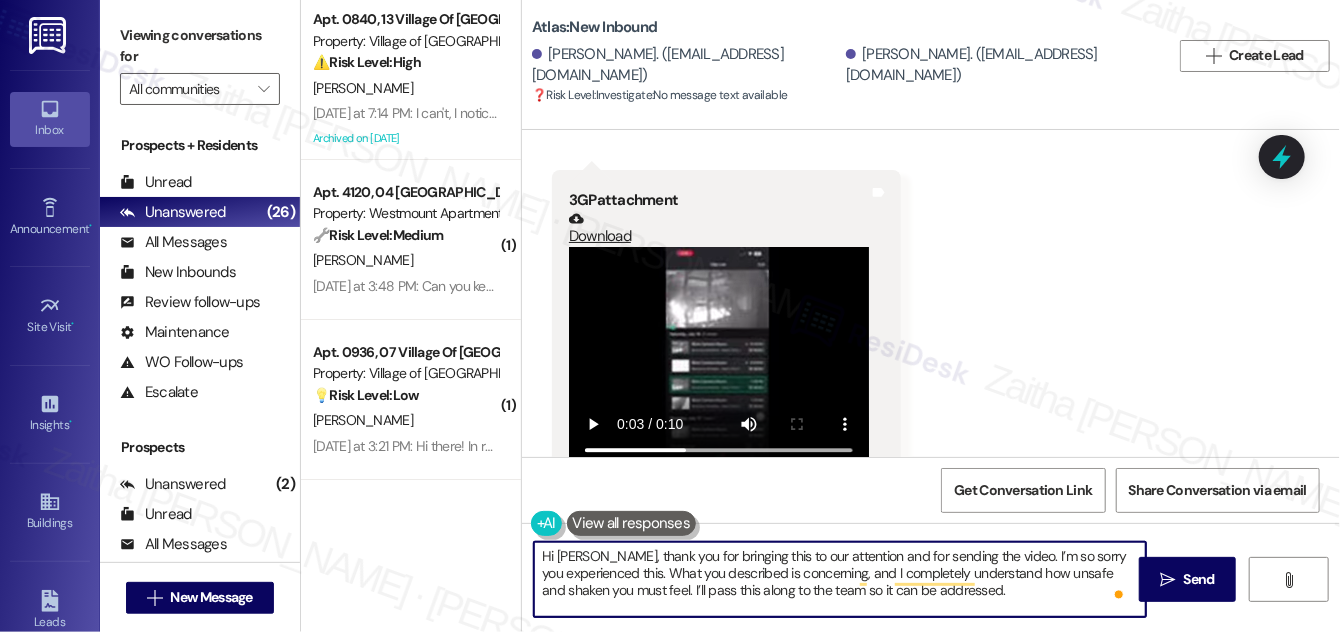 paste on "Please don’t hesitate to reach out if there’s anything else you need in the meantime—we want to make sure you feel safe and supported in your home." 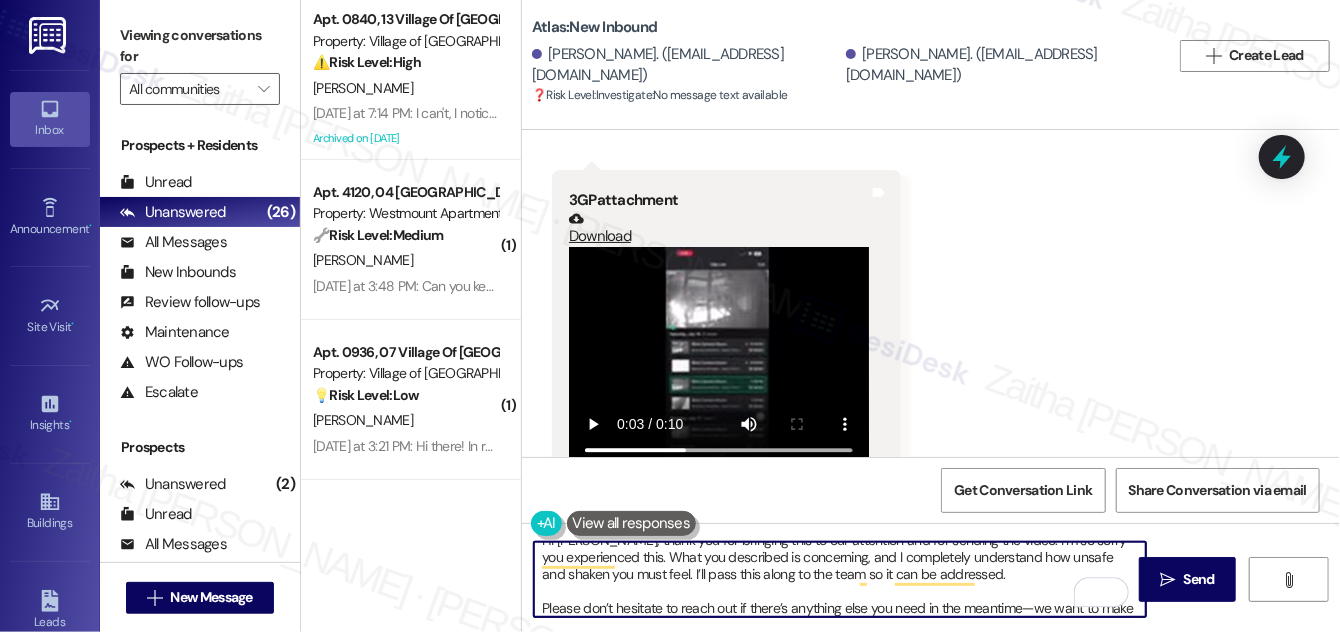 scroll, scrollTop: 34, scrollLeft: 0, axis: vertical 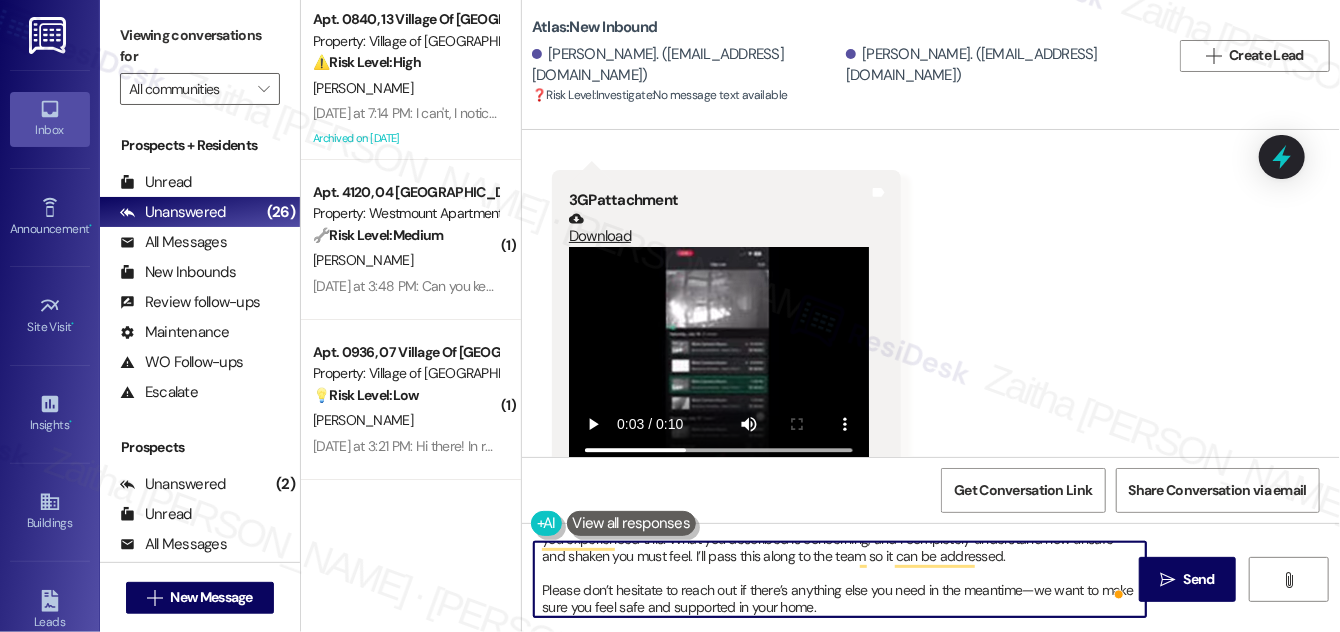 click on "Hi Sharda, thank you for bringing this to our attention and for sending the video. I’m so sorry you experienced this. What you described is concerning, and I completely understand how unsafe and shaken you must feel. I’ll pass this along to the team so it can be addressed.
Please don’t hesitate to reach out if there’s anything else you need in the meantime—we want to make sure you feel safe and supported in your home." at bounding box center [840, 579] 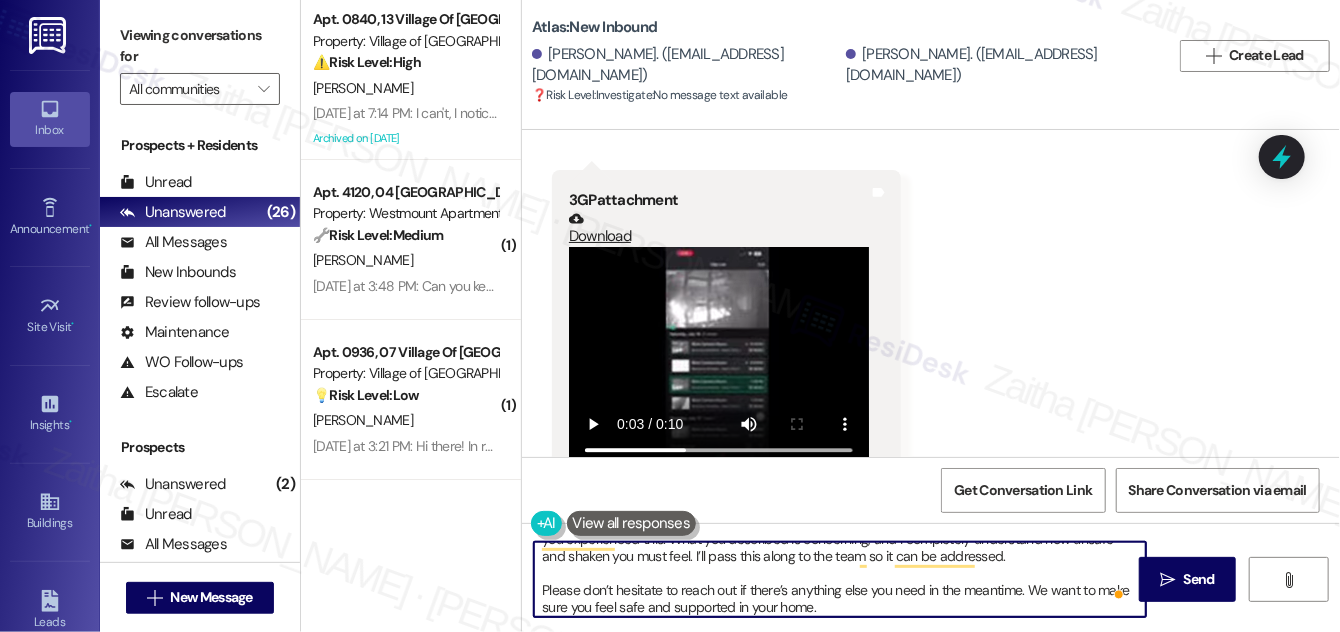 scroll, scrollTop: 39, scrollLeft: 0, axis: vertical 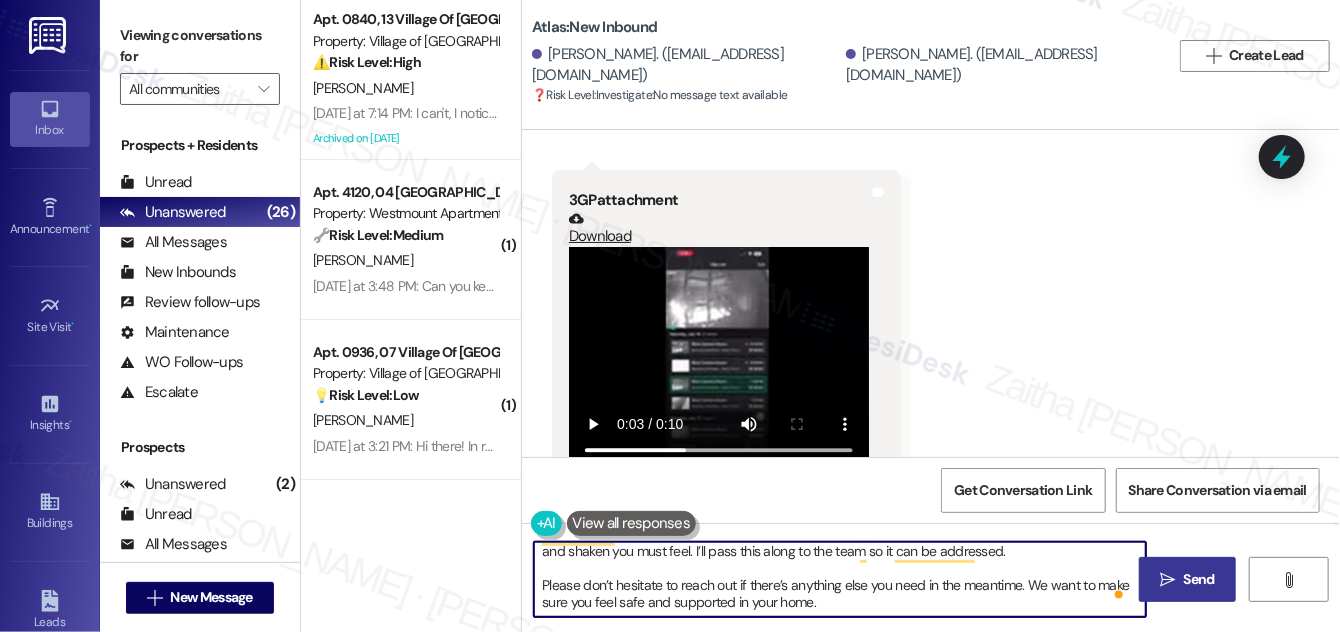 type on "Hi Sharda, thank you for bringing this to our attention and for sending the video. I’m so sorry you experienced this. What you described is concerning, and I completely understand how unsafe and shaken you must feel. I’ll pass this along to the team so it can be addressed.
Please don’t hesitate to reach out if there’s anything else you need in the meantime. We want to make sure you feel safe and supported in your home." 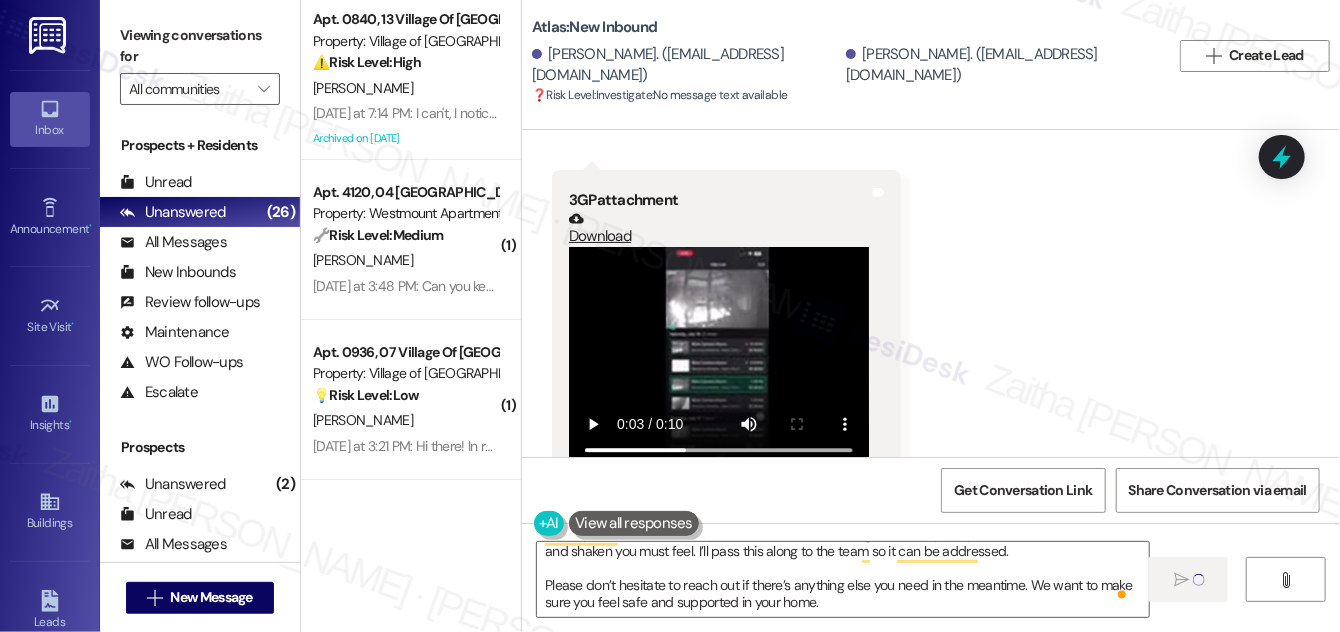 type 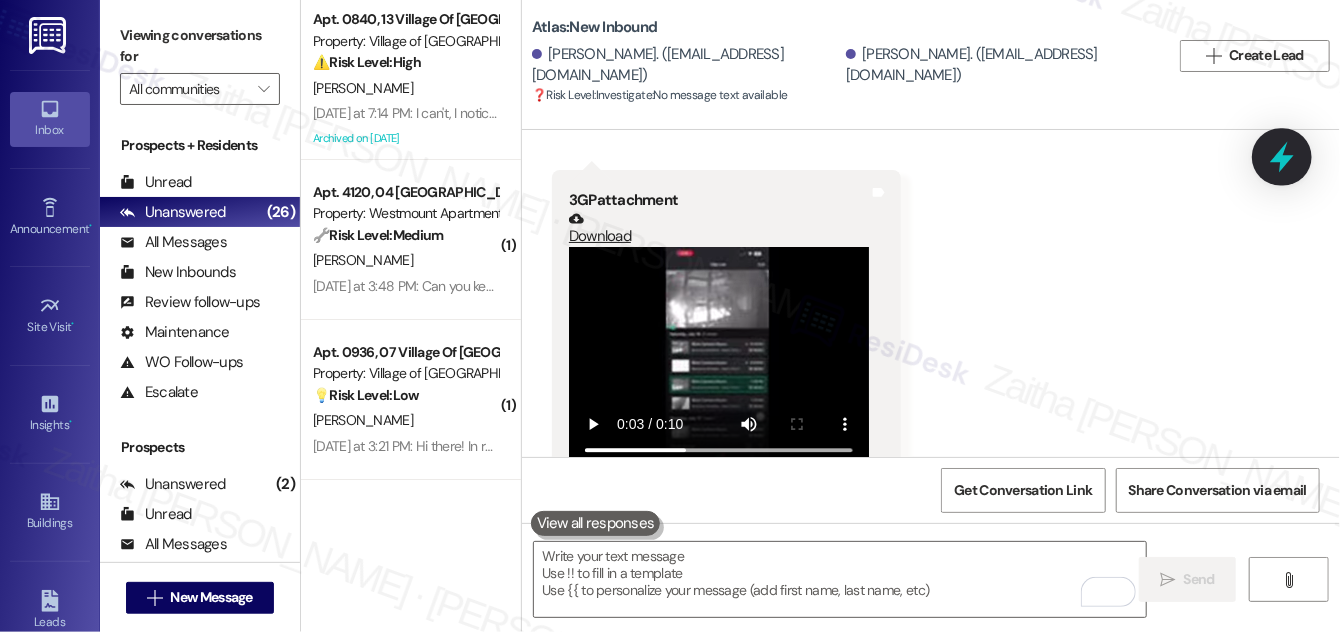 click 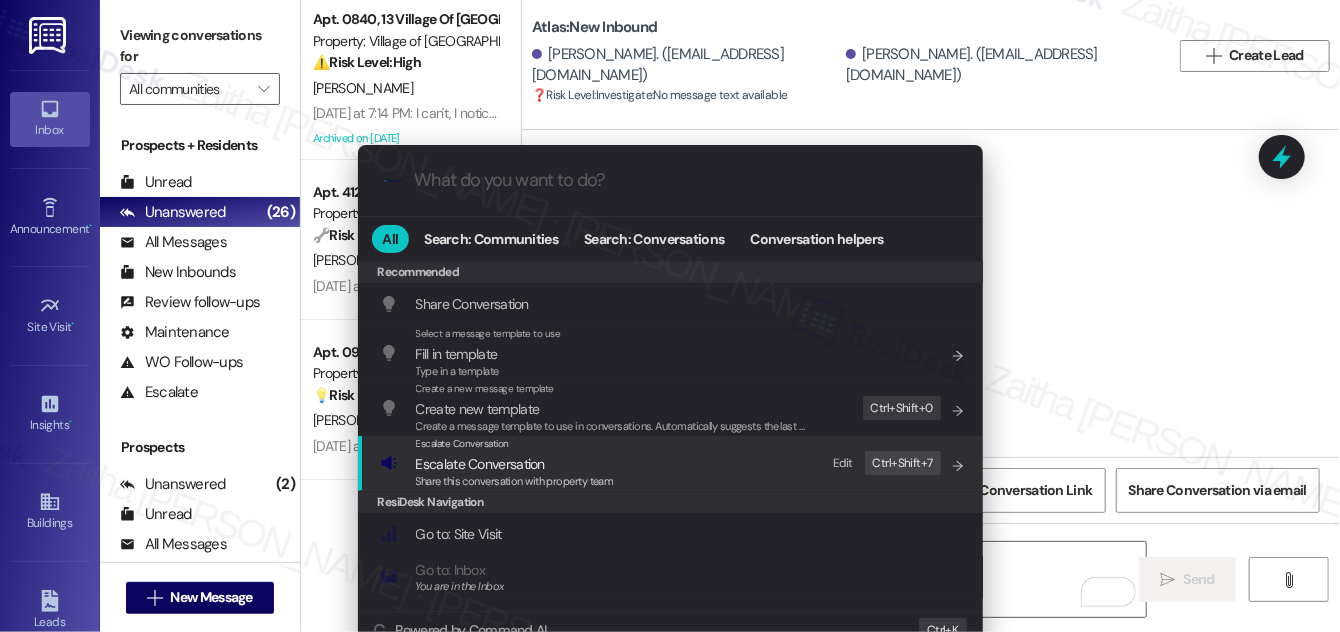 click on "Escalate Conversation" at bounding box center (480, 464) 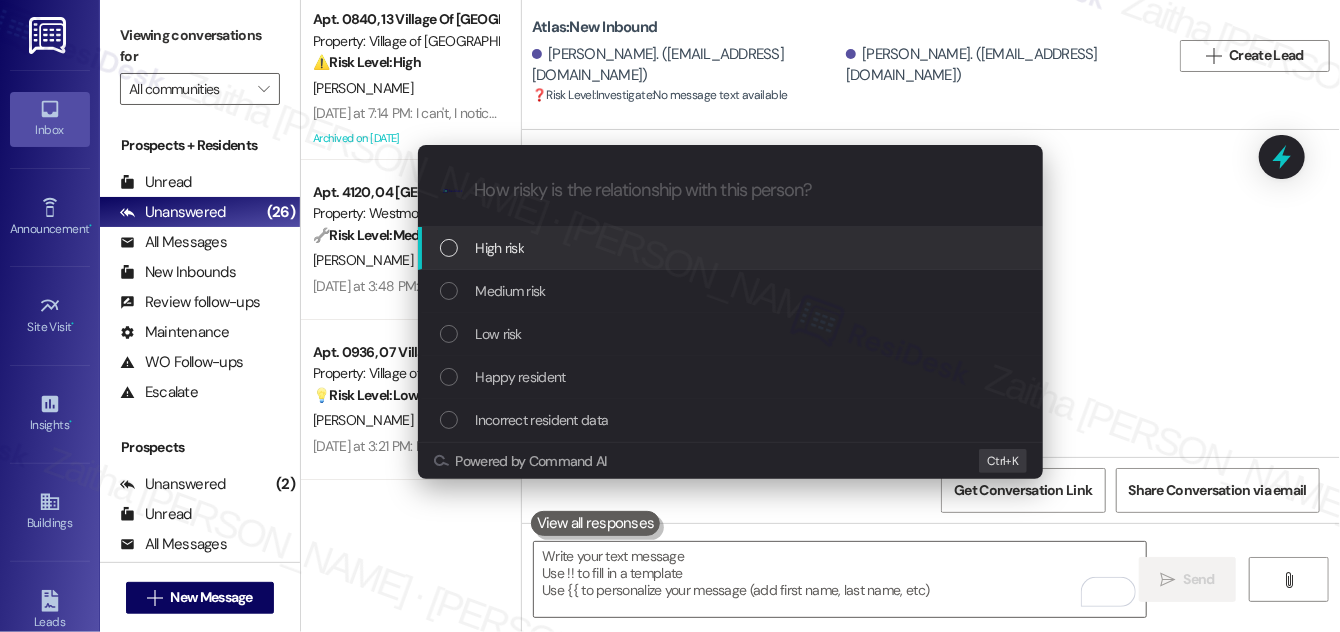 click on "High risk" at bounding box center (732, 248) 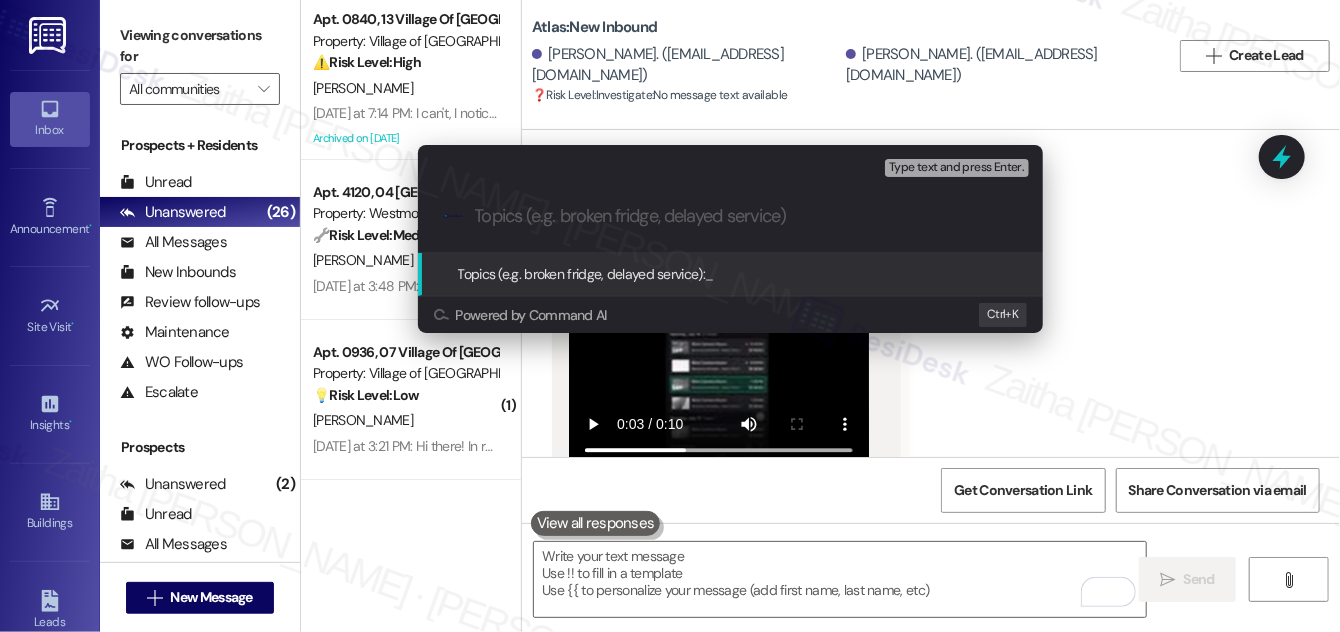 paste on "Urgent Safety Concern – Unauthorized Access to Back Porch" 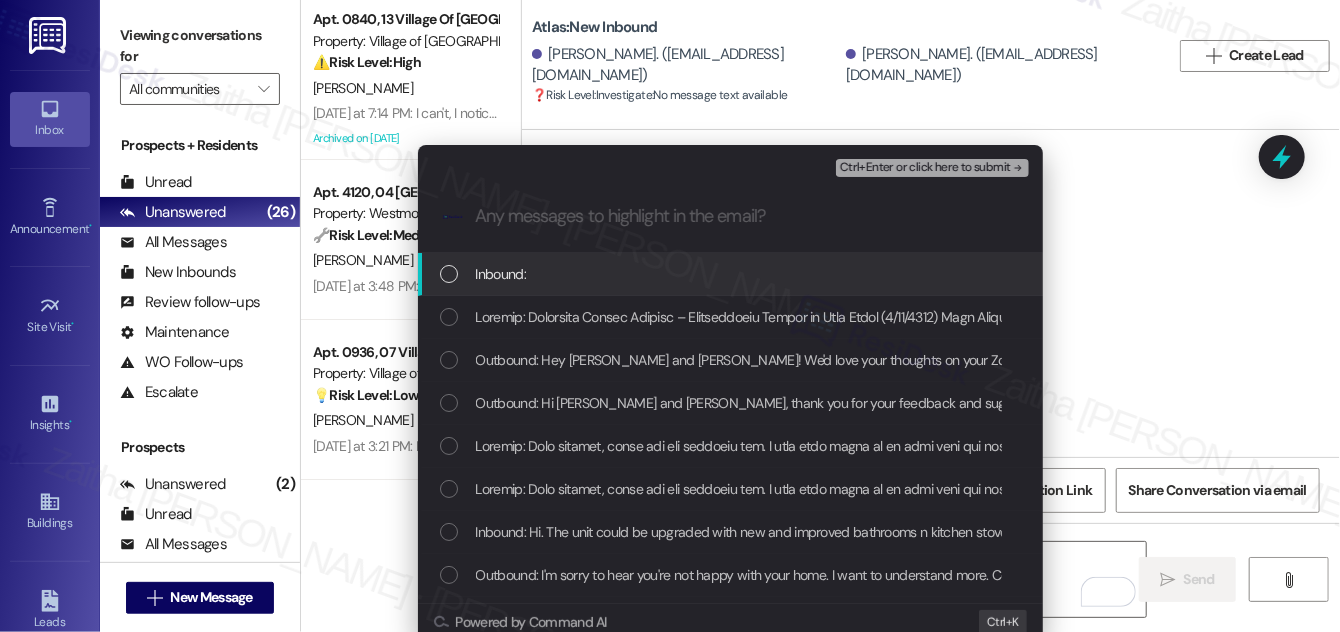 click at bounding box center (449, 274) 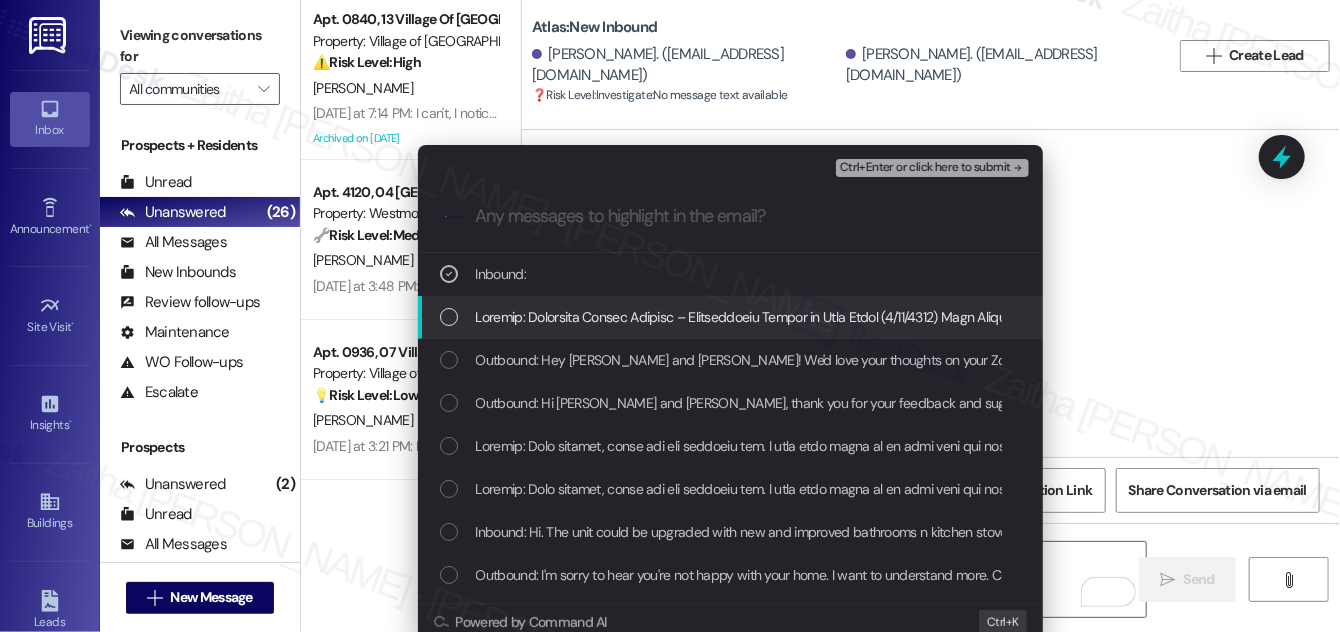 click at bounding box center [449, 317] 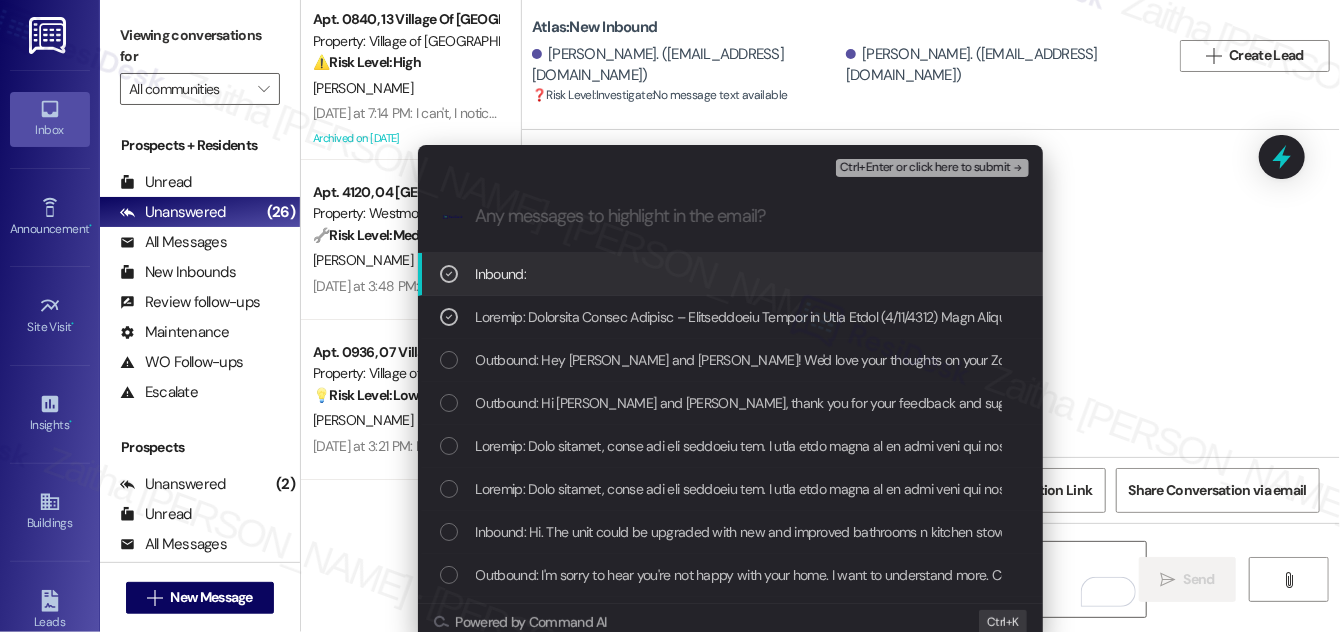 click on "Ctrl+Enter or click here to submit" at bounding box center [925, 168] 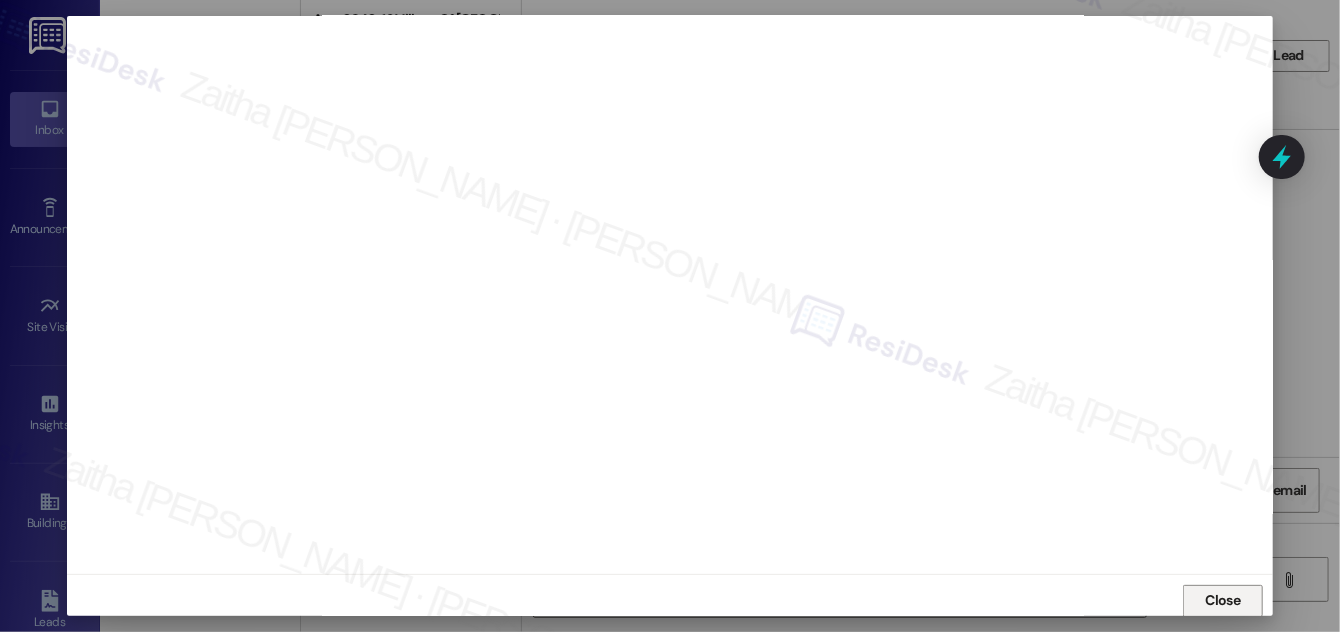 click on "Close" at bounding box center [1223, 600] 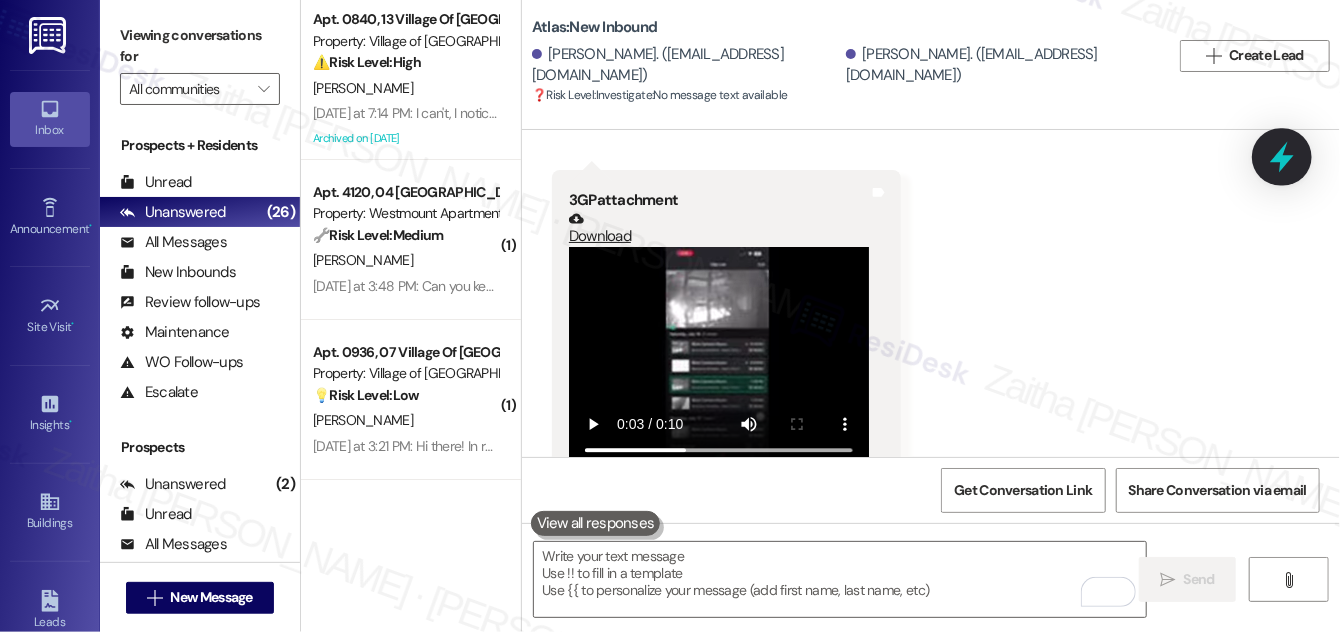 click 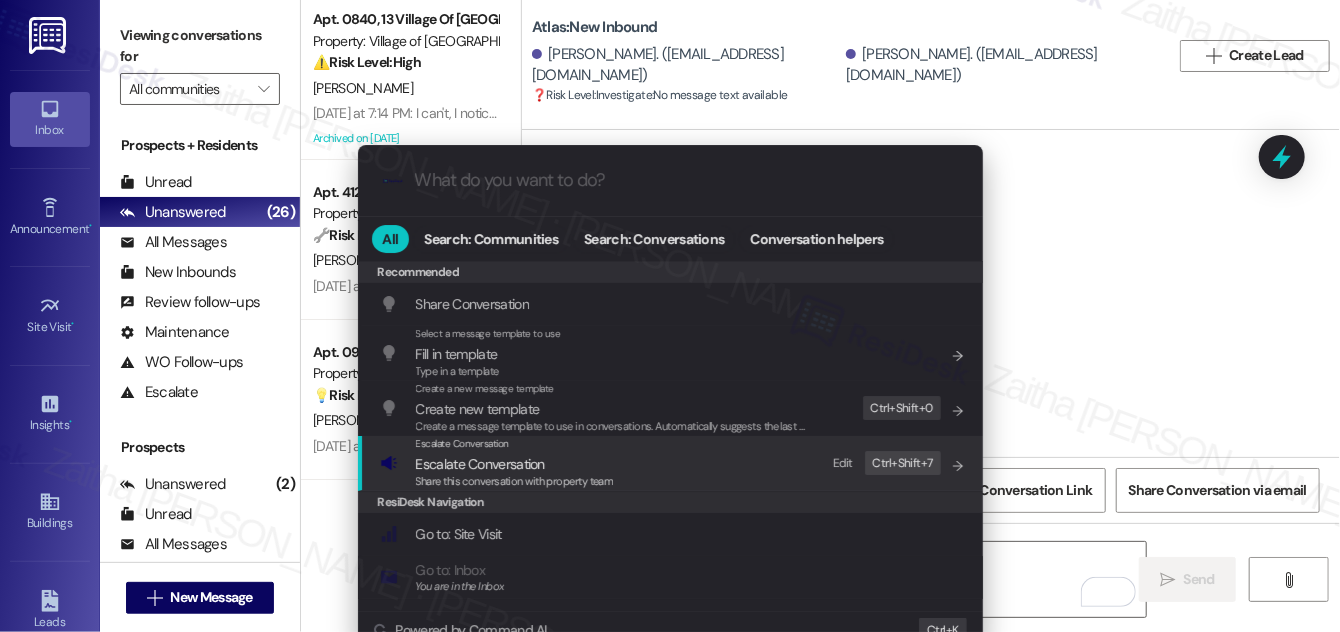click on "Escalate Conversation" at bounding box center (480, 464) 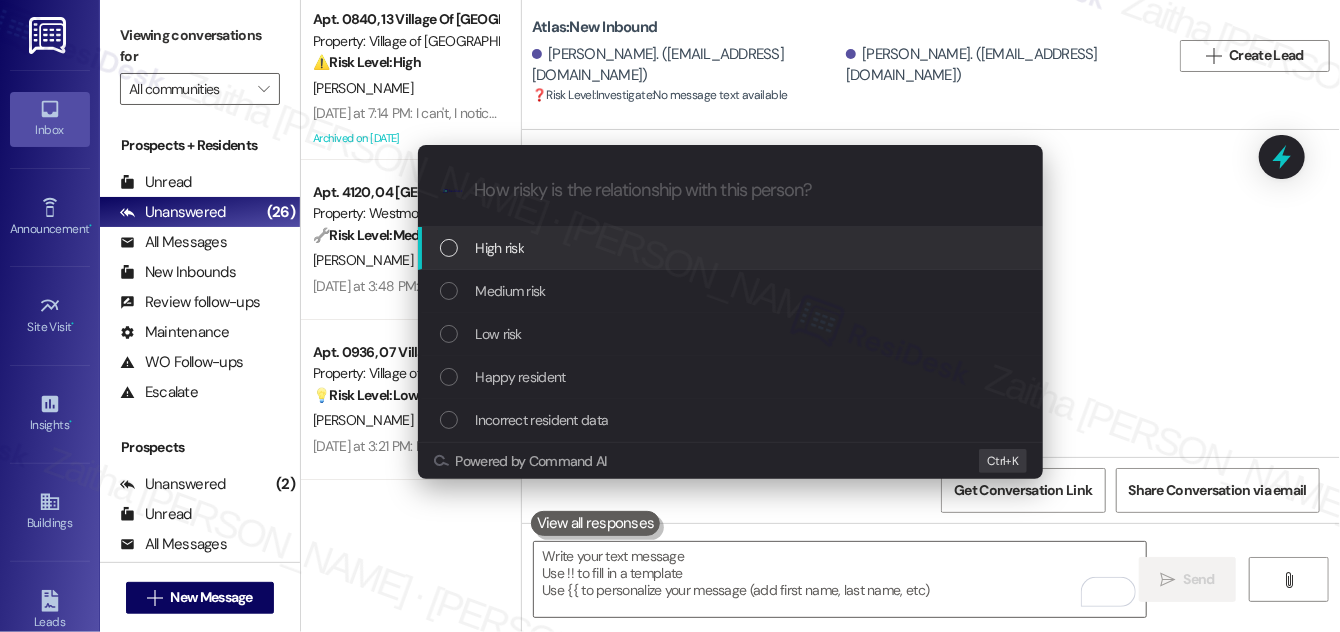 click on "High risk" at bounding box center [732, 248] 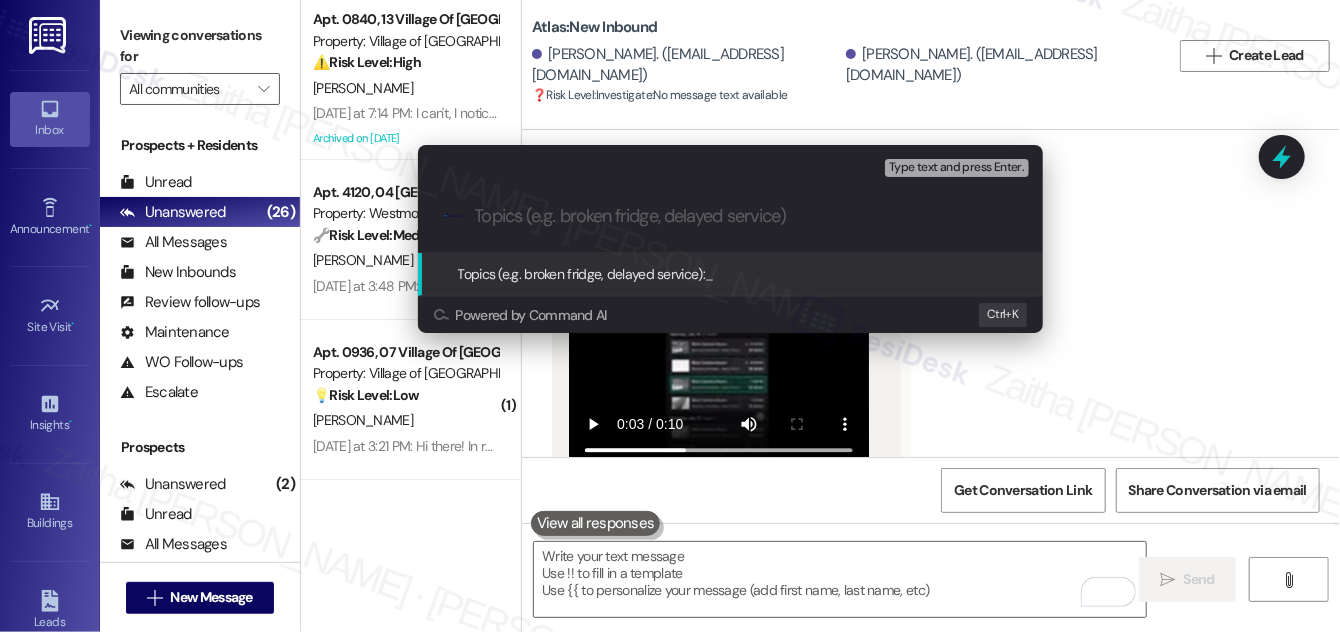 paste on "Urgent Safety Concern – Unauthorized Access to Back Porch" 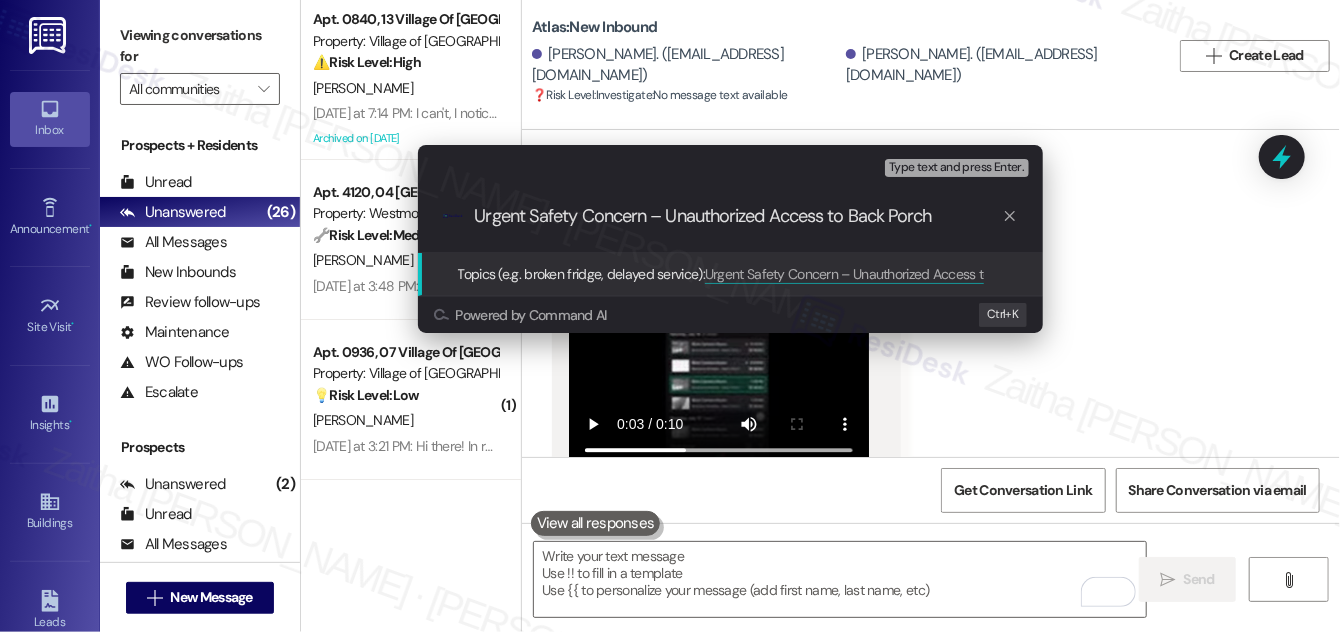 type 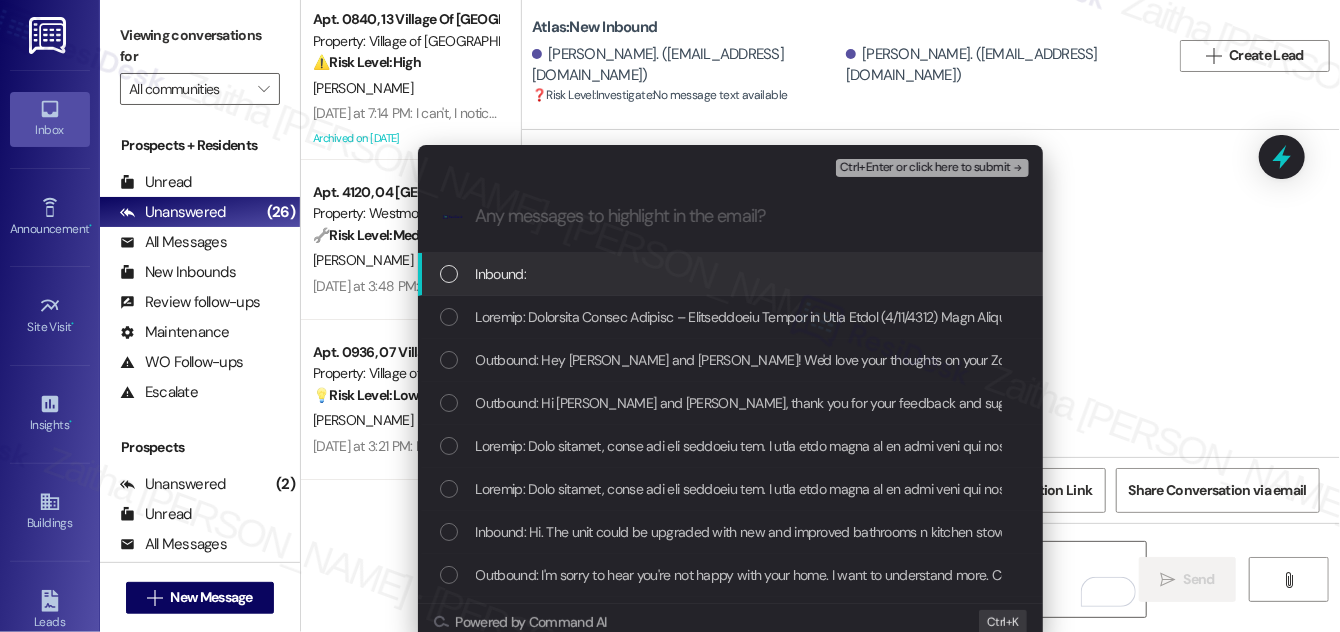 click at bounding box center [449, 274] 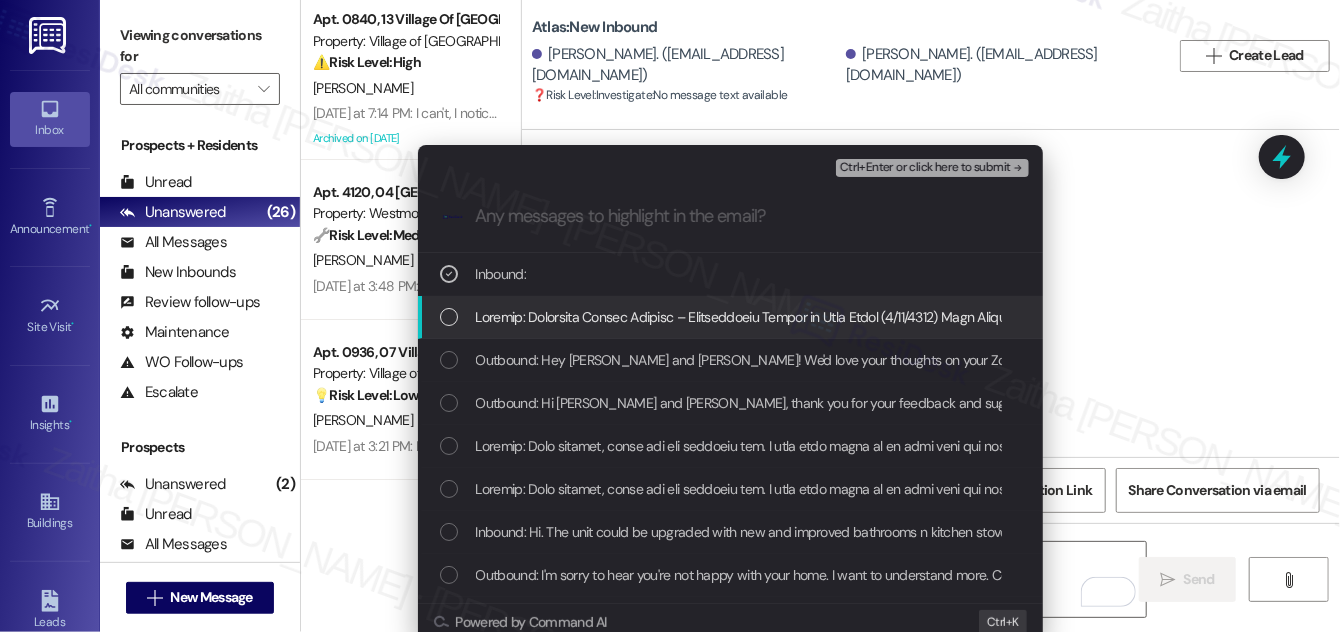 click at bounding box center [449, 317] 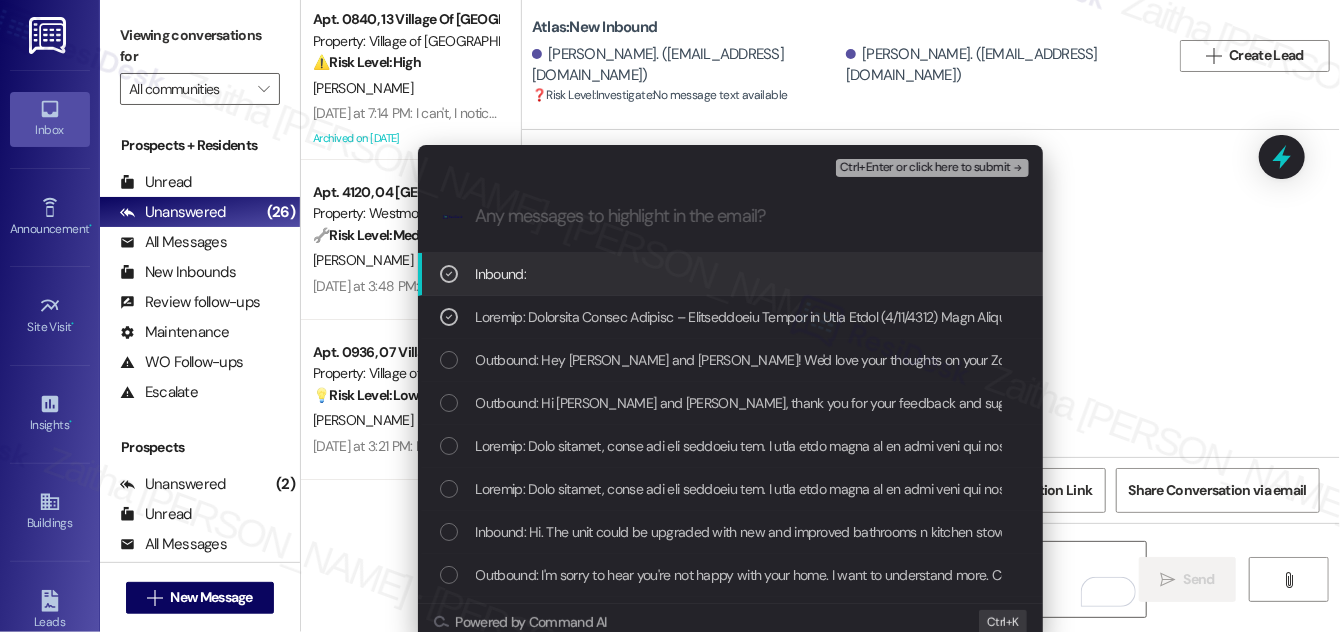 click on "Ctrl+Enter or click here to submit" at bounding box center (925, 168) 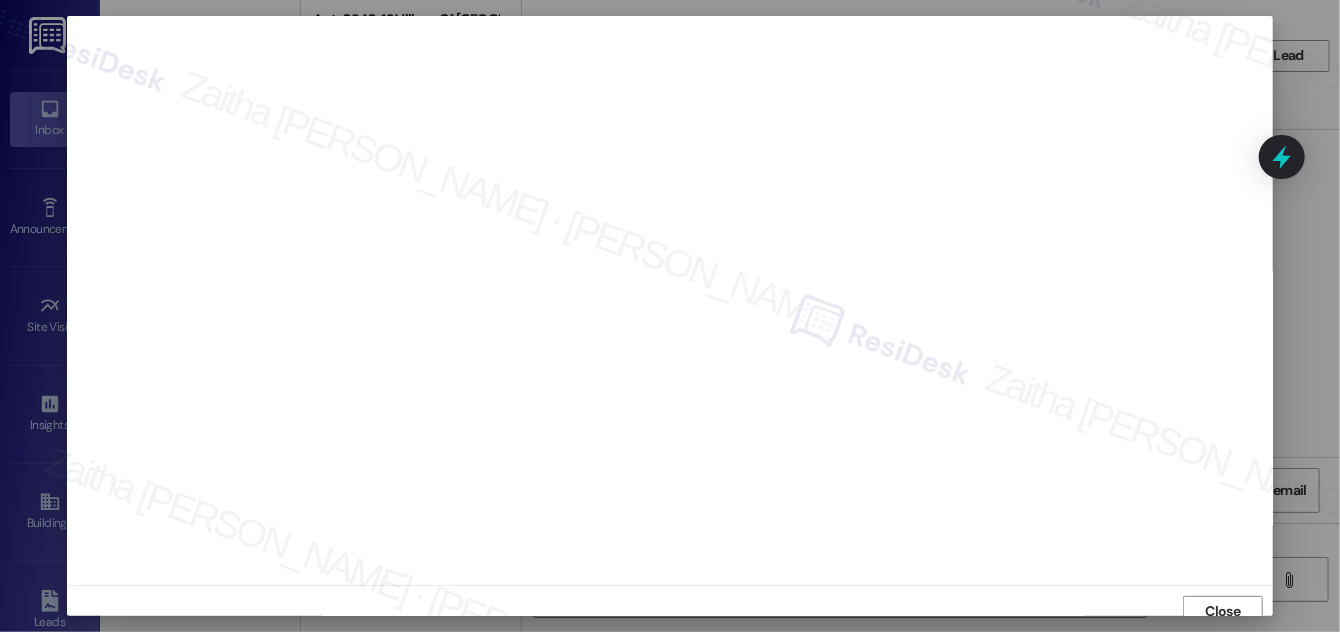 scroll, scrollTop: 11, scrollLeft: 0, axis: vertical 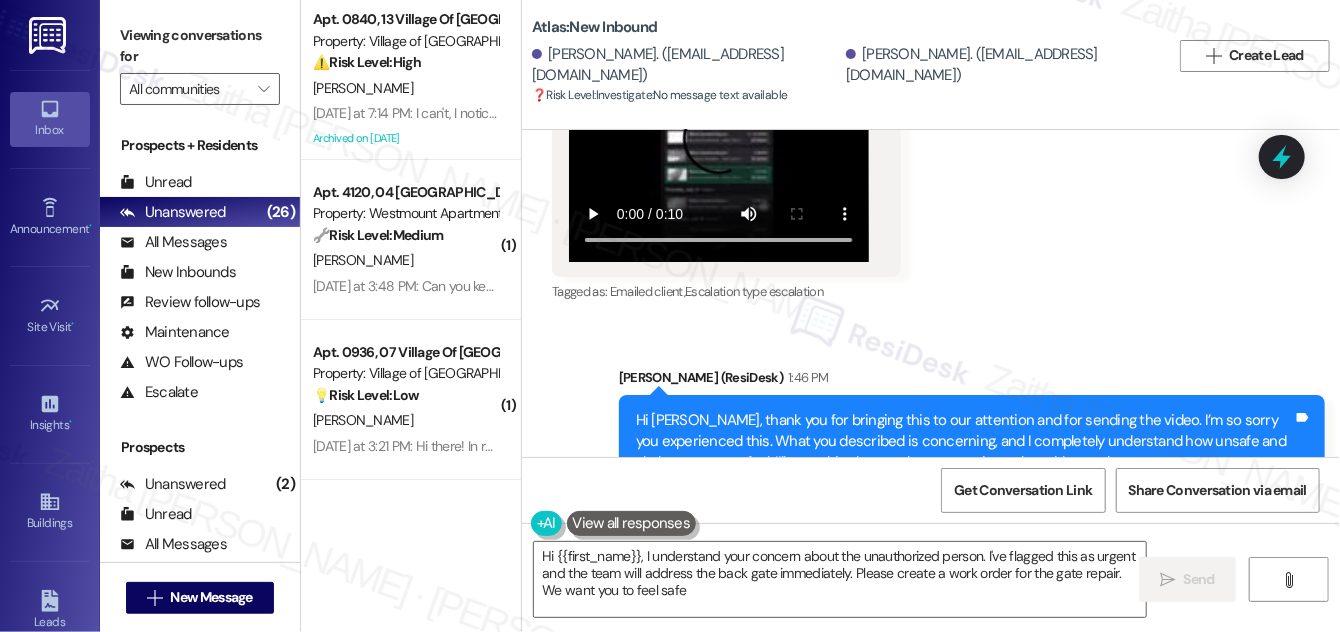 type on "Hi {{first_name}}, I understand your concern about the unauthorized person. I've flagged this as urgent and the team will address the back gate immediately. Please create a work order for the gate repair. We want you to feel safe!" 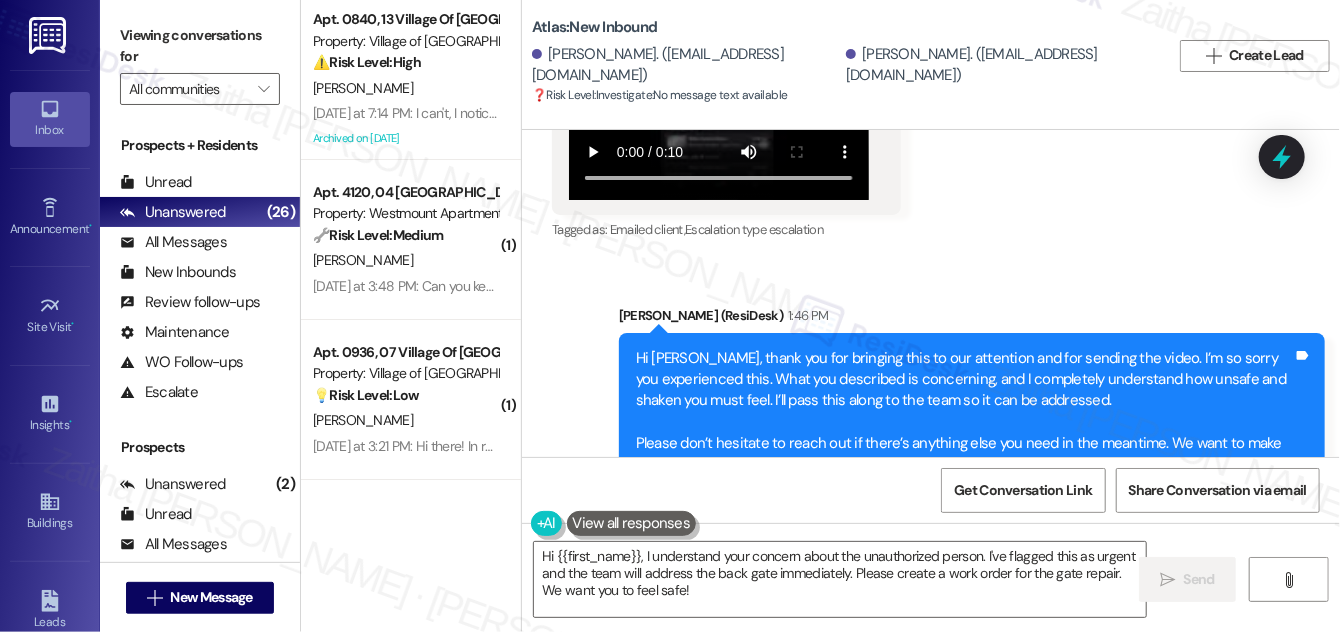 scroll, scrollTop: 10616, scrollLeft: 0, axis: vertical 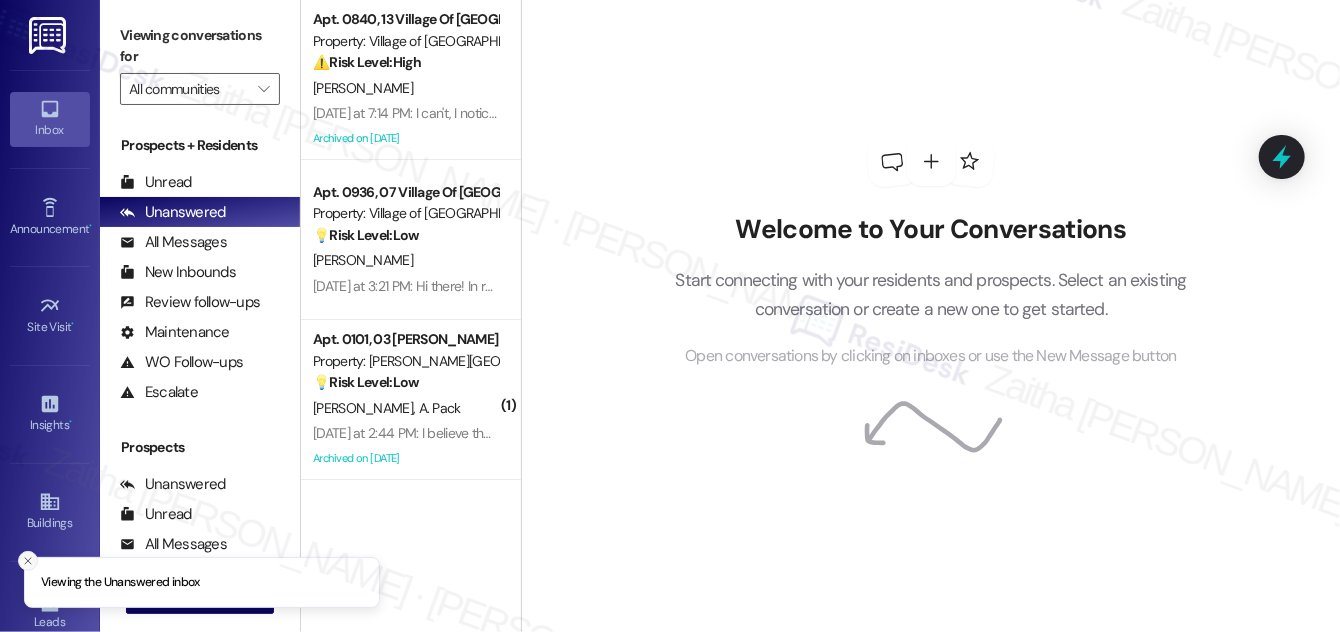 click 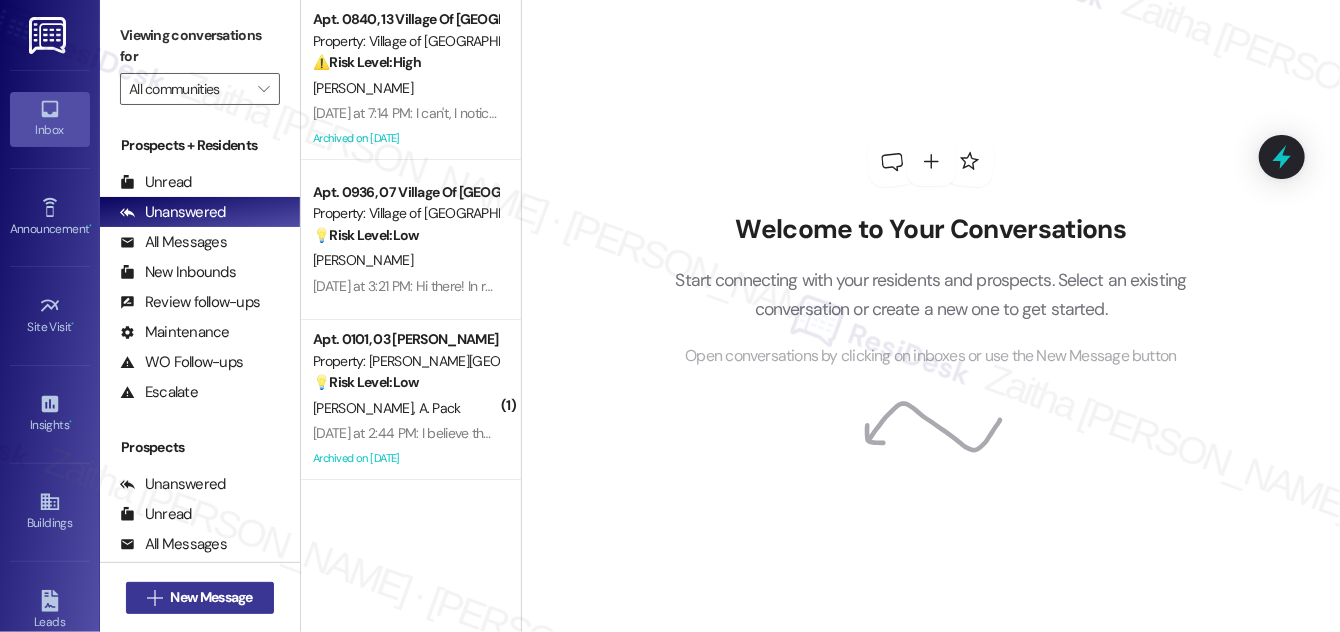 click on "" at bounding box center (154, 598) 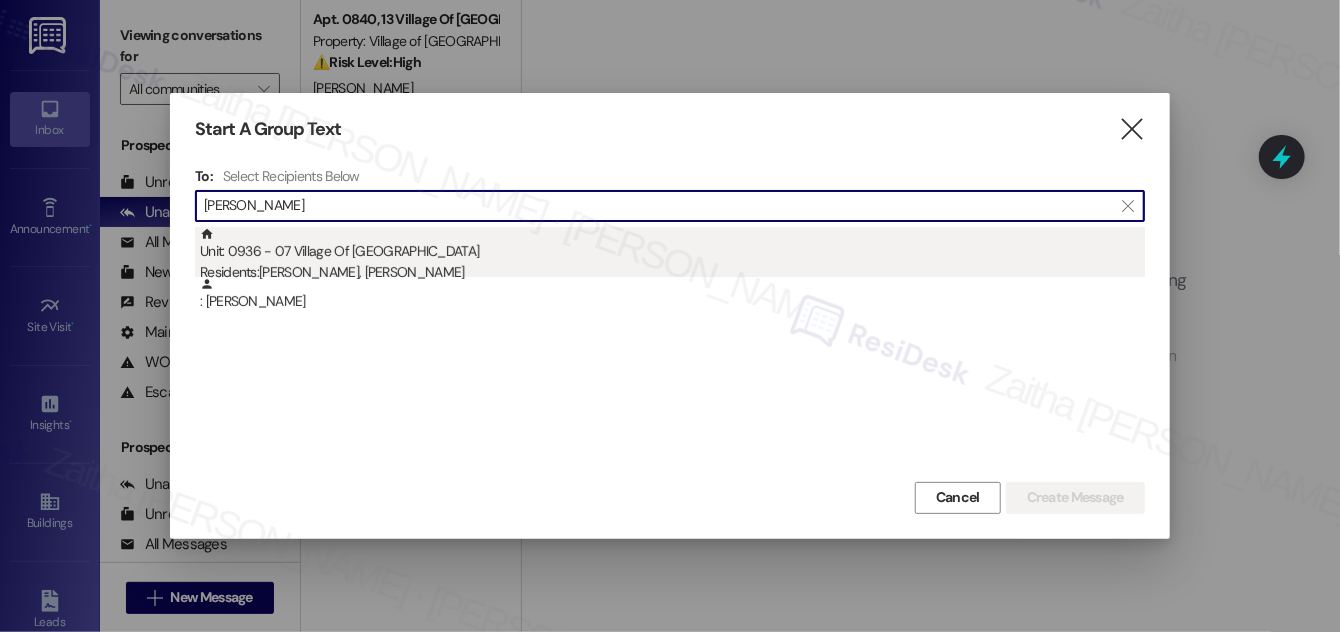 type on "[PERSON_NAME]" 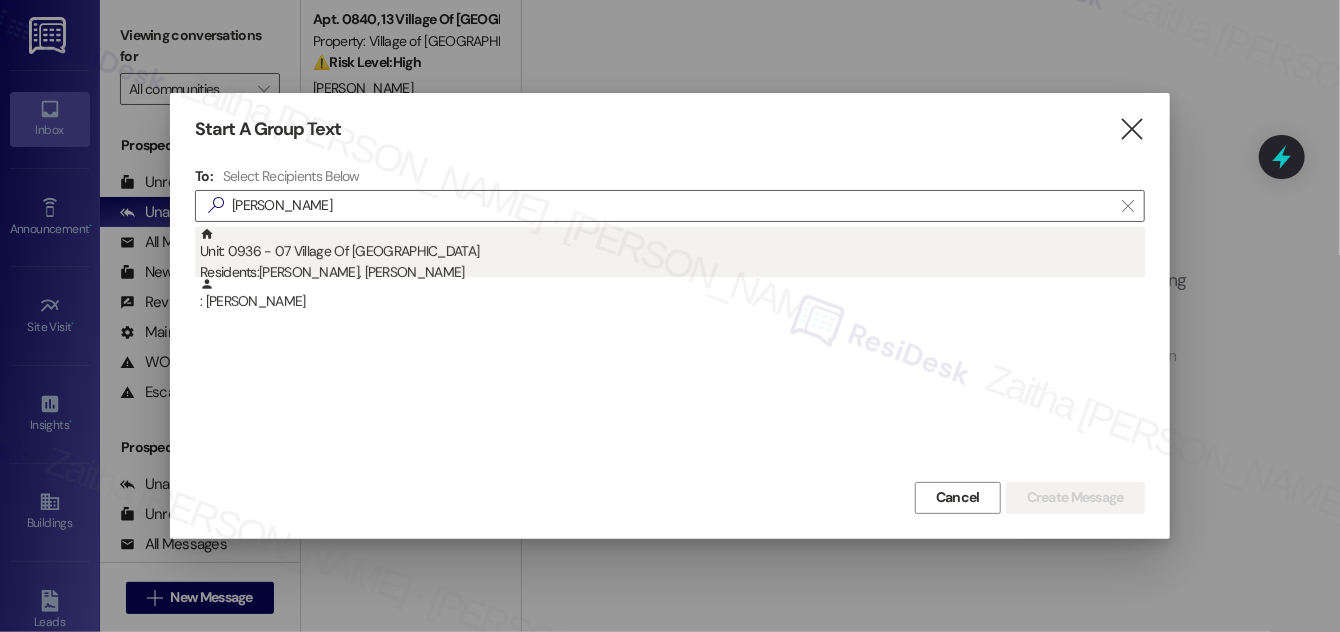 click on "Unit: 0936 - 07 Village Of [GEOGRAPHIC_DATA] Residents:  [PERSON_NAME], [PERSON_NAME]" at bounding box center (672, 255) 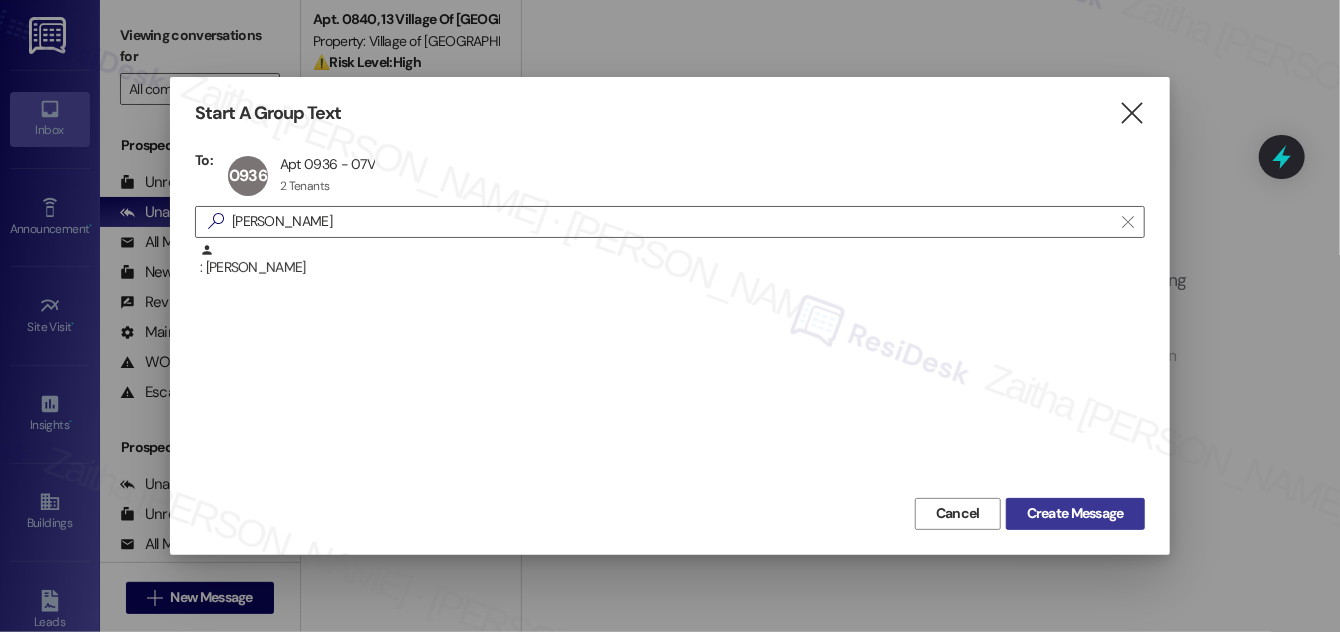 click on "Create Message" at bounding box center [1075, 513] 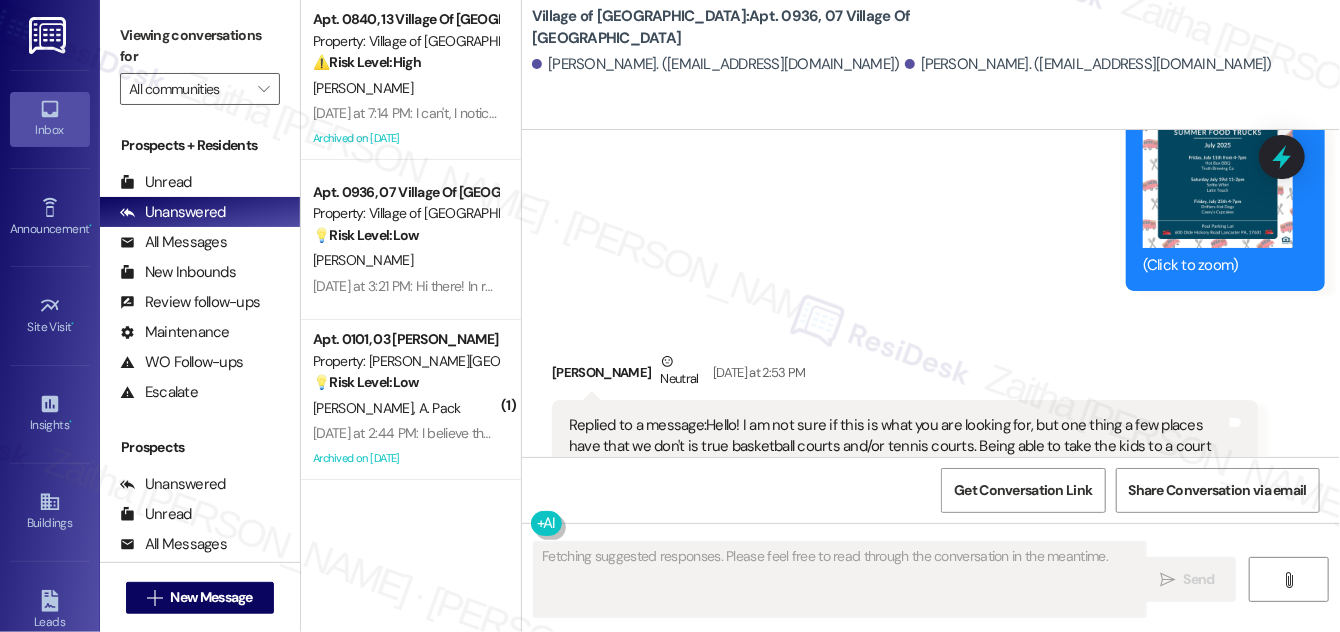 scroll, scrollTop: 17744, scrollLeft: 0, axis: vertical 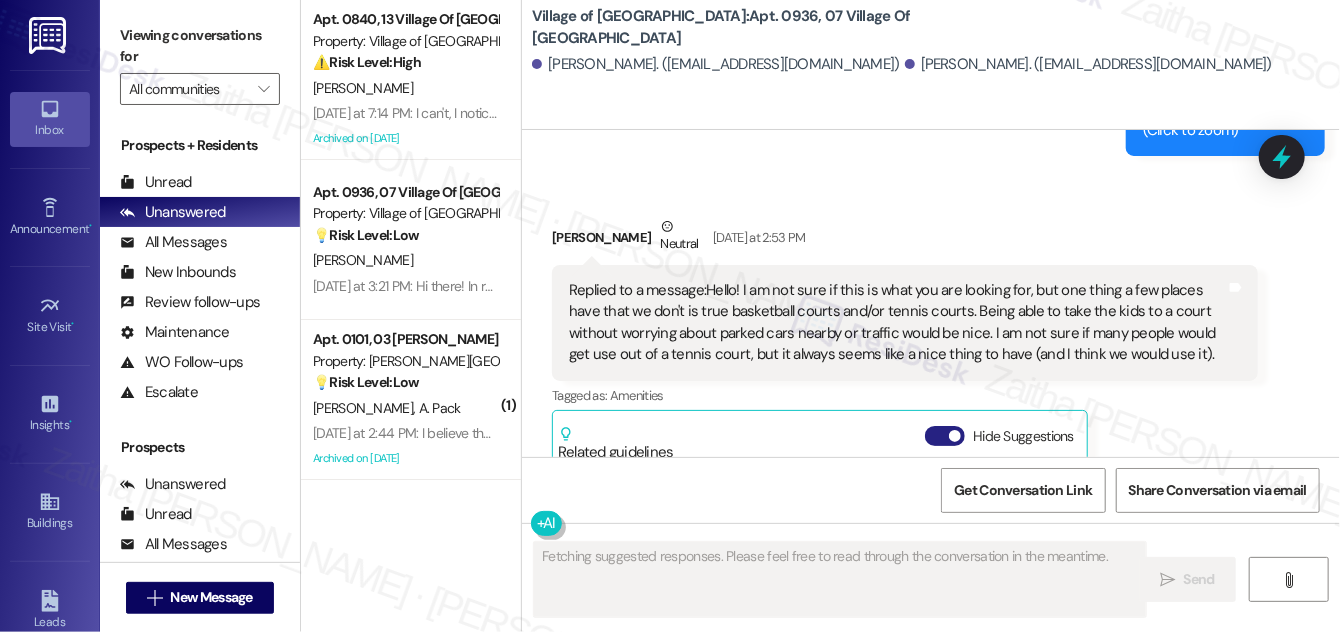 click on "Hide Suggestions" at bounding box center [945, 436] 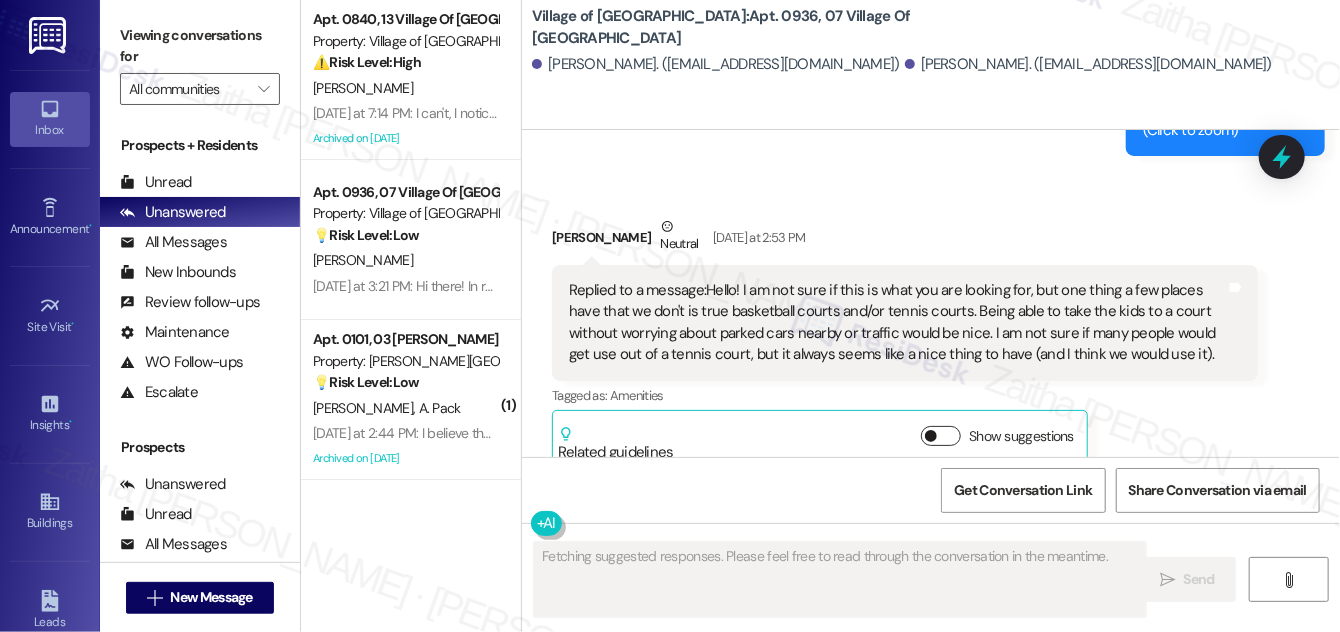 scroll, scrollTop: 17491, scrollLeft: 0, axis: vertical 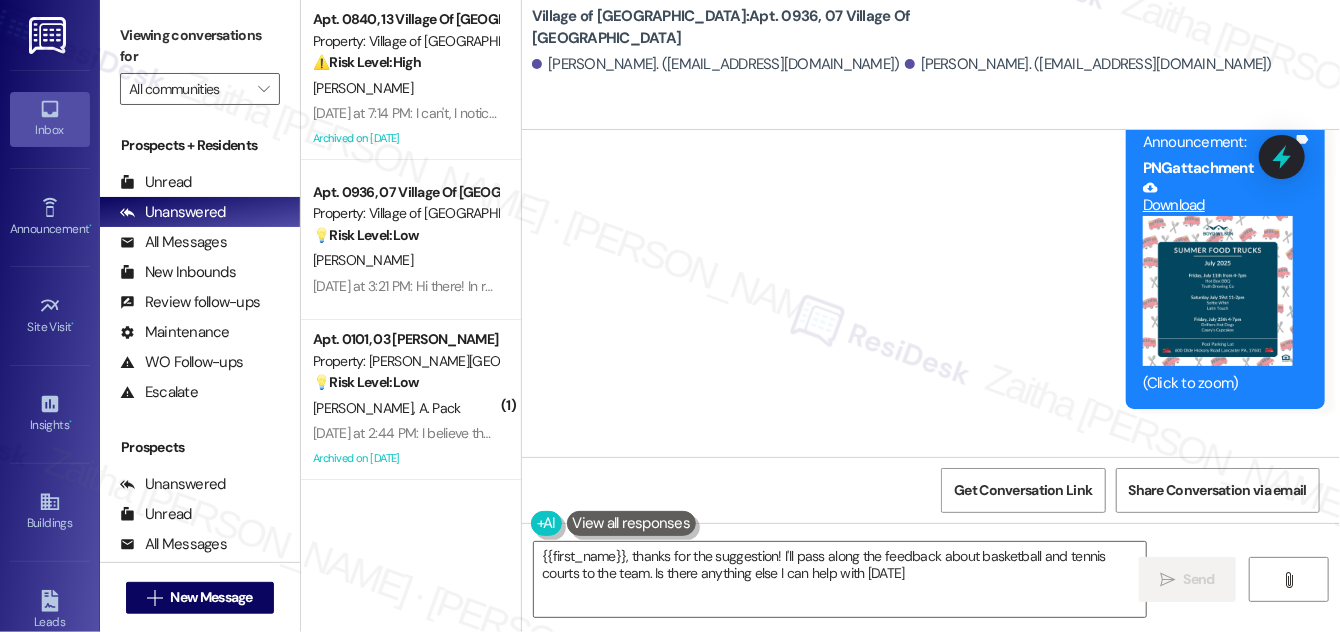 type on "{{first_name}}, thanks for the suggestion! I'll pass along the feedback about basketball and tennis courts to the team. Is there anything else I can help with [DATE]?" 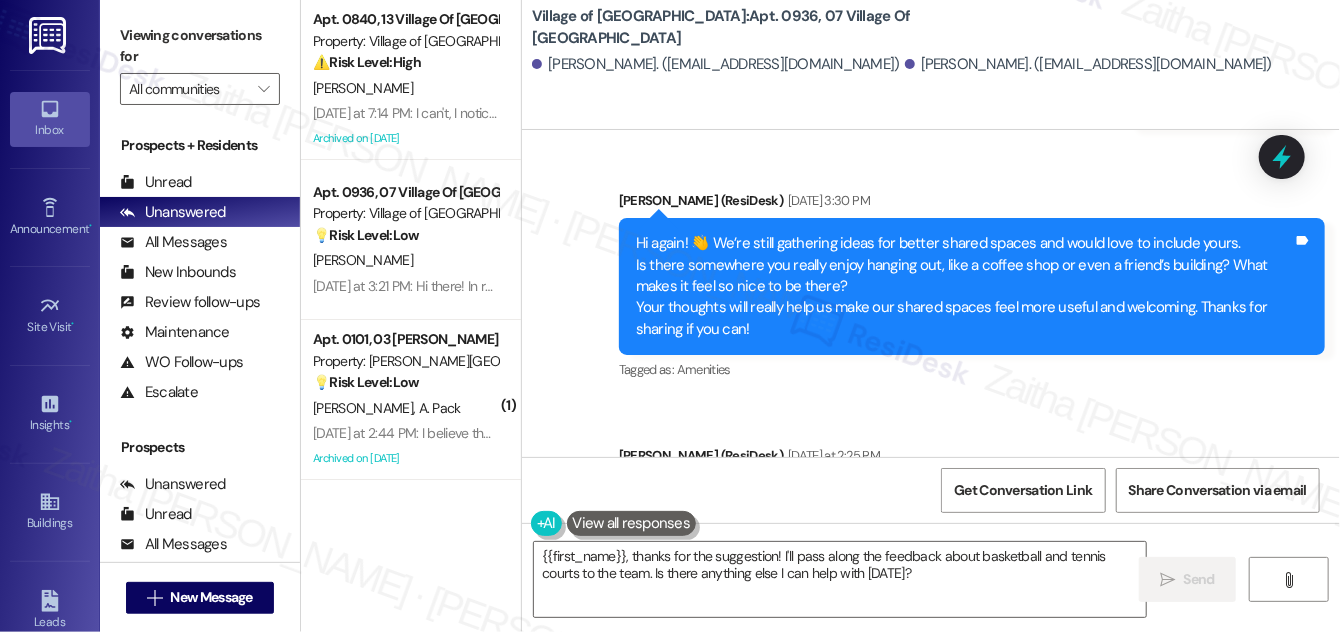 scroll, scrollTop: 16946, scrollLeft: 0, axis: vertical 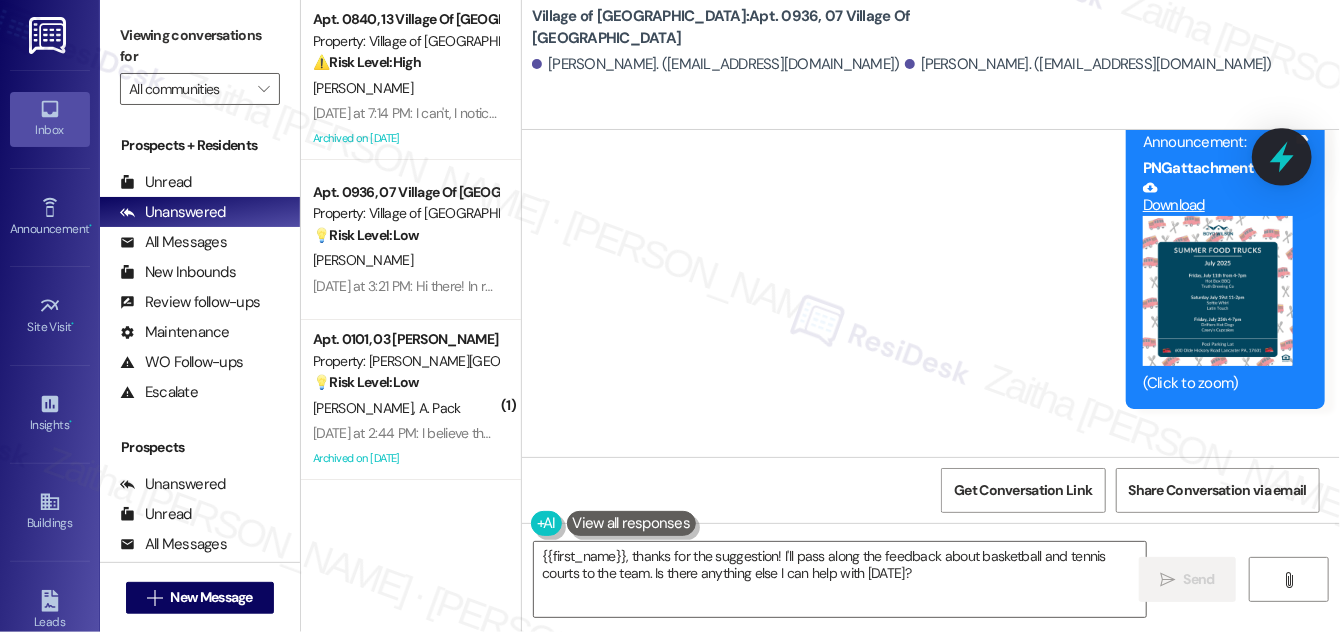 click 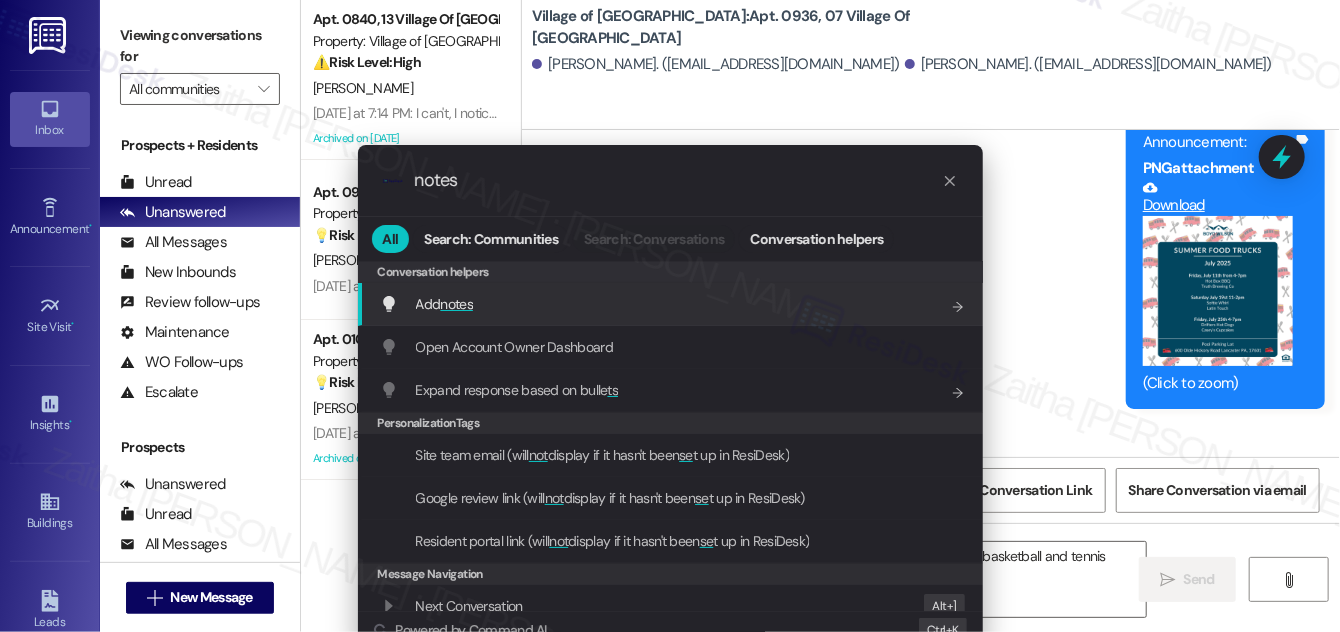 type on "notes" 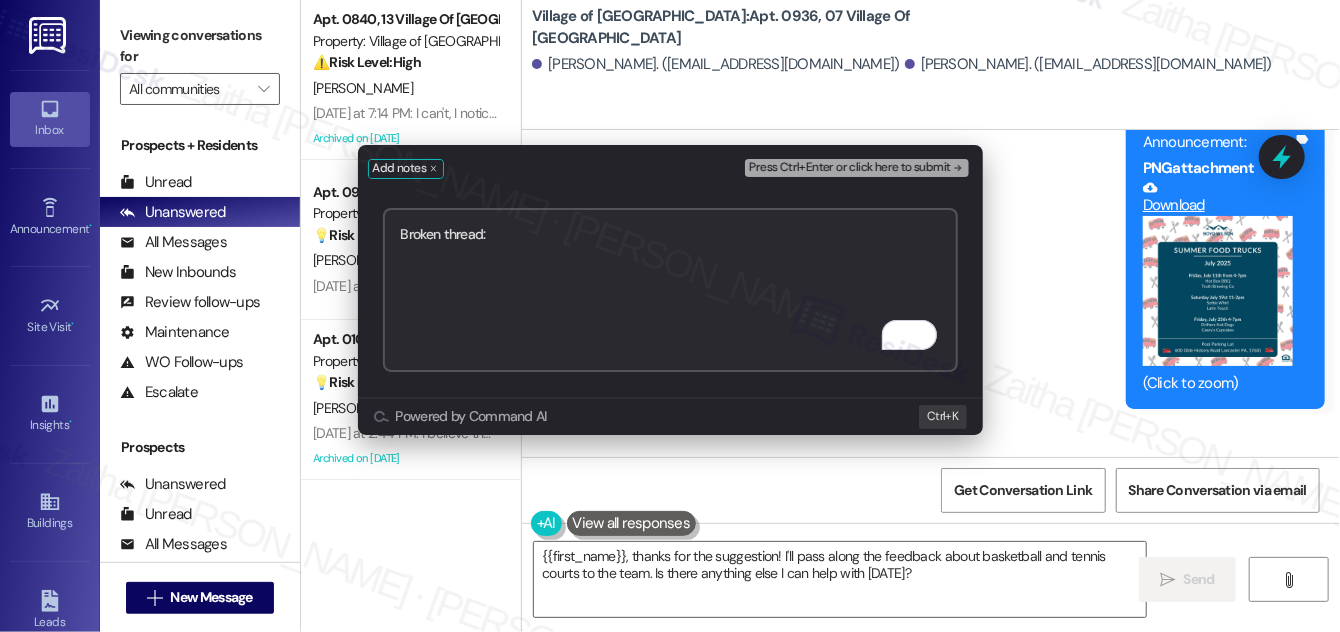 paste on "[URL][DOMAIN_NAME]" 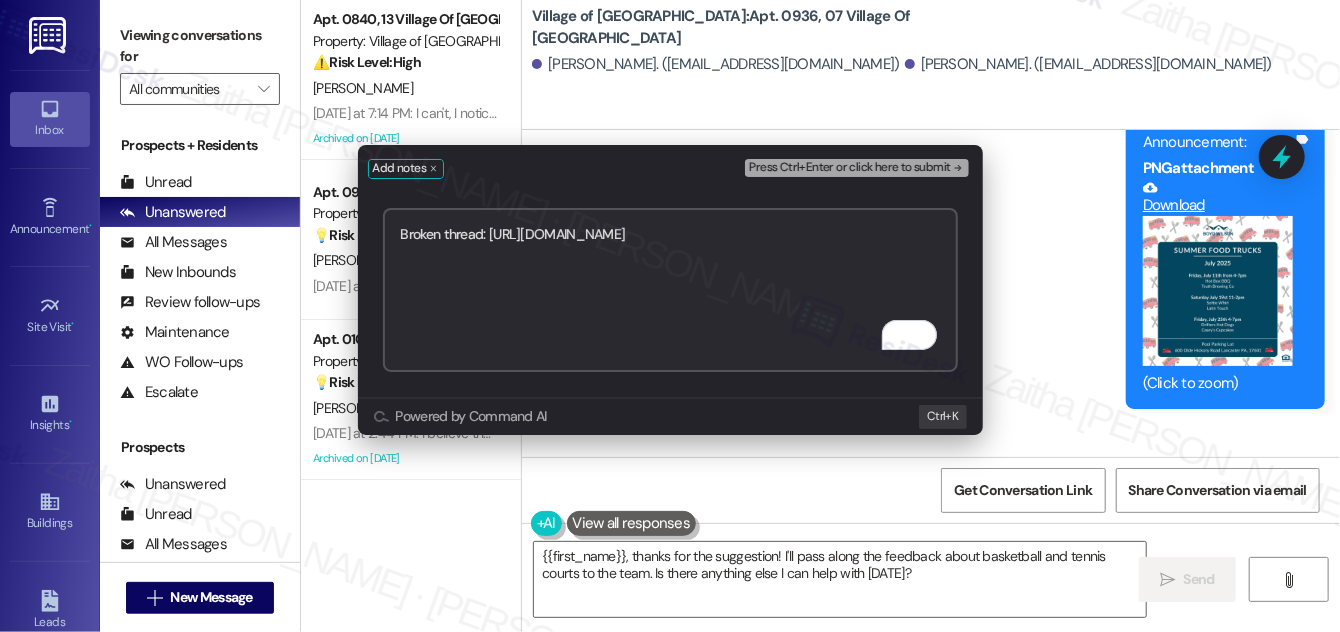 type on "Broken thread: [URL][DOMAIN_NAME]" 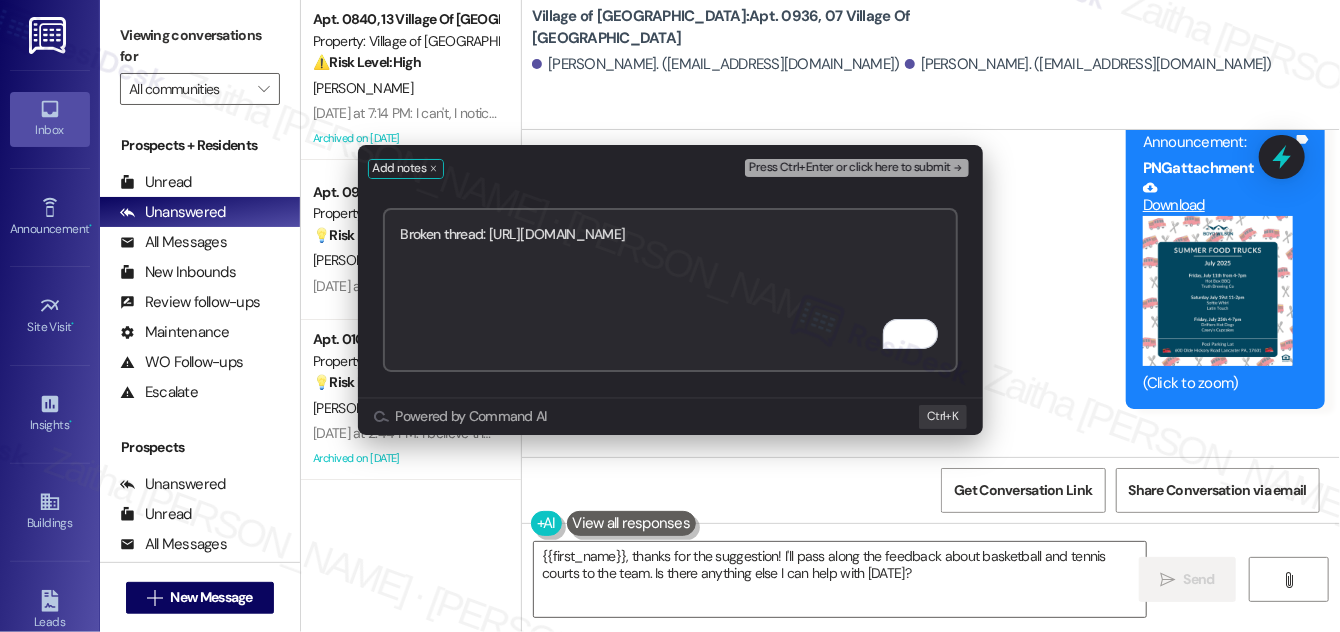 click on "Press Ctrl+Enter or click here to submit" at bounding box center [849, 168] 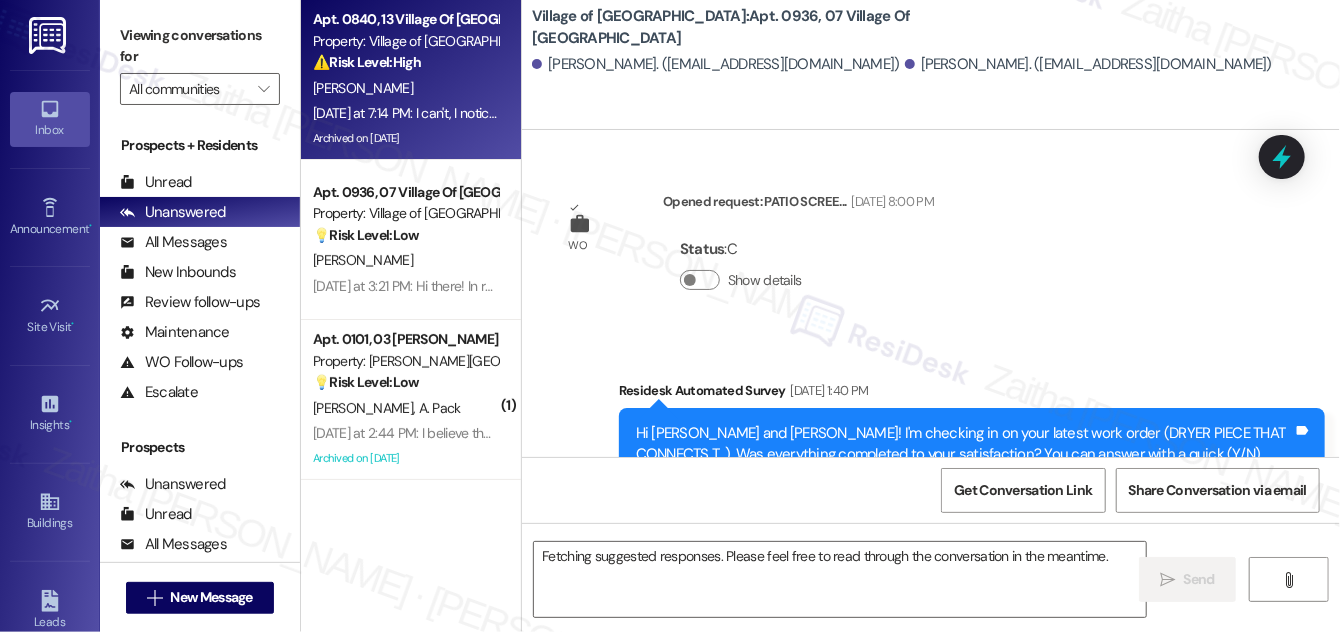 scroll, scrollTop: 17954, scrollLeft: 0, axis: vertical 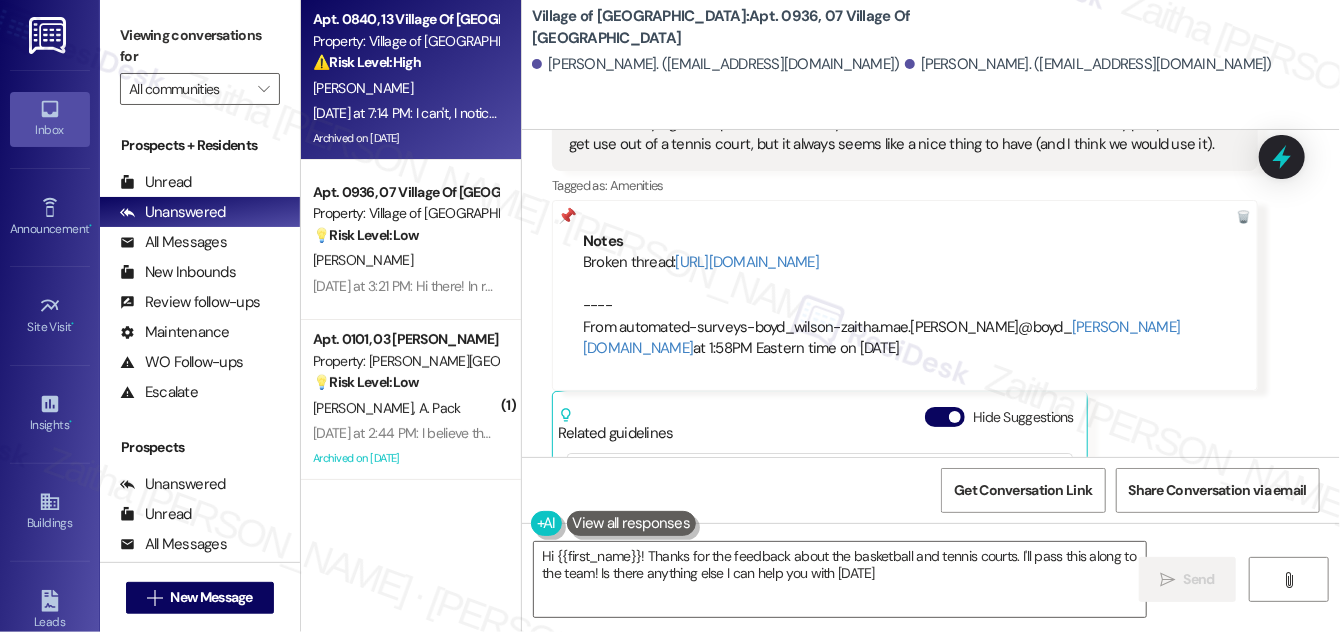type on "Hi {{first_name}}! Thanks for the feedback about the basketball and tennis courts. I'll pass this along to the team! Is there anything else I can help you with [DATE]?" 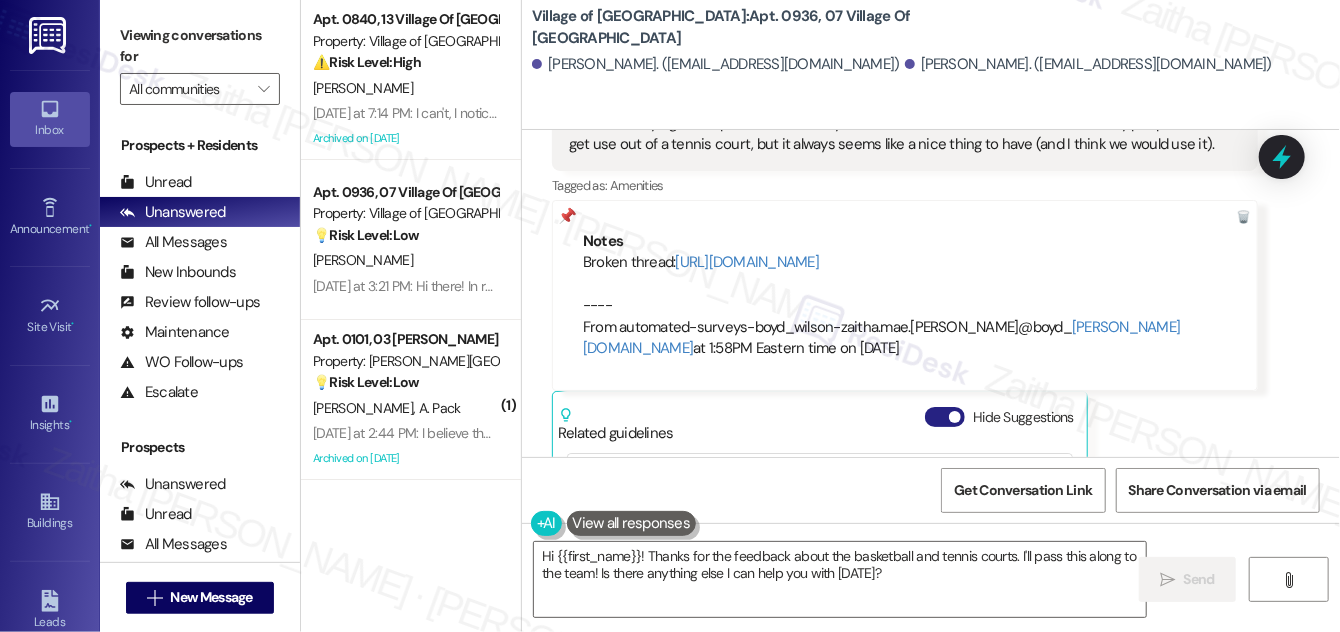 click on "Hide Suggestions" at bounding box center (945, 417) 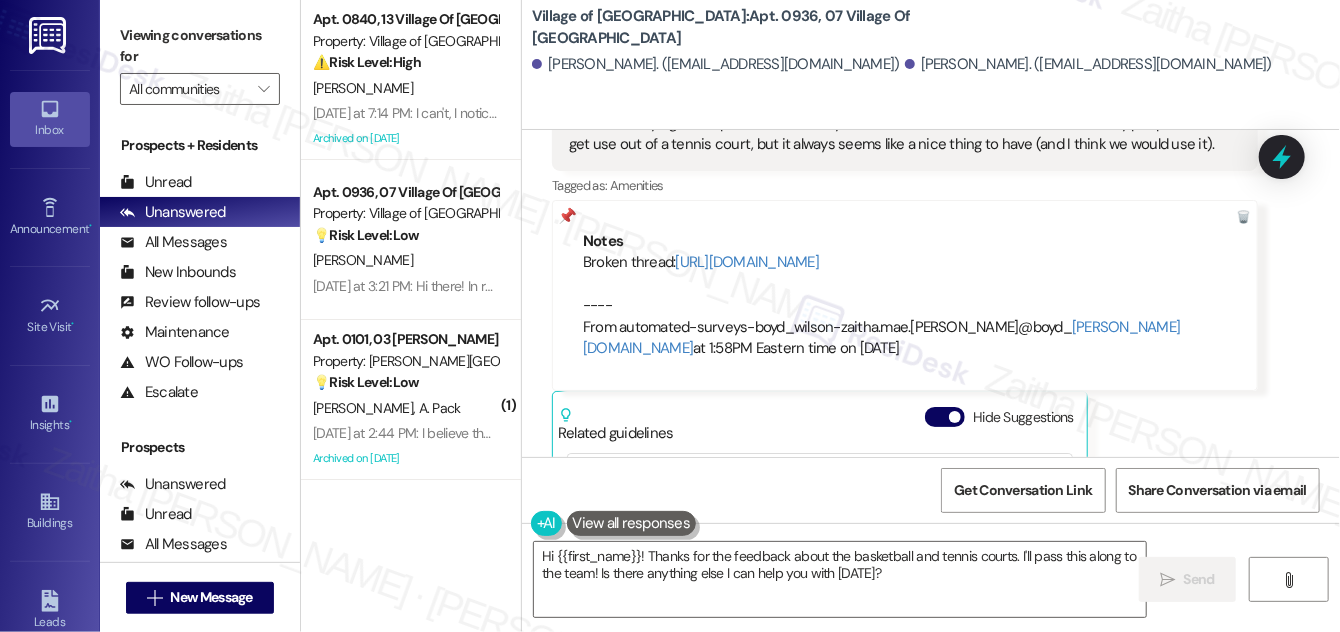 scroll, scrollTop: 17703, scrollLeft: 0, axis: vertical 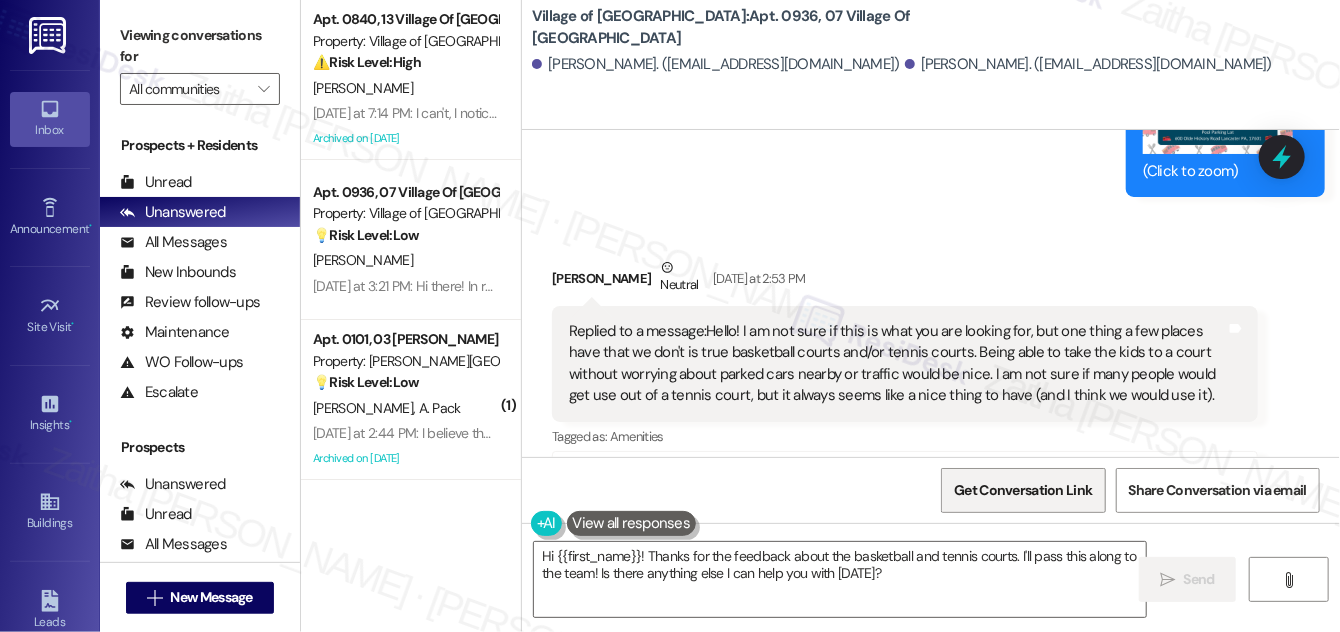 click on "Get Conversation Link" at bounding box center (1023, 490) 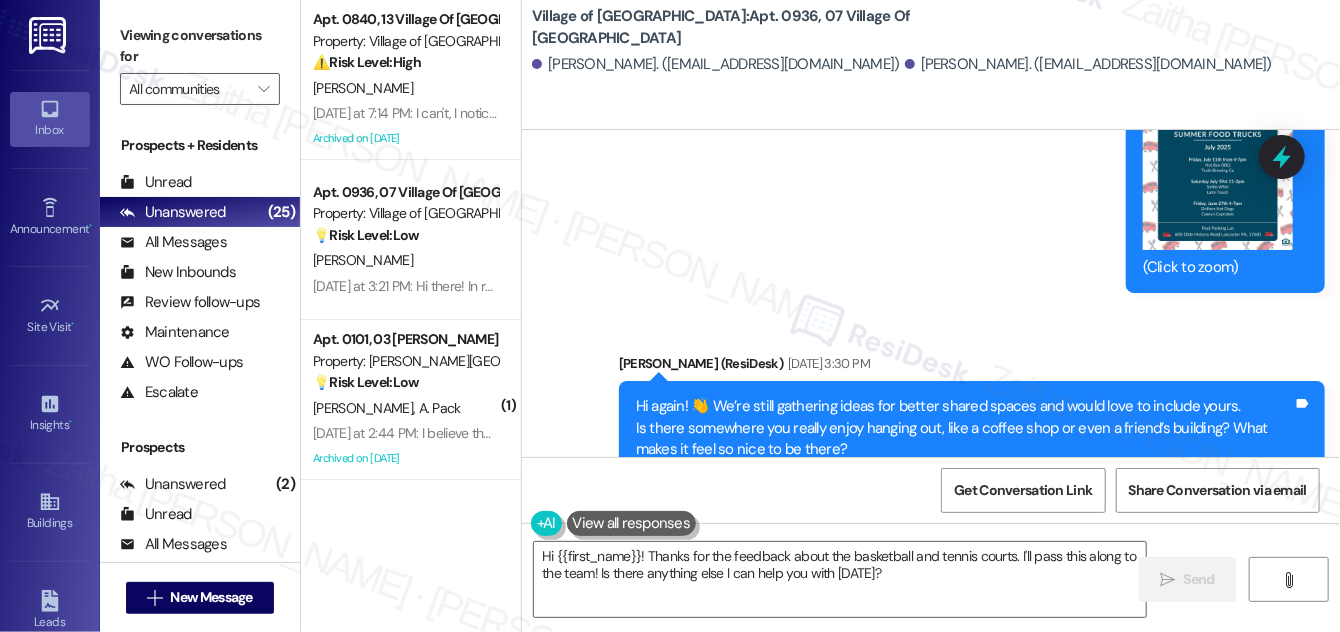 scroll, scrollTop: 16612, scrollLeft: 0, axis: vertical 